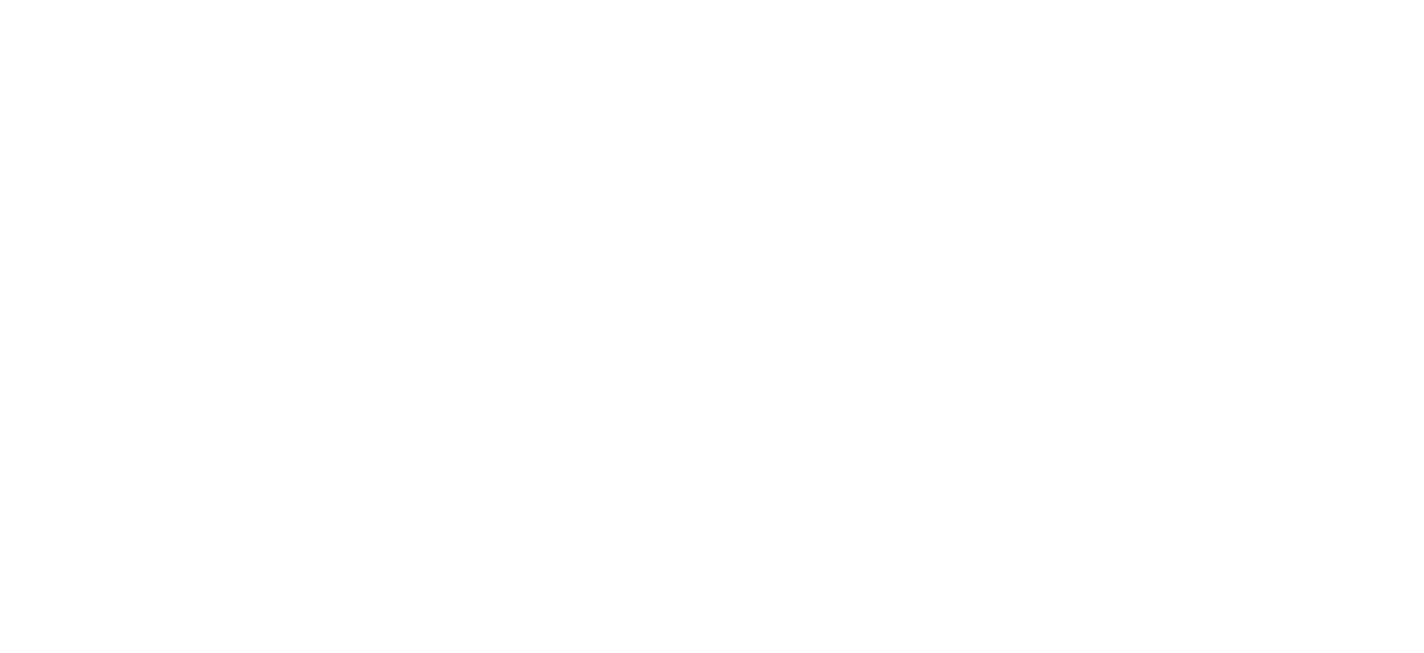 scroll, scrollTop: 0, scrollLeft: 0, axis: both 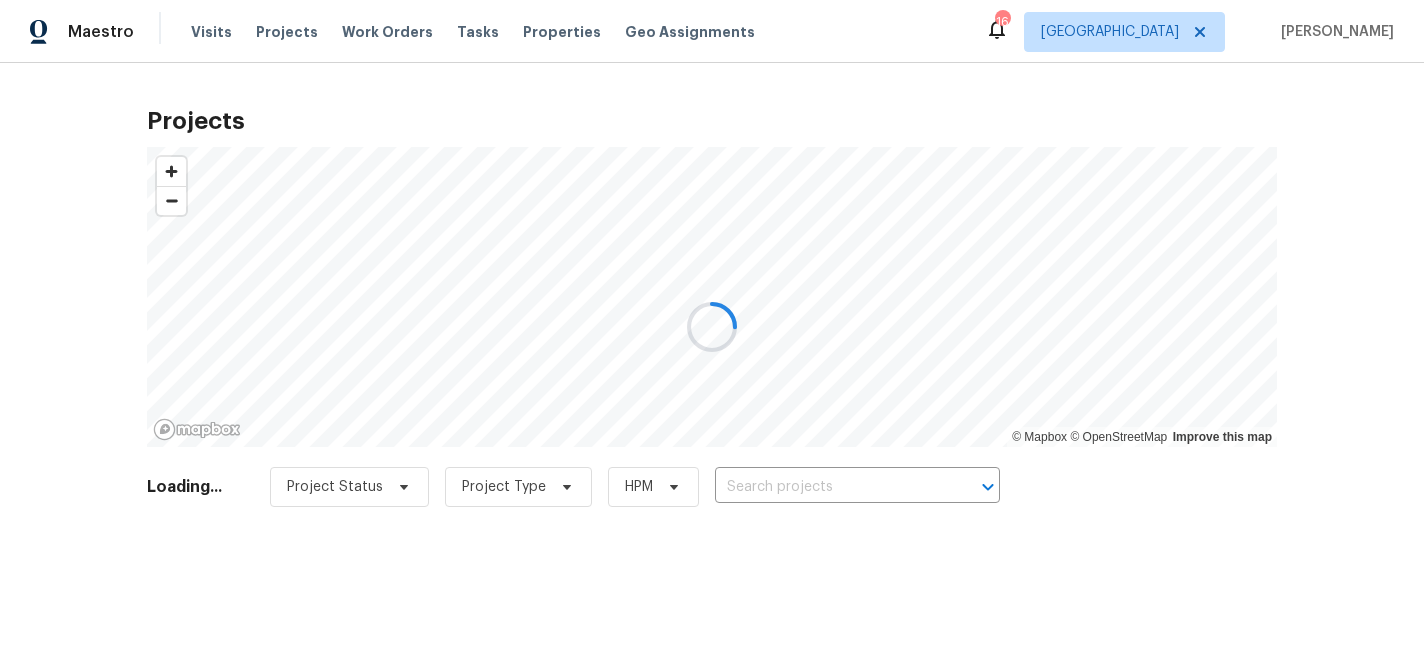 click at bounding box center (712, 326) 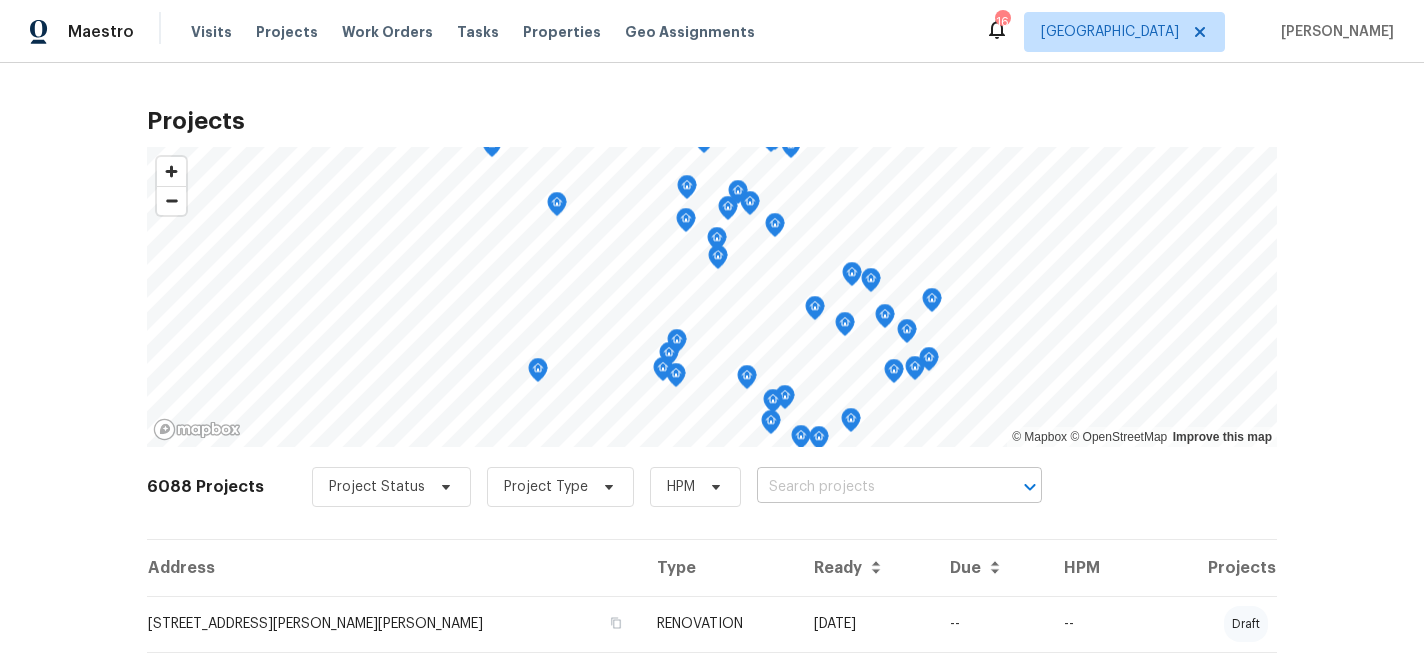 click at bounding box center (871, 487) 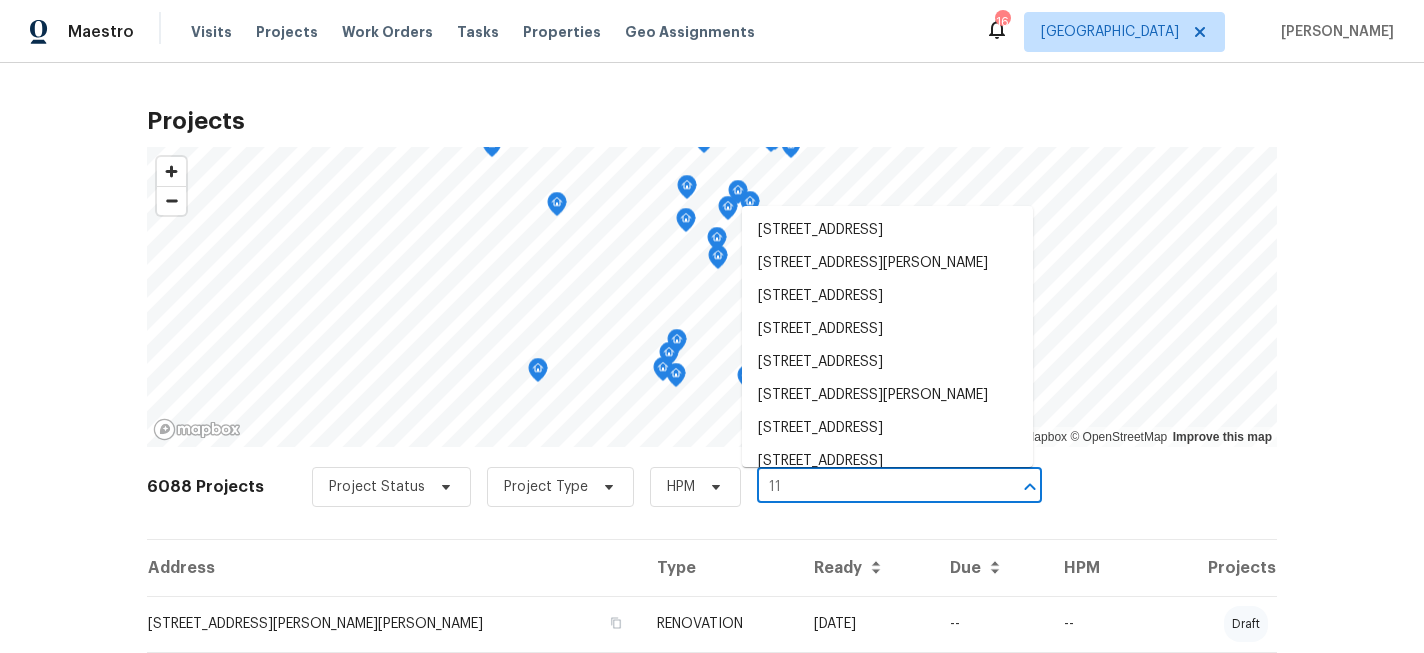 type on "1" 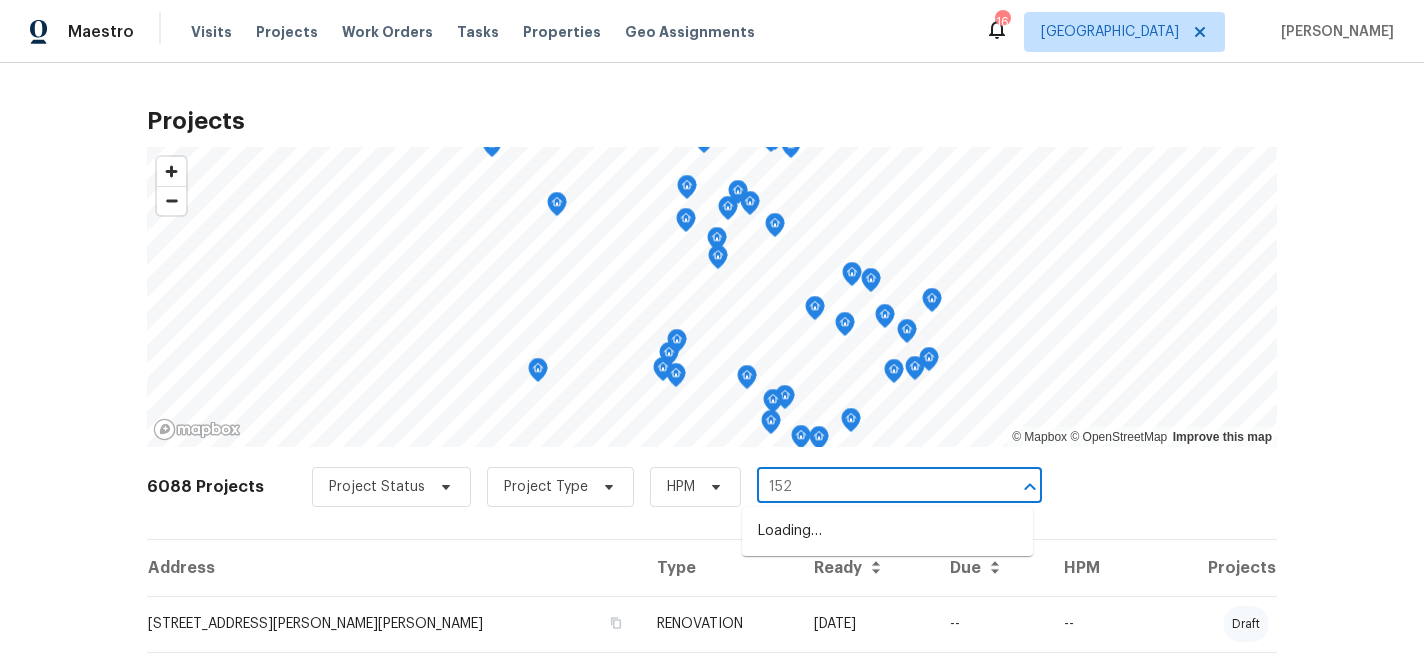 type on "1524" 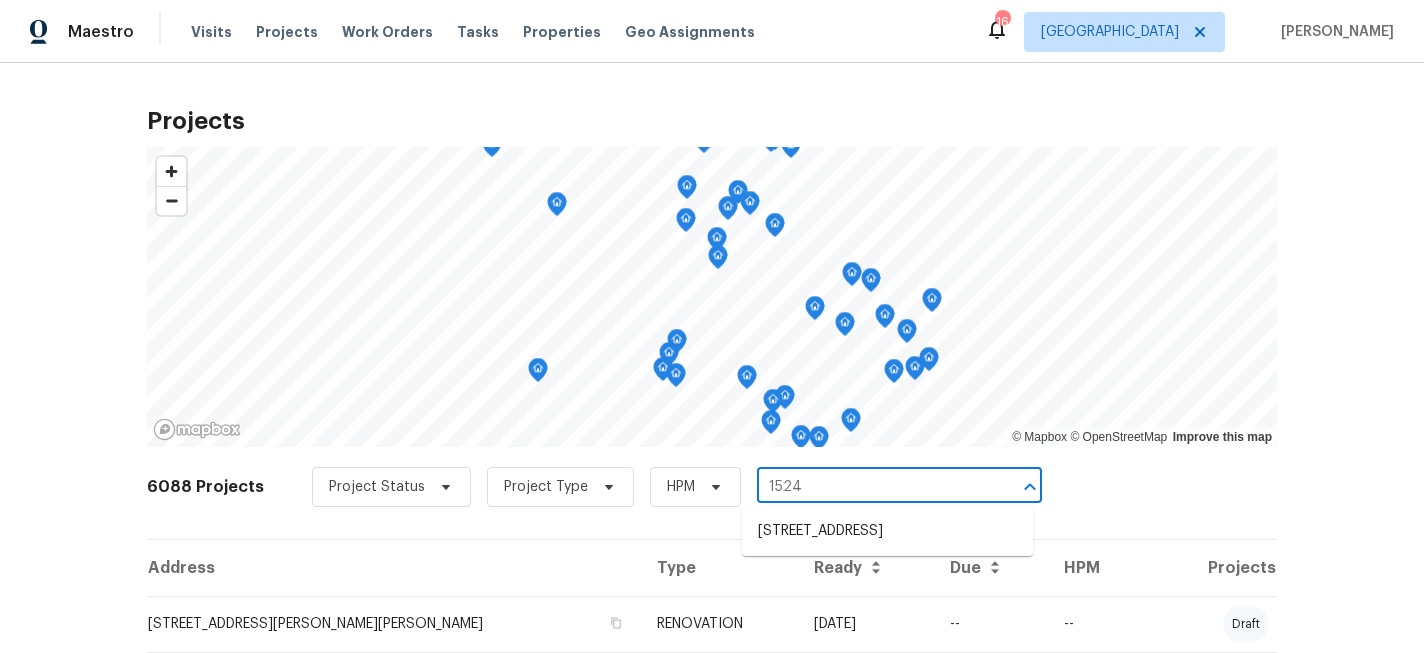 click on "[STREET_ADDRESS]" at bounding box center (887, 531) 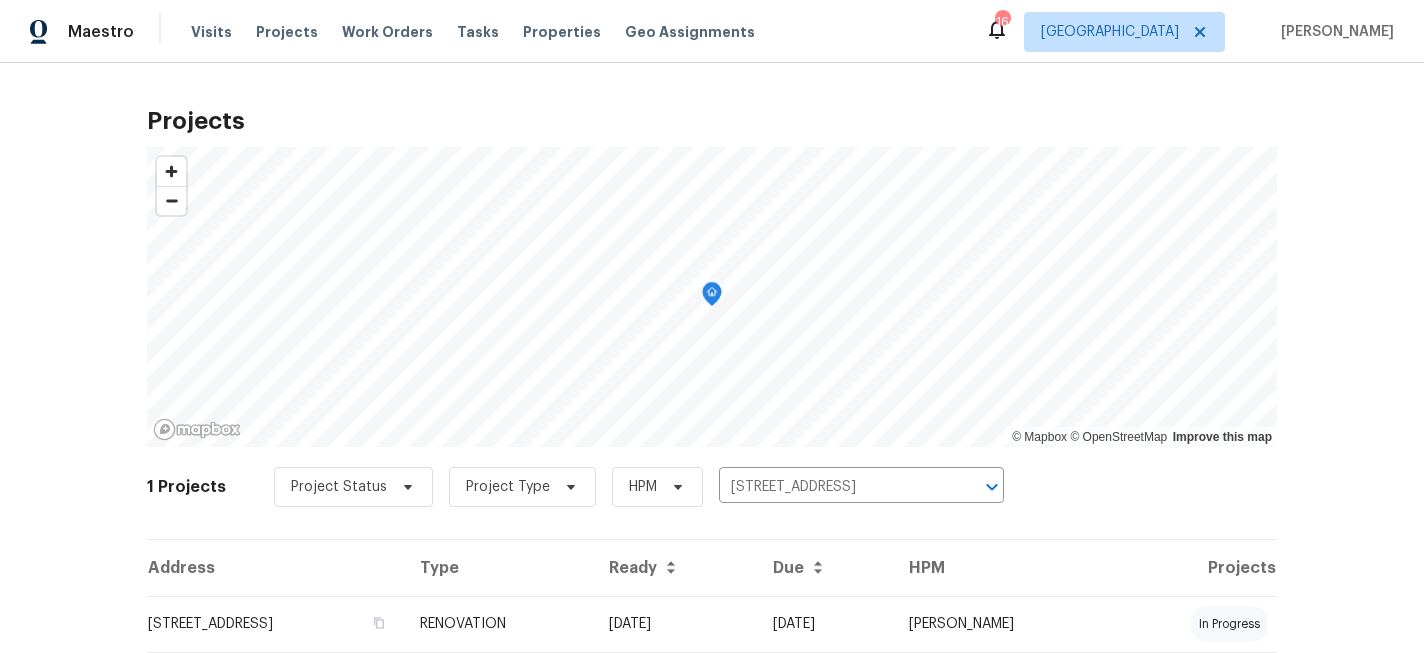 scroll, scrollTop: 63, scrollLeft: 0, axis: vertical 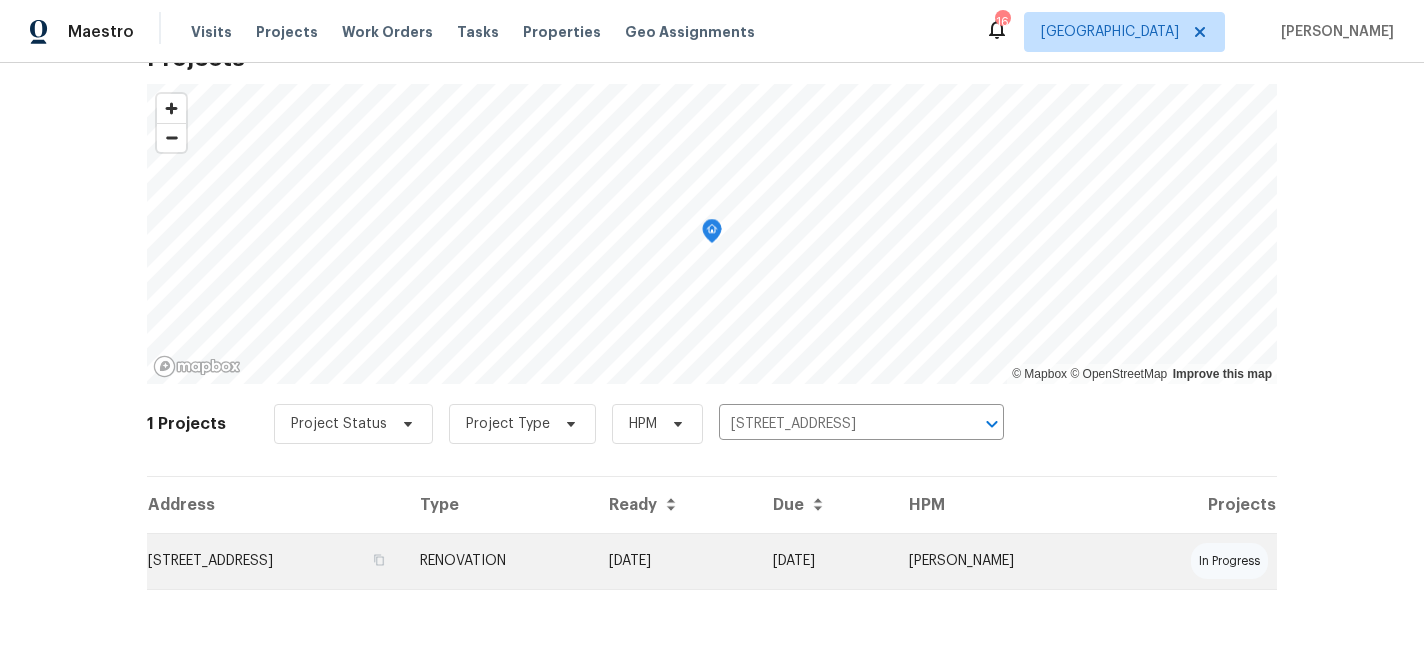 click on "[STREET_ADDRESS]" at bounding box center (275, 561) 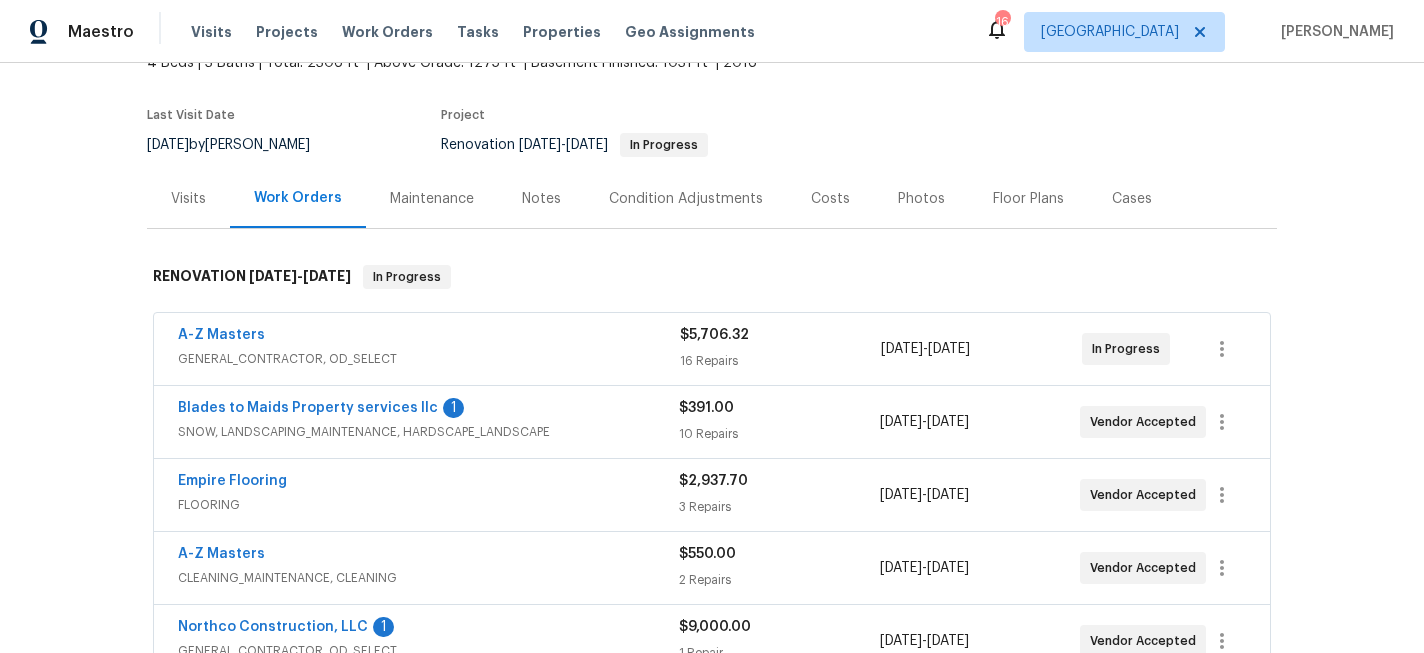 scroll, scrollTop: 150, scrollLeft: 0, axis: vertical 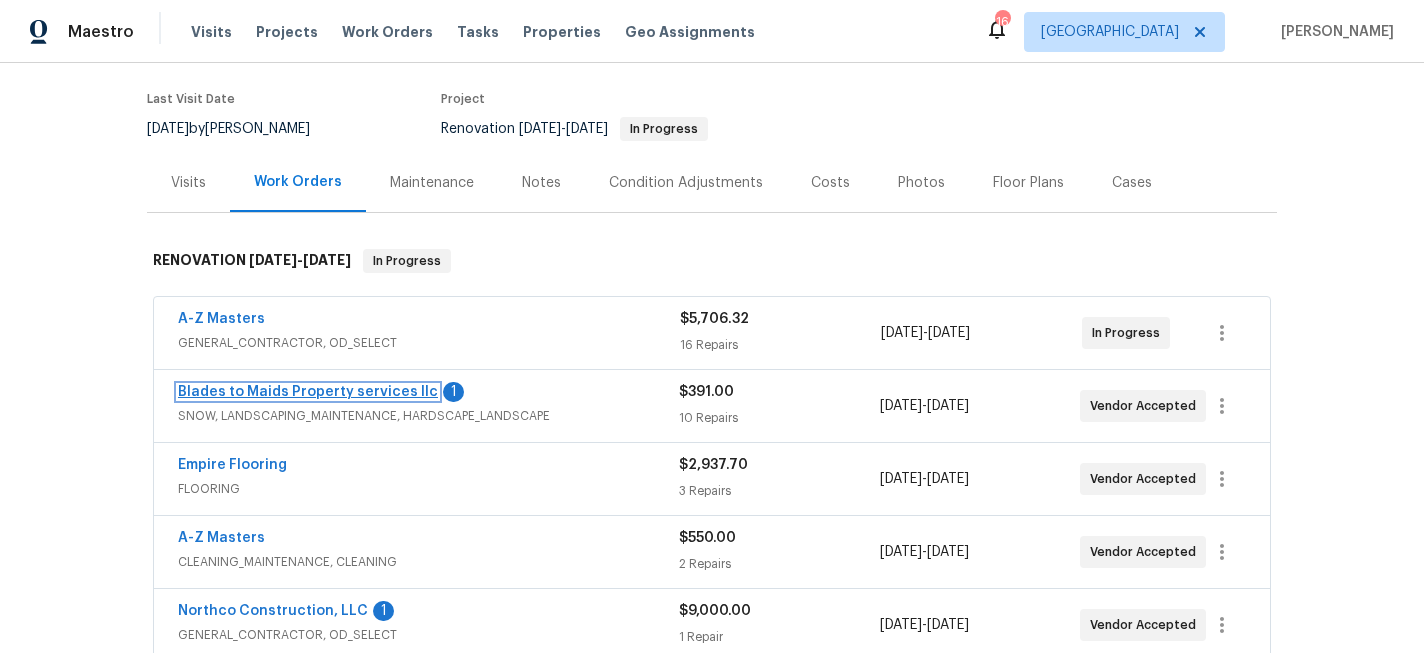 click on "Blades to Maids Property services llc" at bounding box center (308, 392) 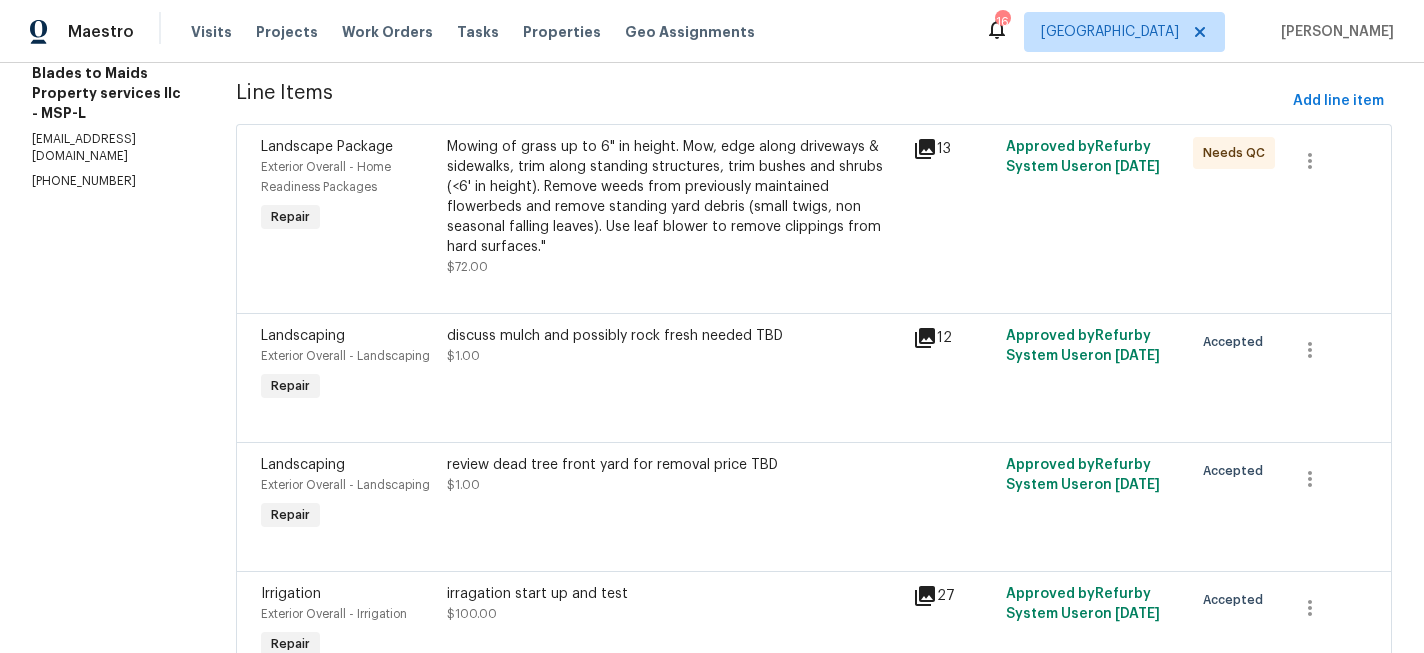 scroll, scrollTop: 272, scrollLeft: 0, axis: vertical 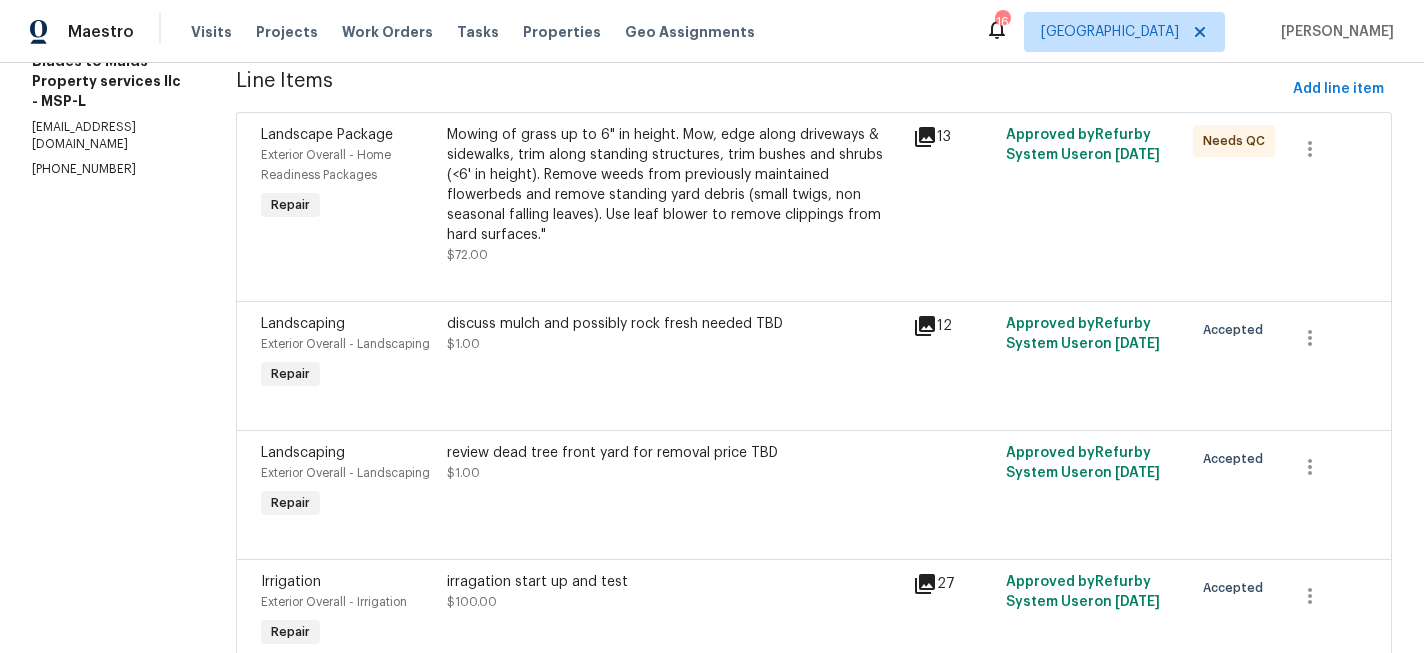click on "discuss mulch and possibly rock fresh needed
TBD $1.00" at bounding box center (674, 334) 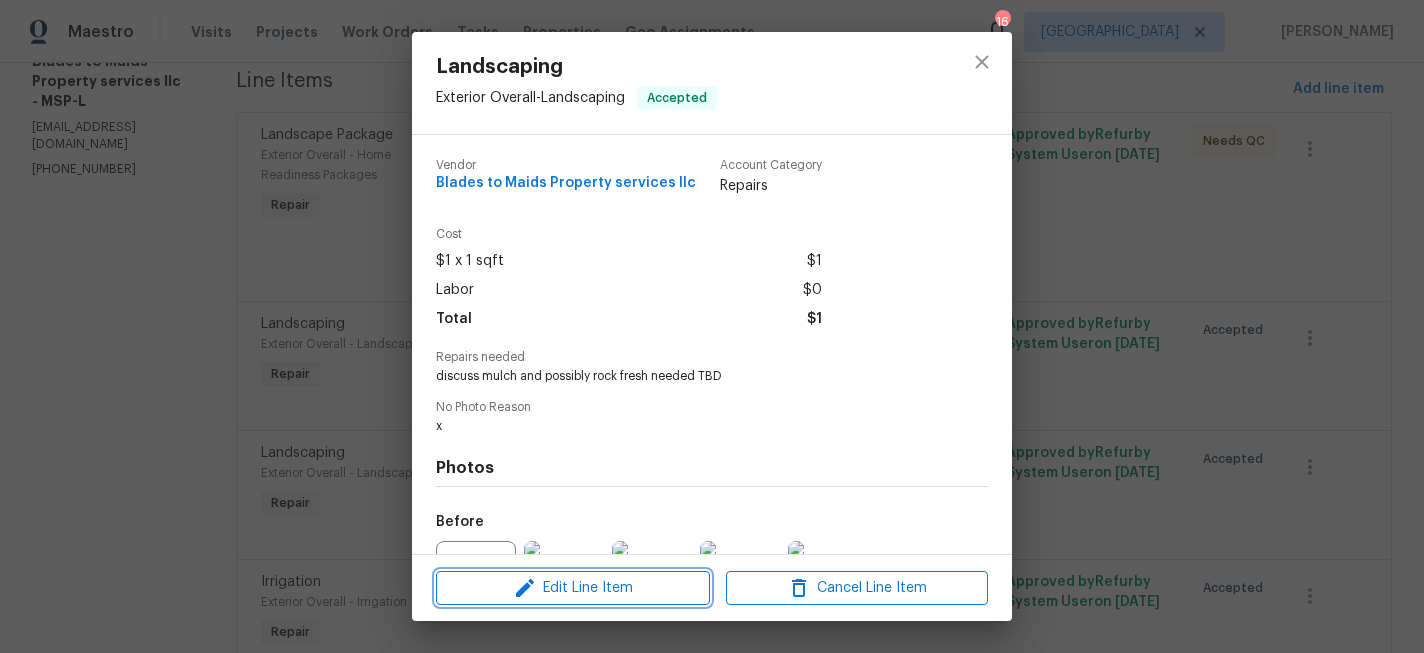click on "Edit Line Item" at bounding box center (573, 588) 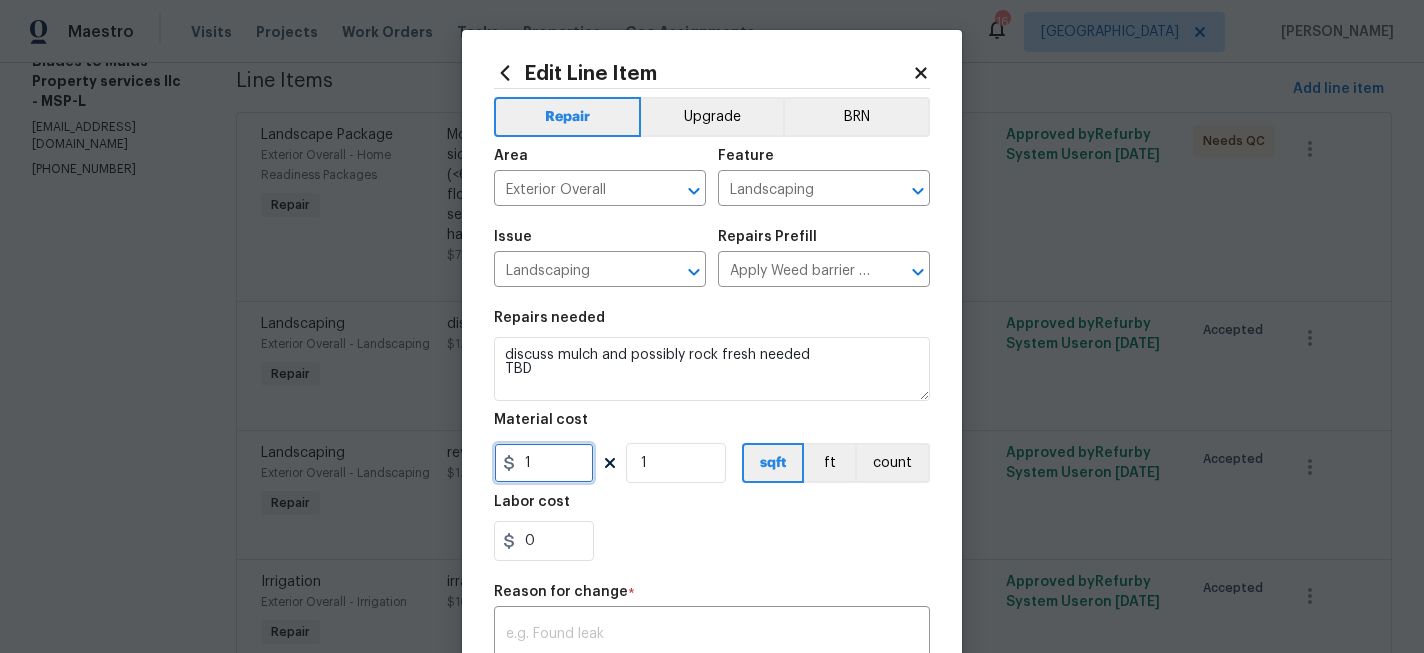 click on "1" at bounding box center [544, 463] 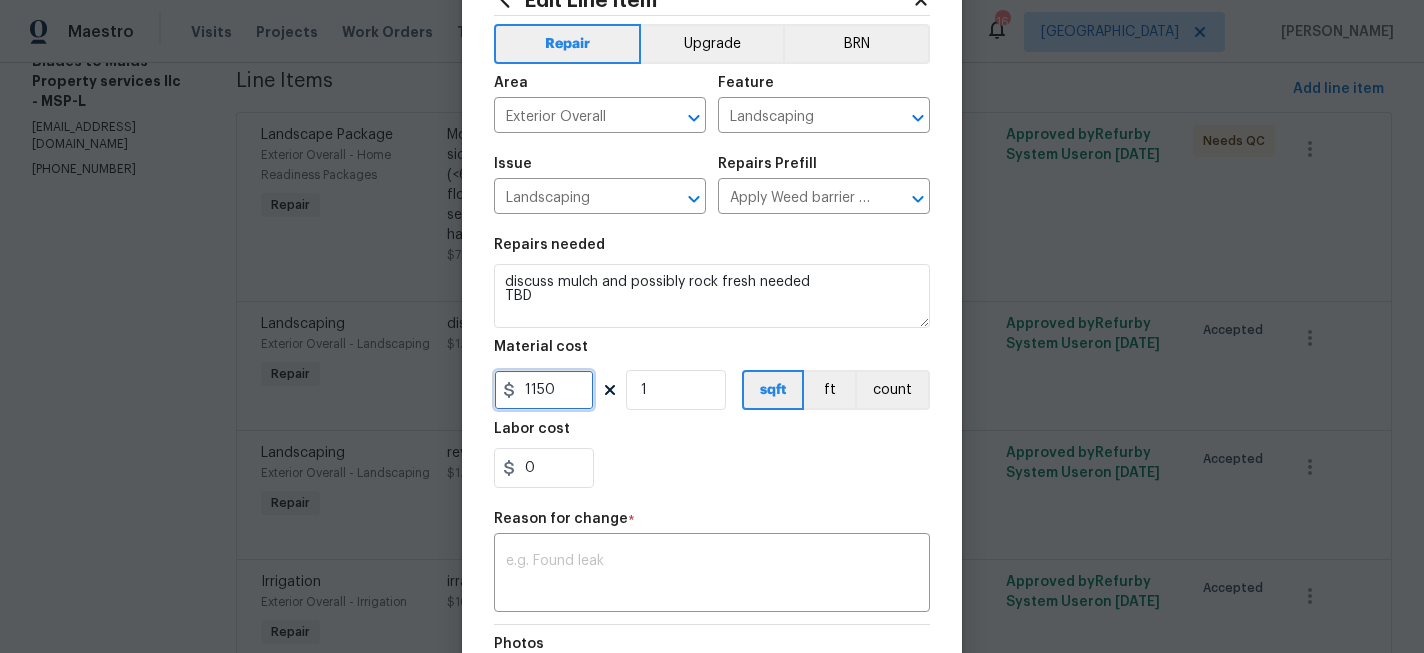 scroll, scrollTop: 76, scrollLeft: 0, axis: vertical 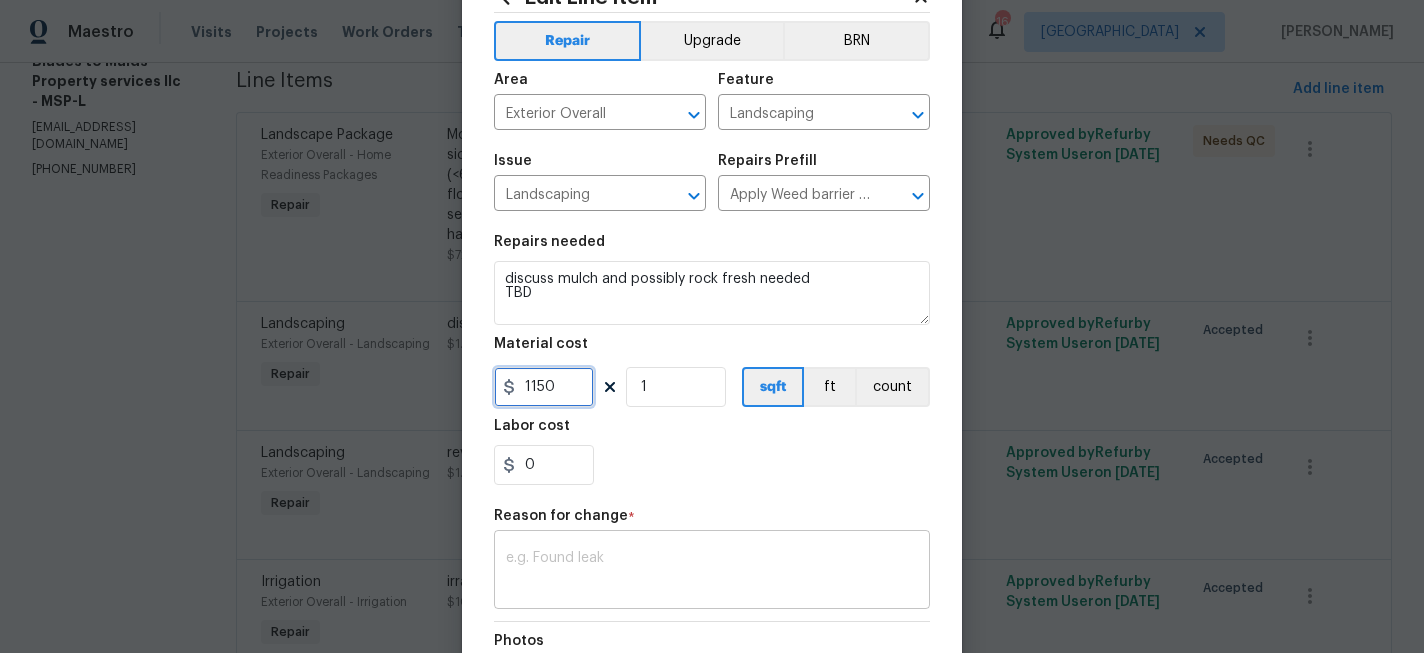 type on "1150" 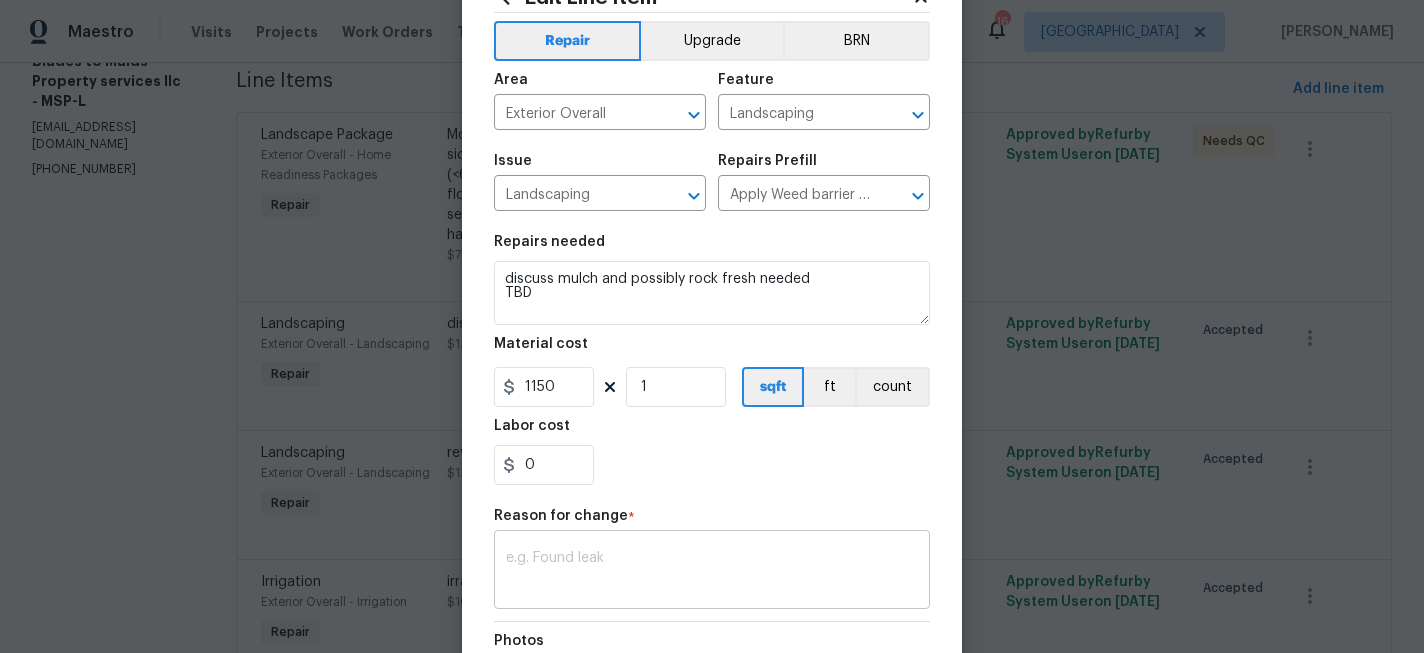 click at bounding box center [712, 572] 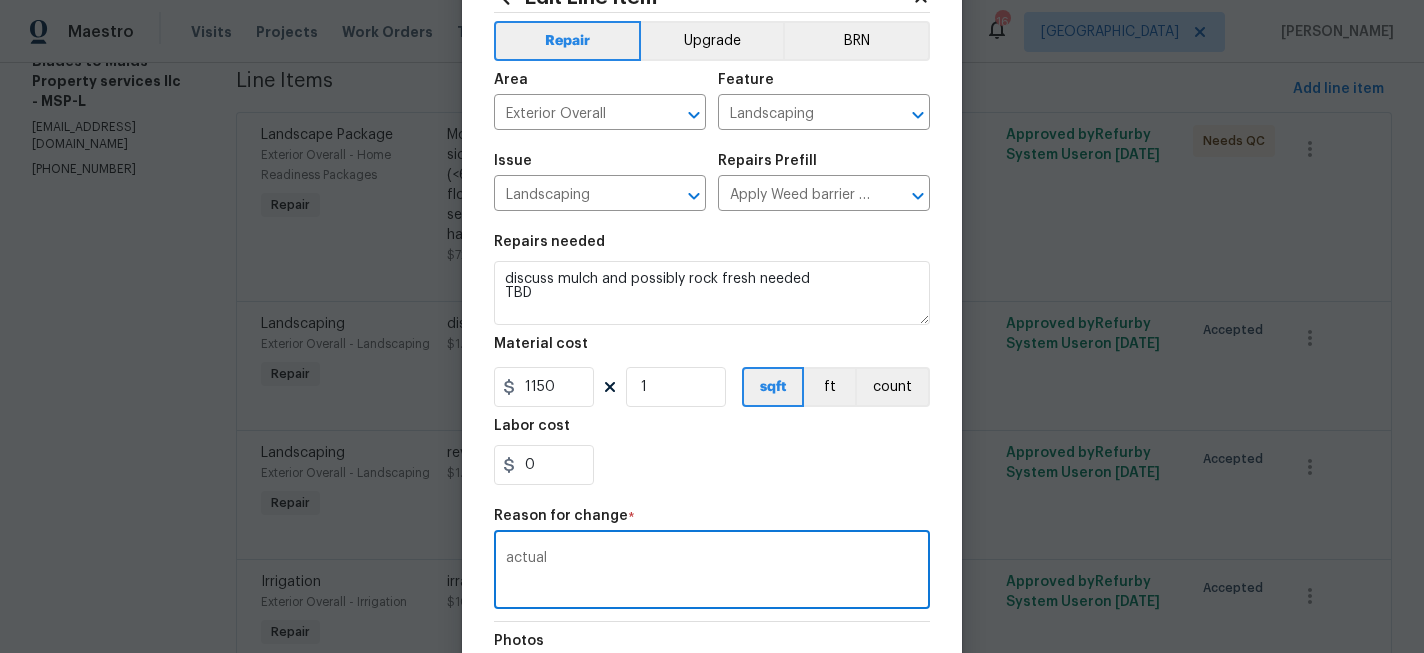 scroll, scrollTop: 353, scrollLeft: 0, axis: vertical 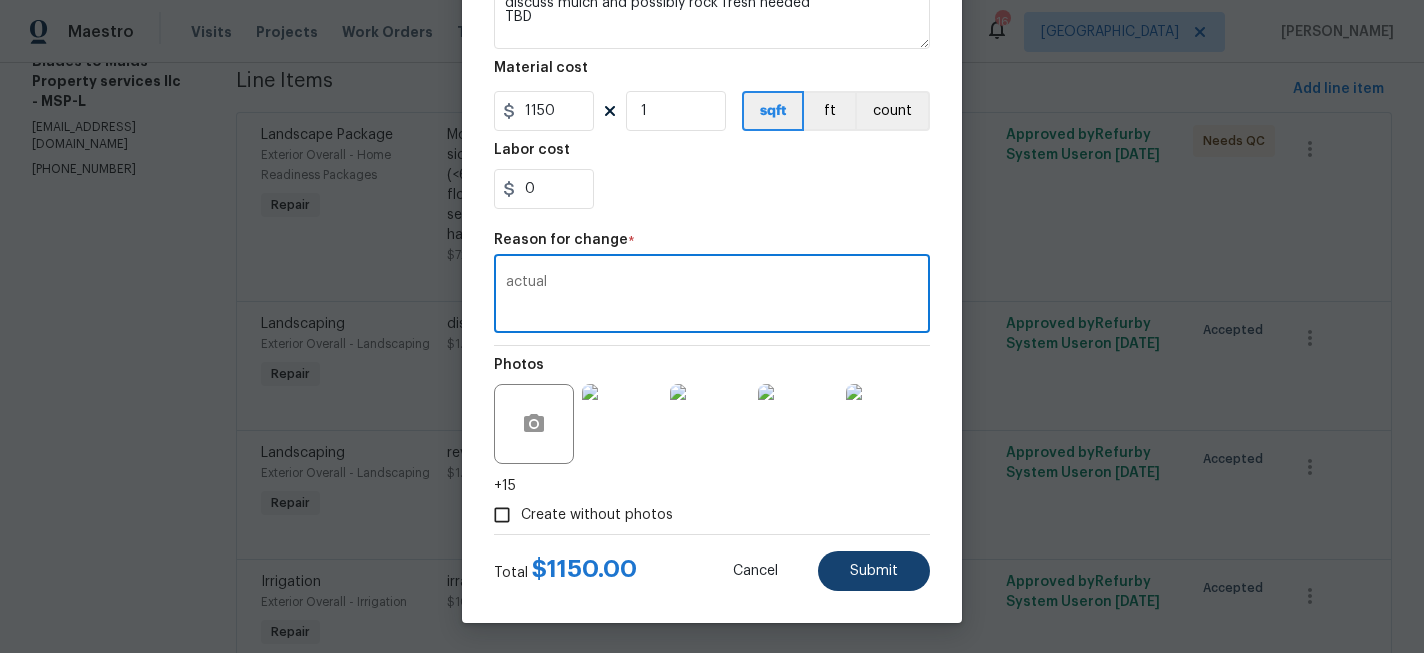 type on "actual" 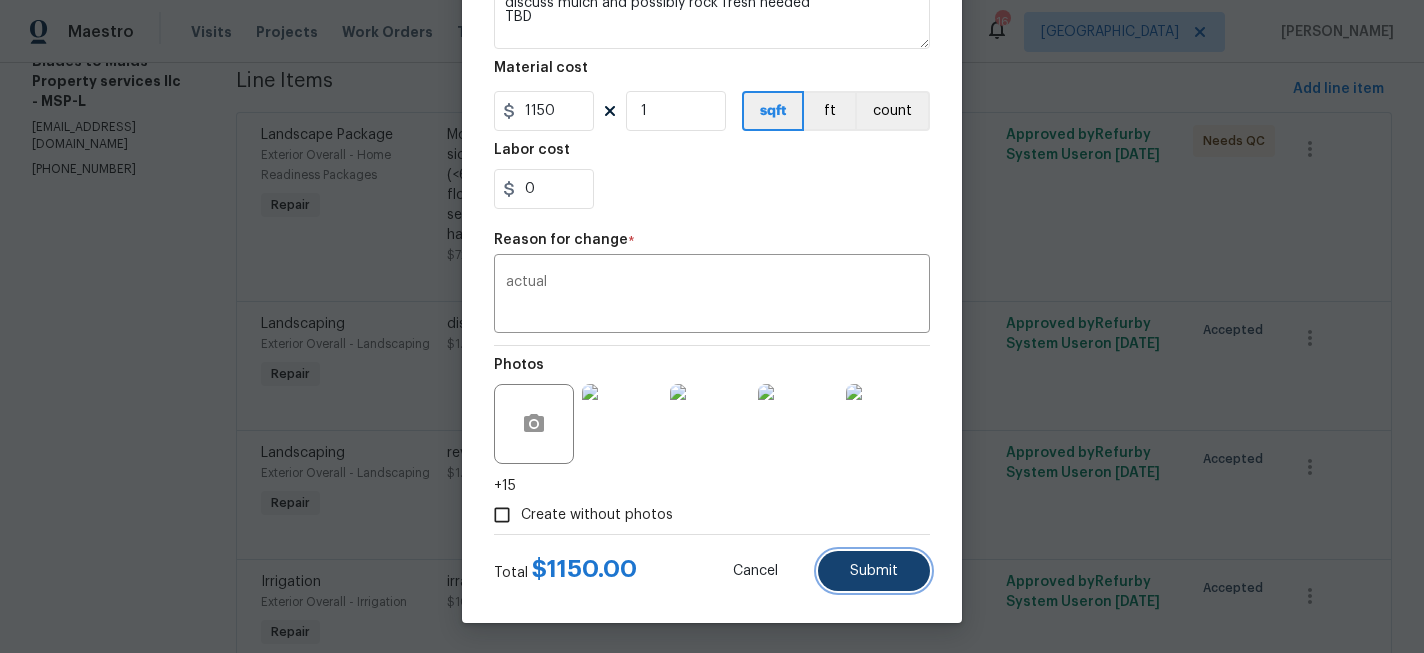 click on "Submit" at bounding box center [874, 571] 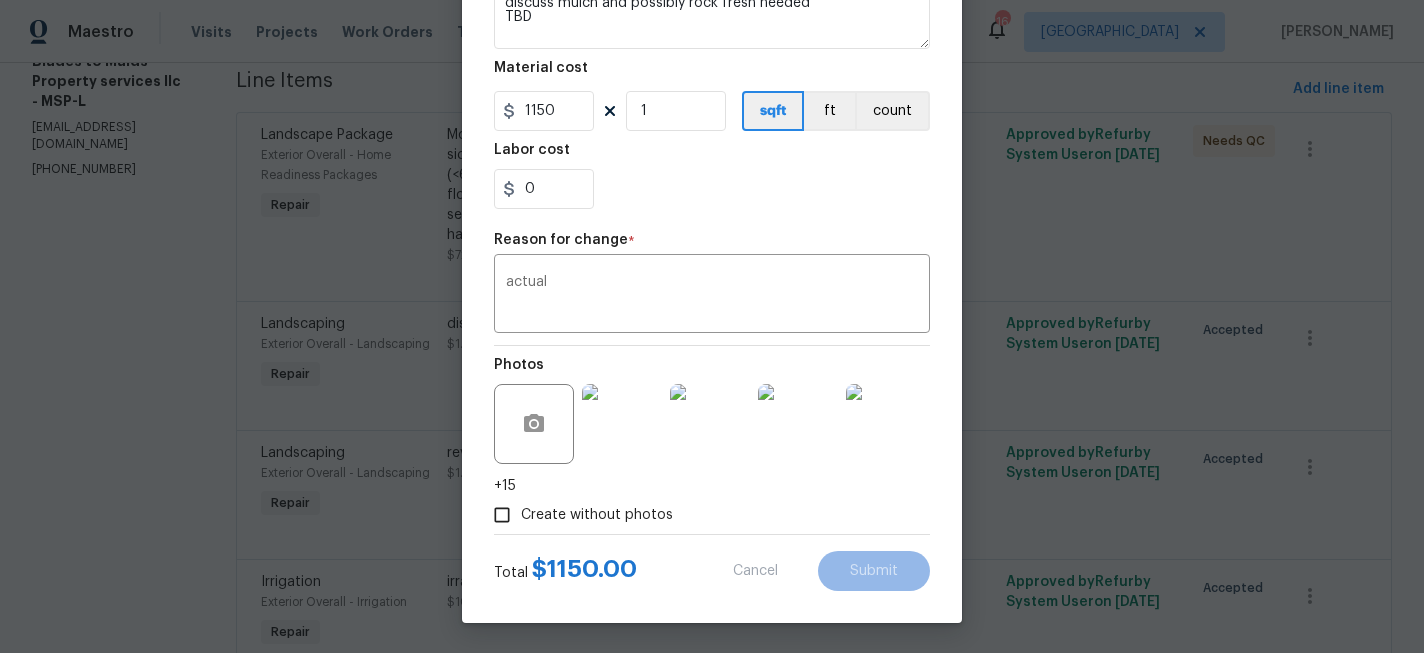 type on "1" 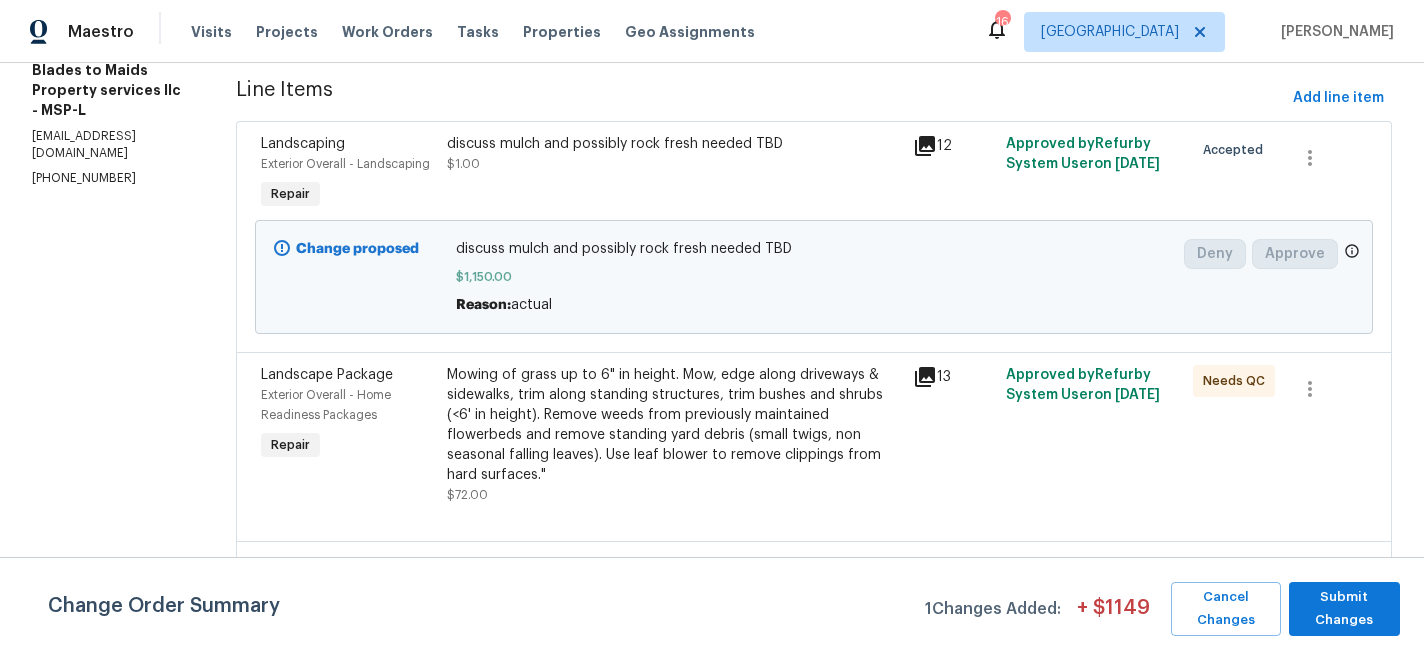 scroll, scrollTop: 247, scrollLeft: 0, axis: vertical 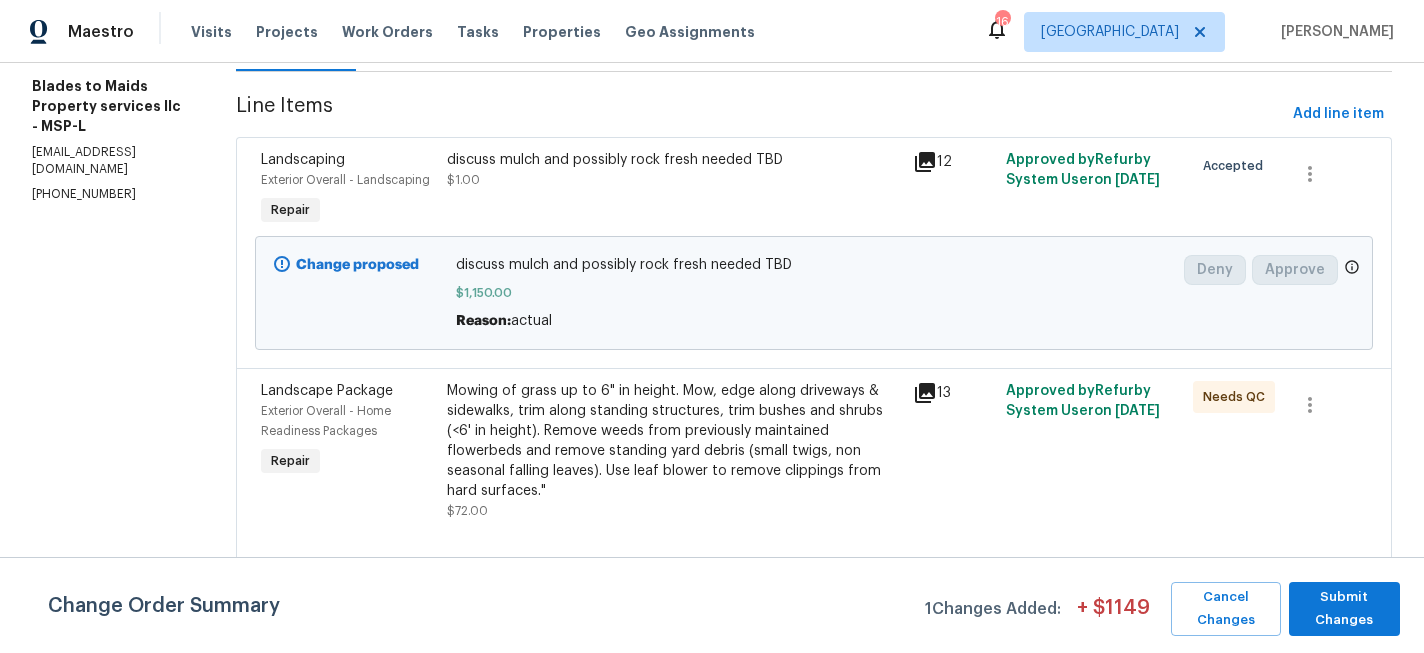click on "discuss mulch and possibly rock fresh needed
TBD $1.00" at bounding box center (674, 170) 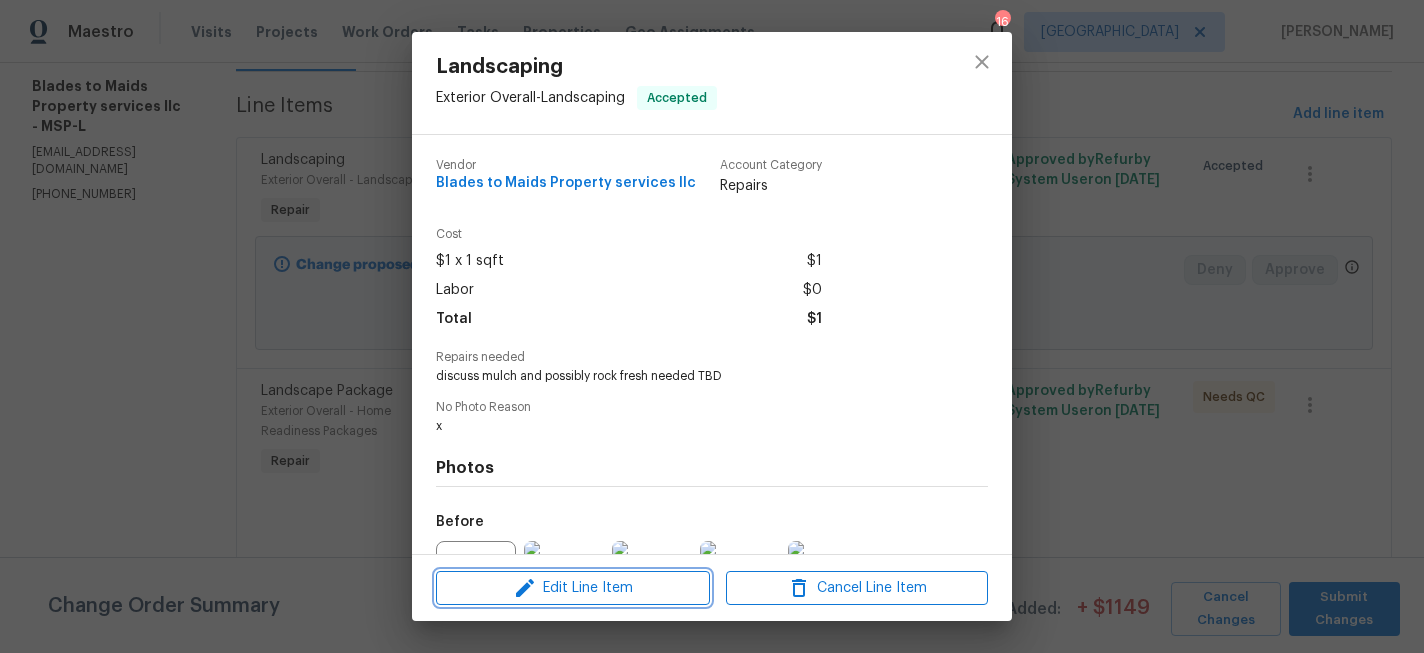 click on "Edit Line Item" at bounding box center (573, 588) 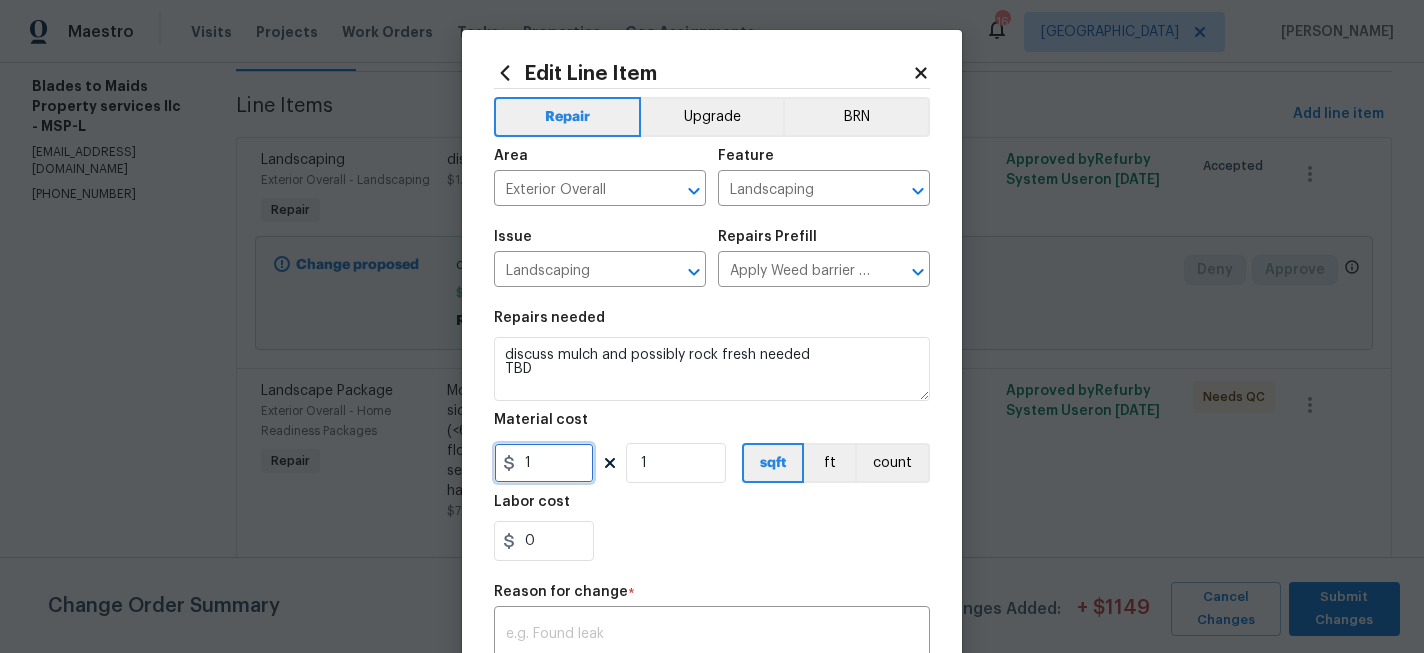 drag, startPoint x: 565, startPoint y: 470, endPoint x: 488, endPoint y: 470, distance: 77 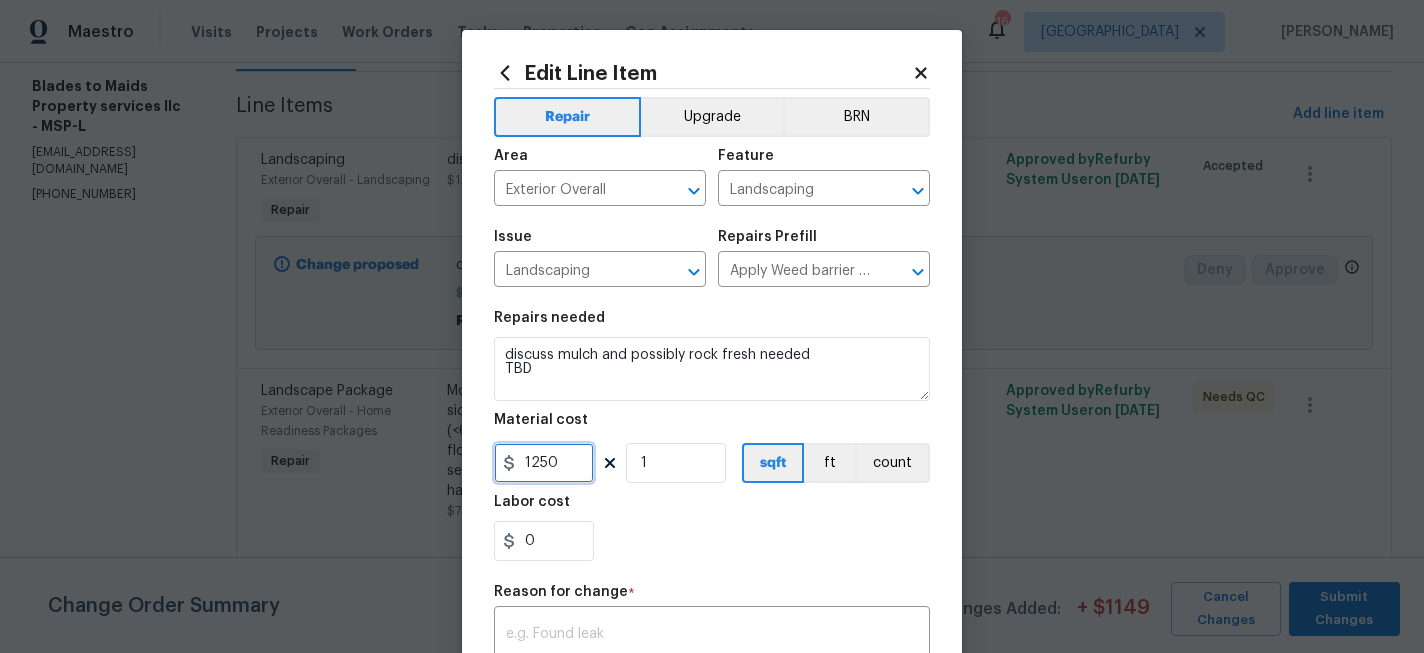 scroll, scrollTop: 60, scrollLeft: 0, axis: vertical 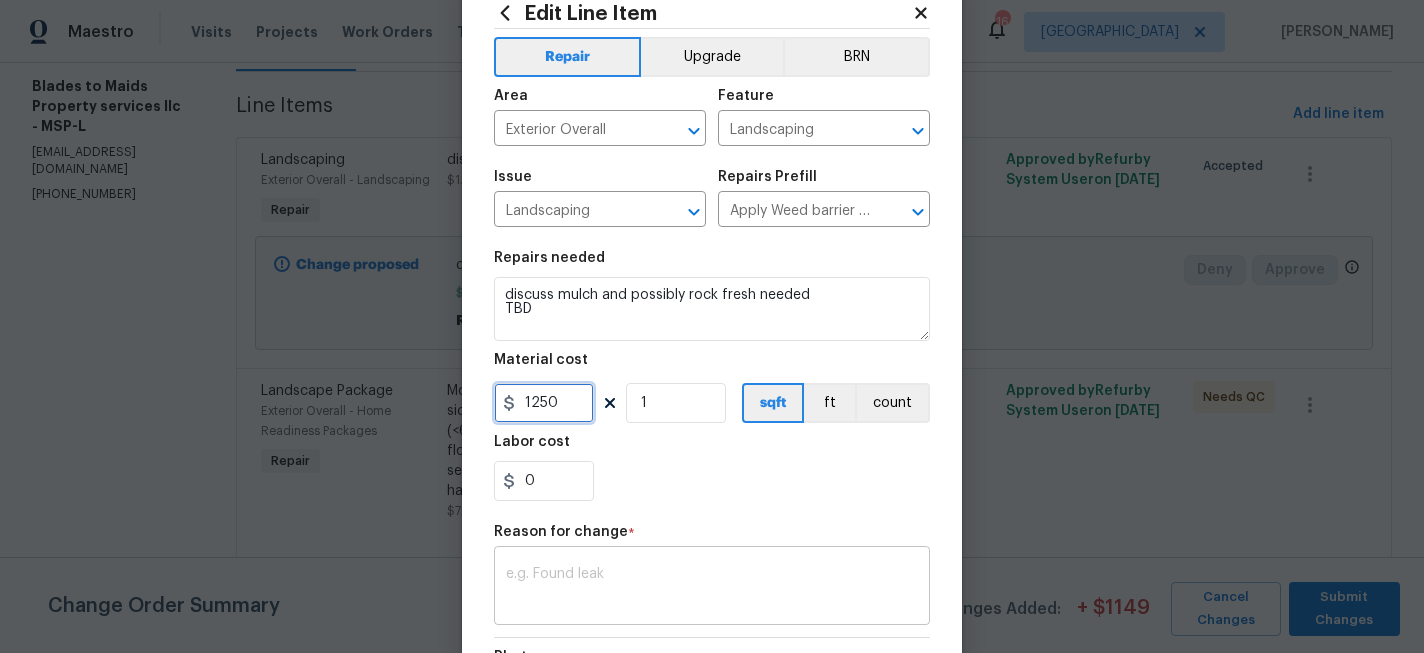 type on "1250" 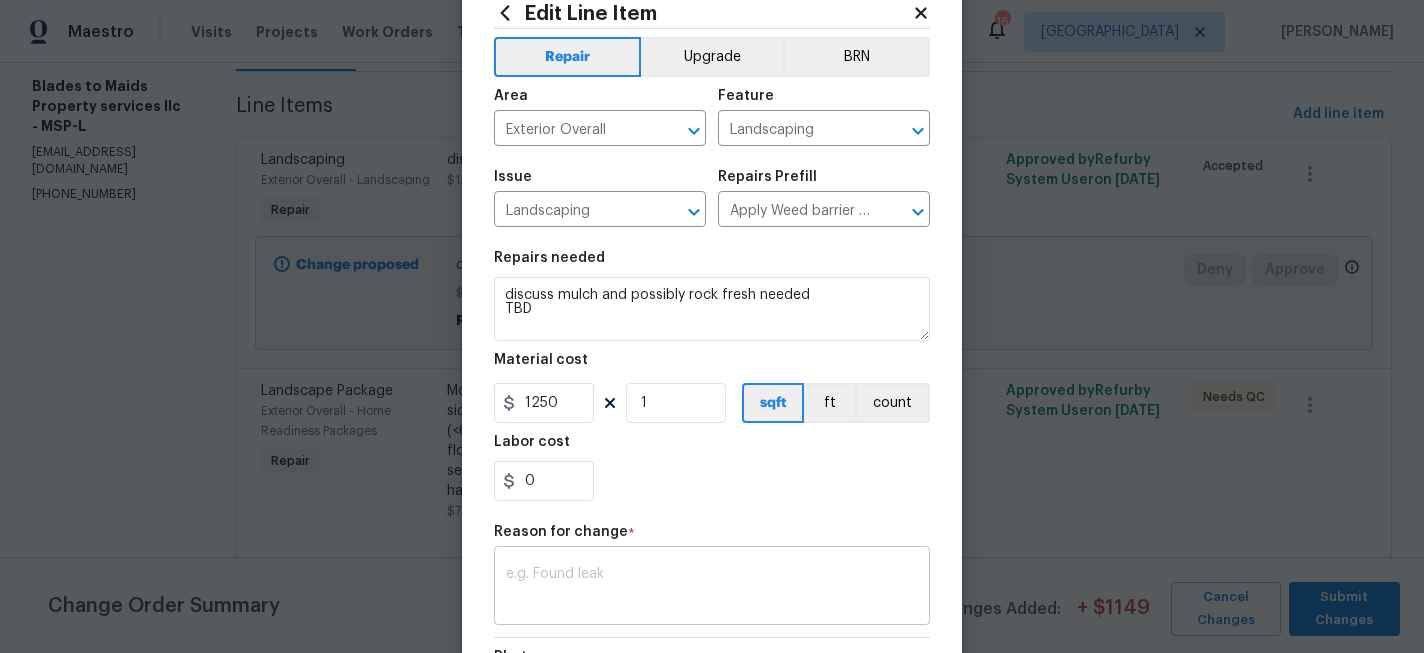 click at bounding box center [712, 588] 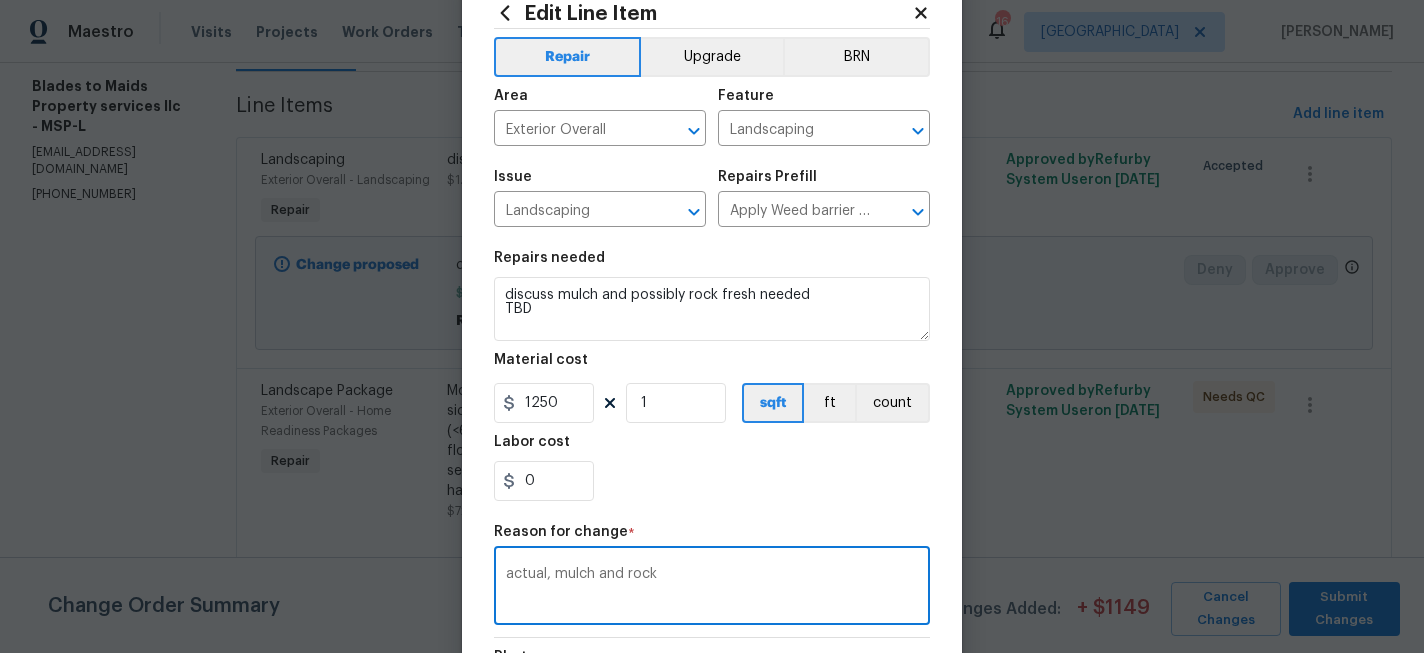 scroll, scrollTop: 353, scrollLeft: 0, axis: vertical 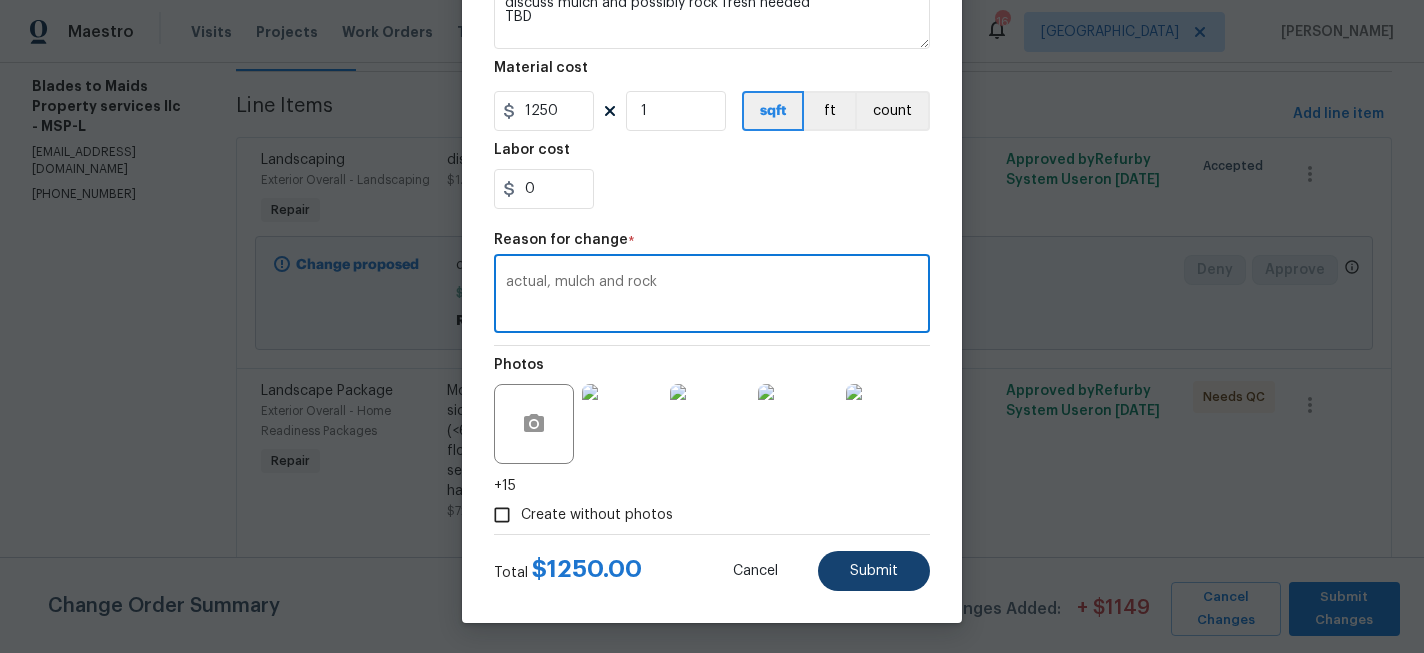 type on "actual, mulch and rock" 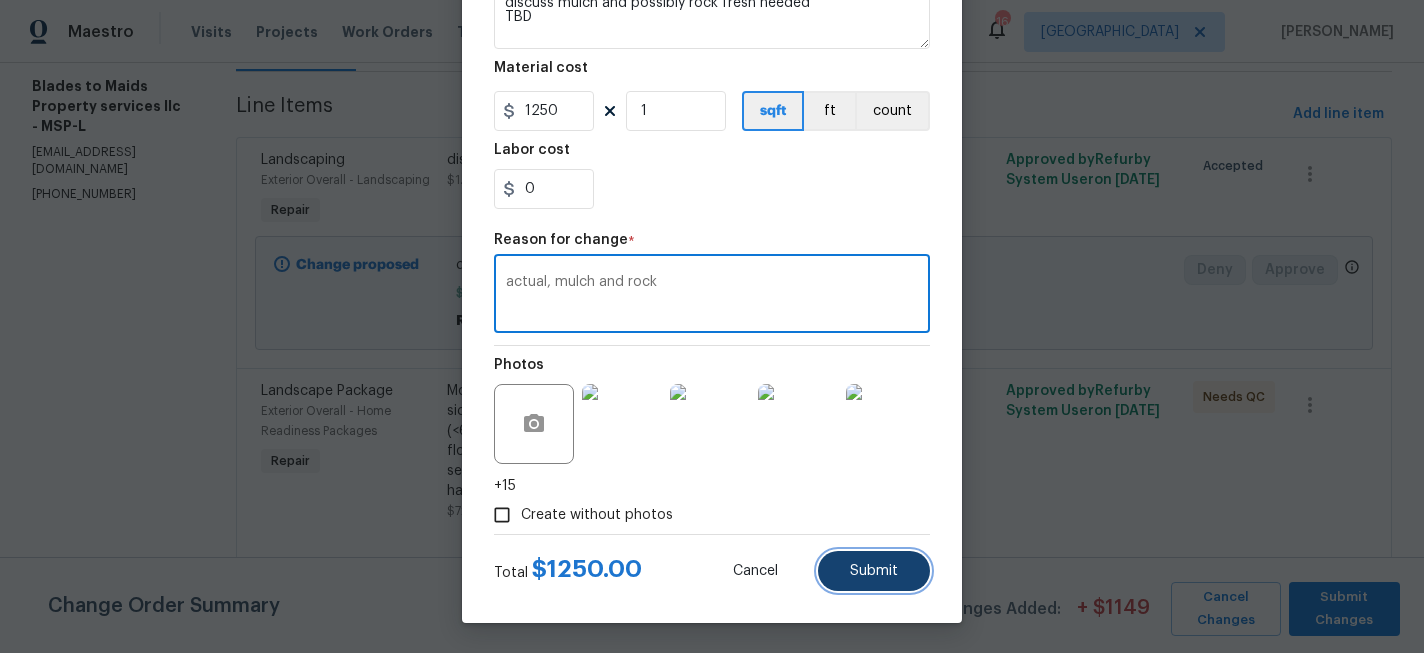 click on "Submit" at bounding box center (874, 571) 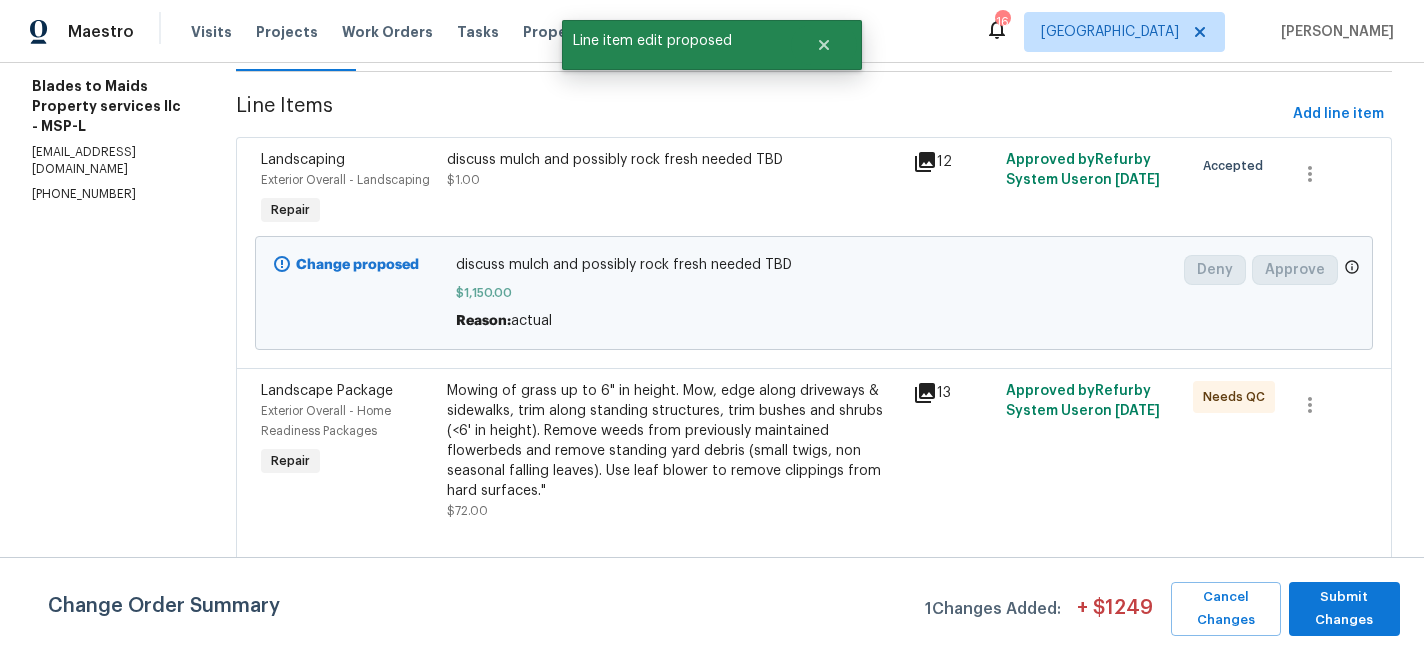 scroll, scrollTop: 0, scrollLeft: 0, axis: both 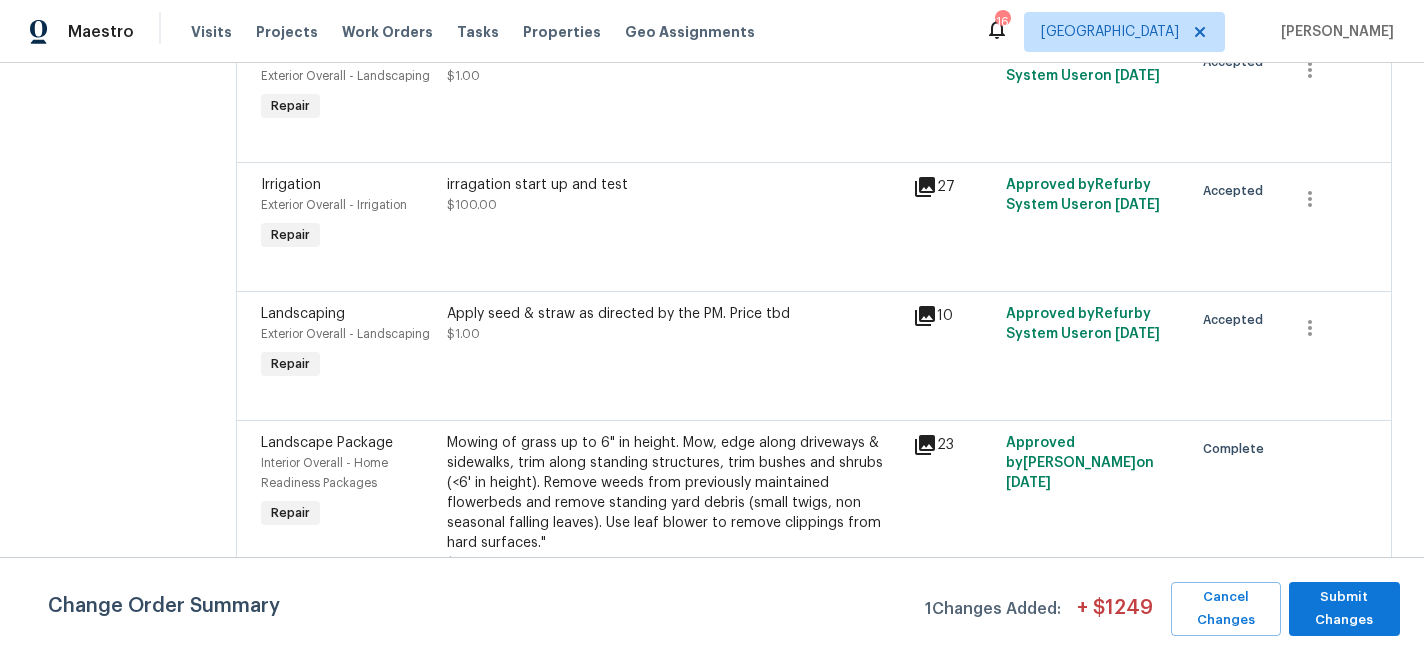 click on "Apply seed & straw as directed by the PM.
Price tbd" at bounding box center [674, 314] 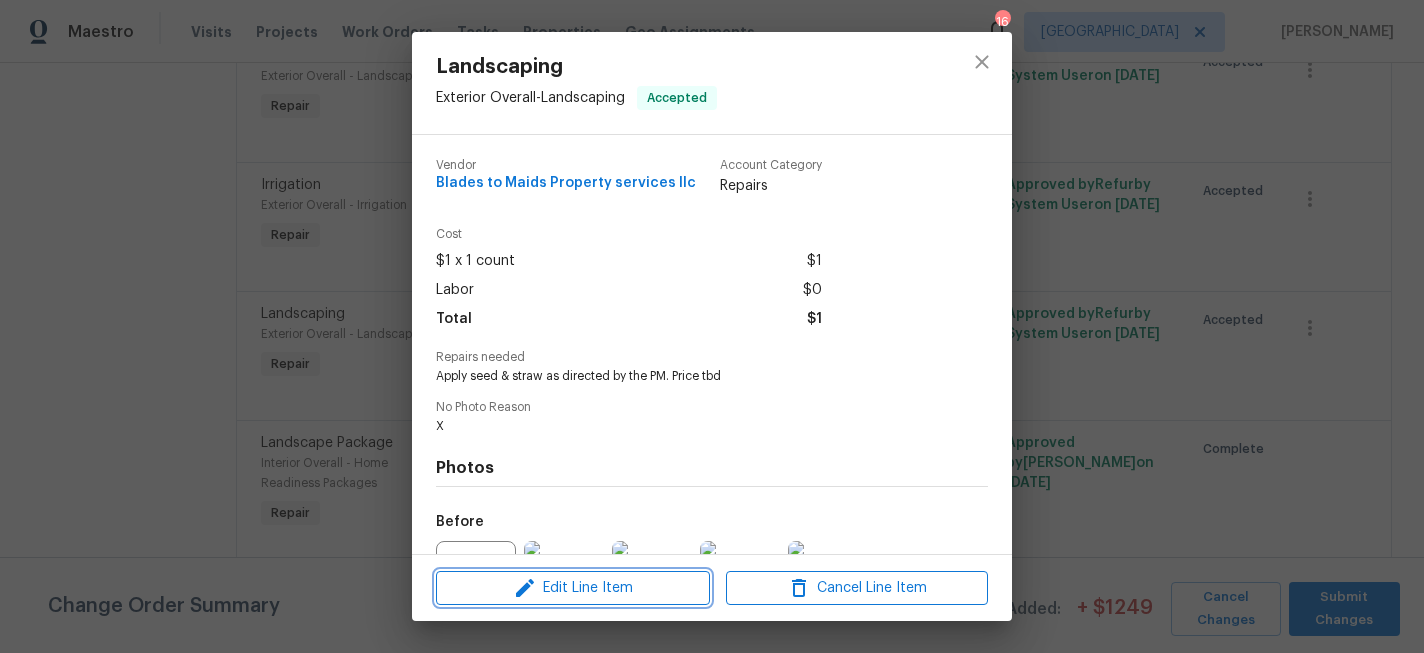 click on "Edit Line Item" at bounding box center [573, 588] 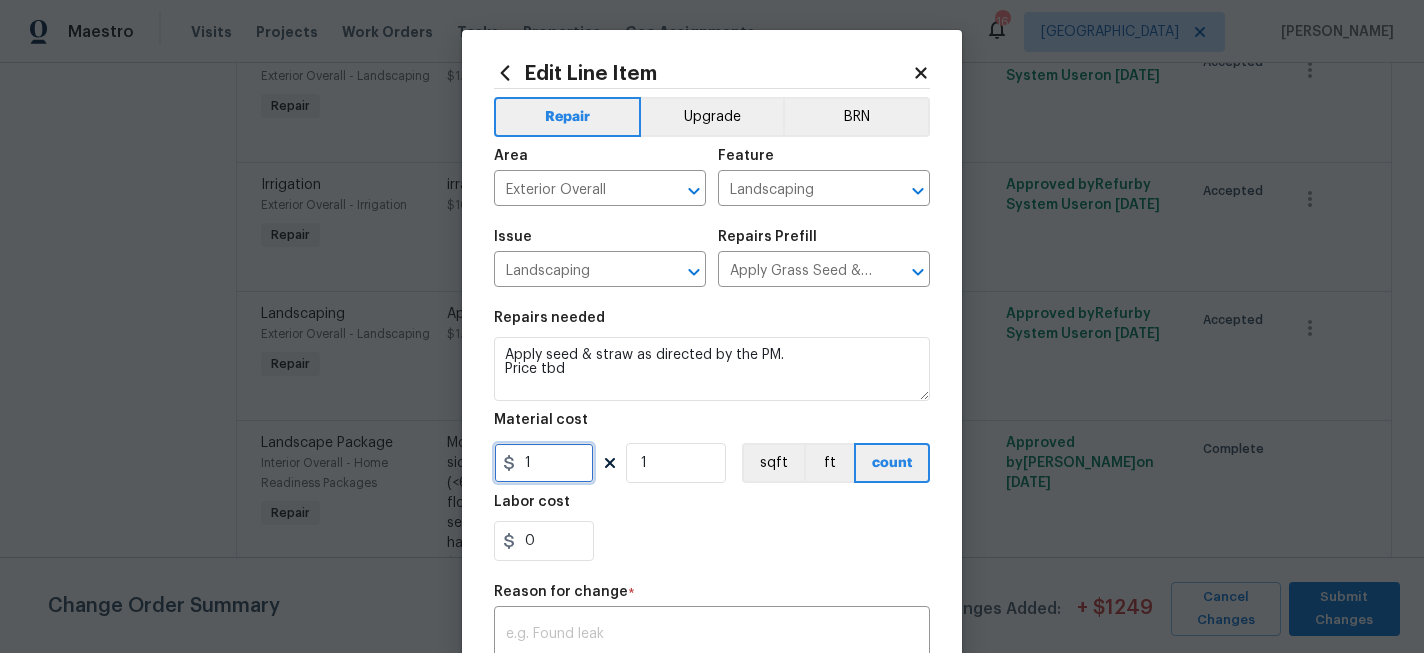 click on "1" at bounding box center (544, 463) 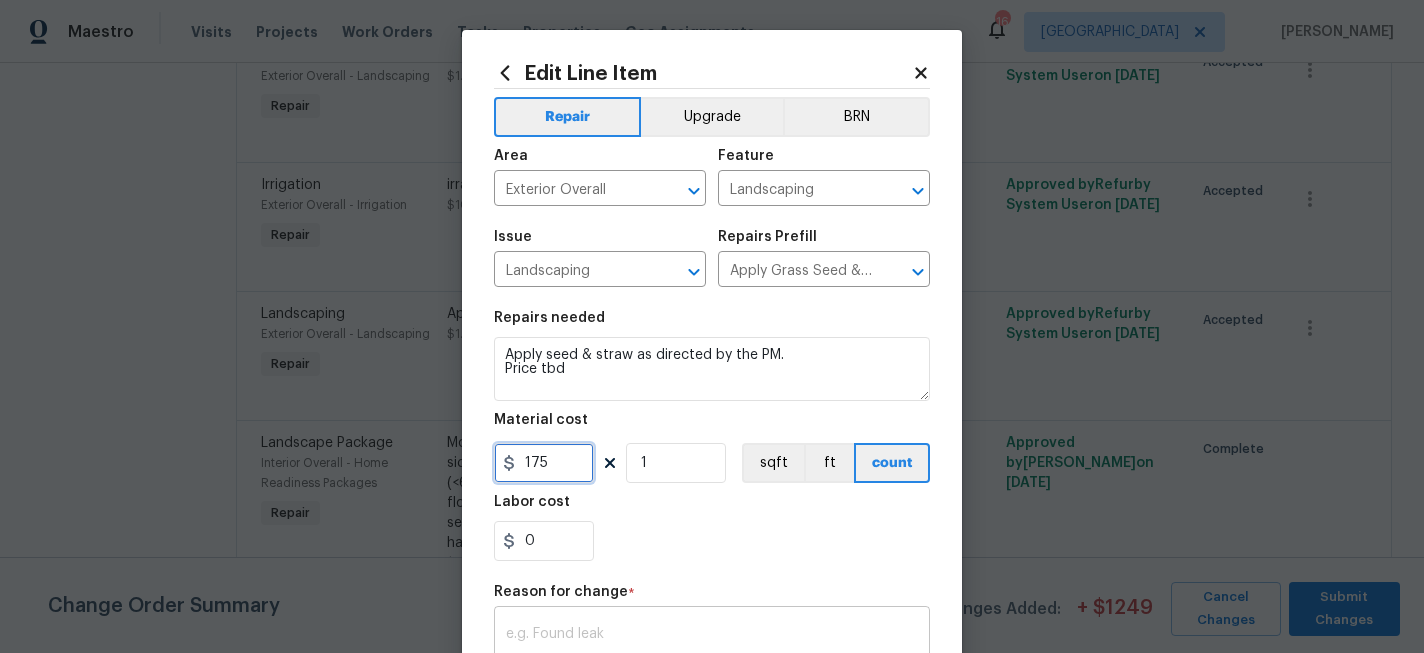 type on "175" 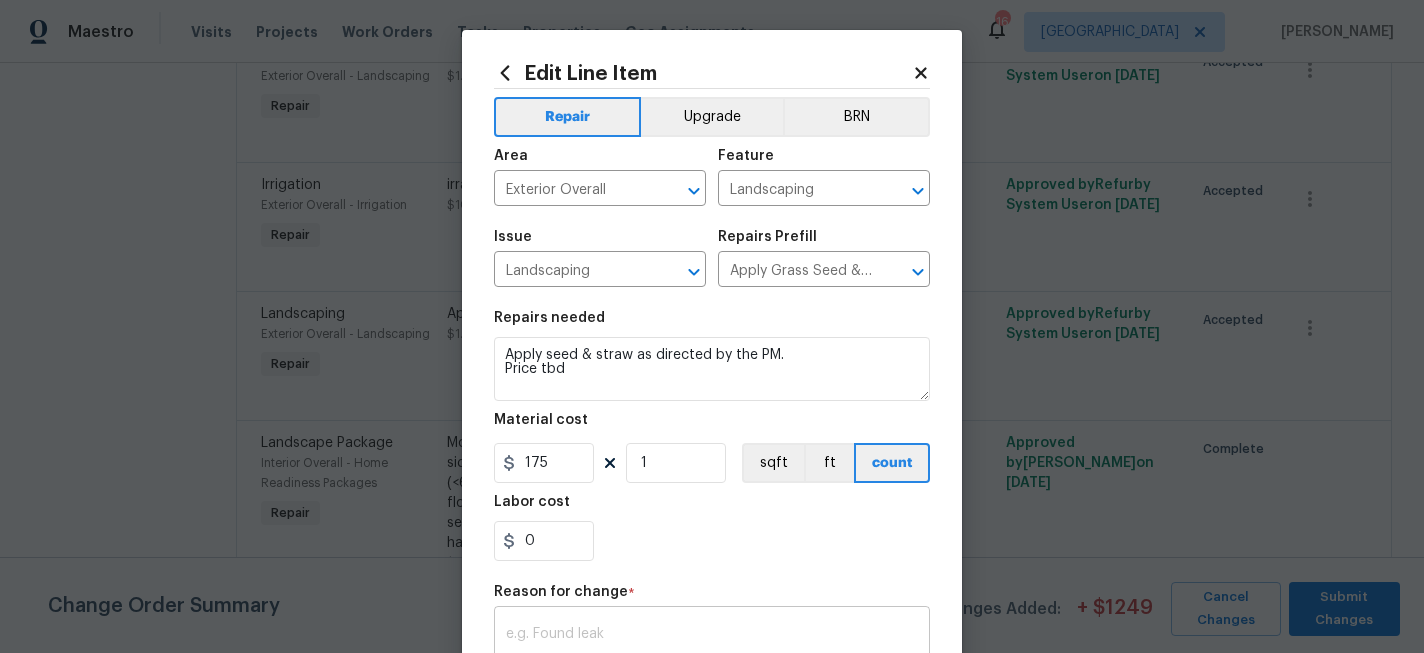 click at bounding box center (712, 648) 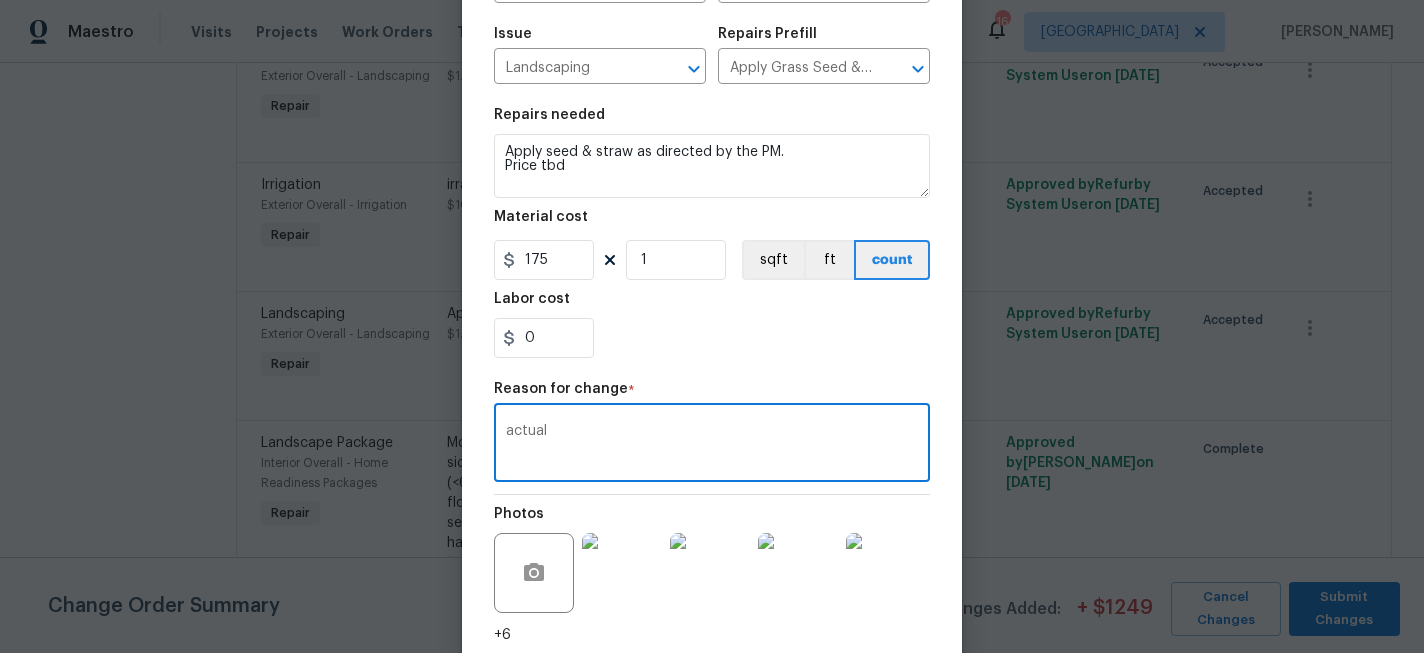 scroll, scrollTop: 353, scrollLeft: 0, axis: vertical 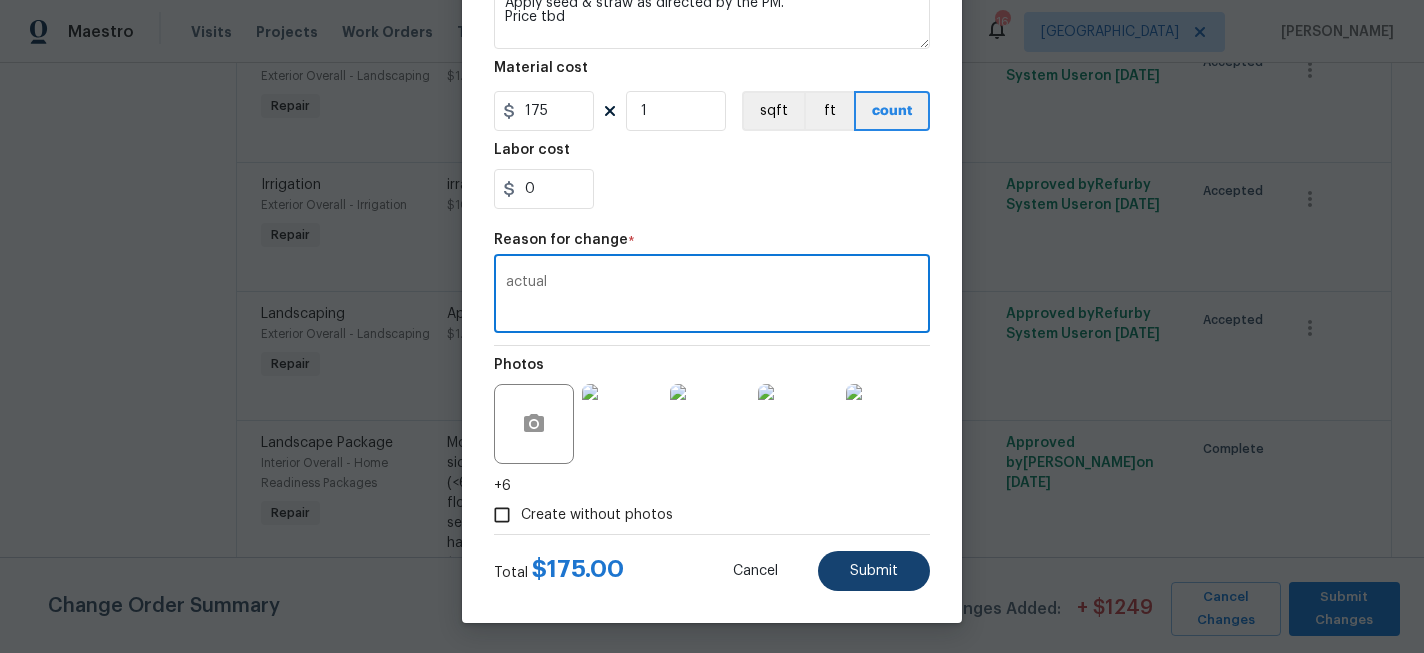type on "actual" 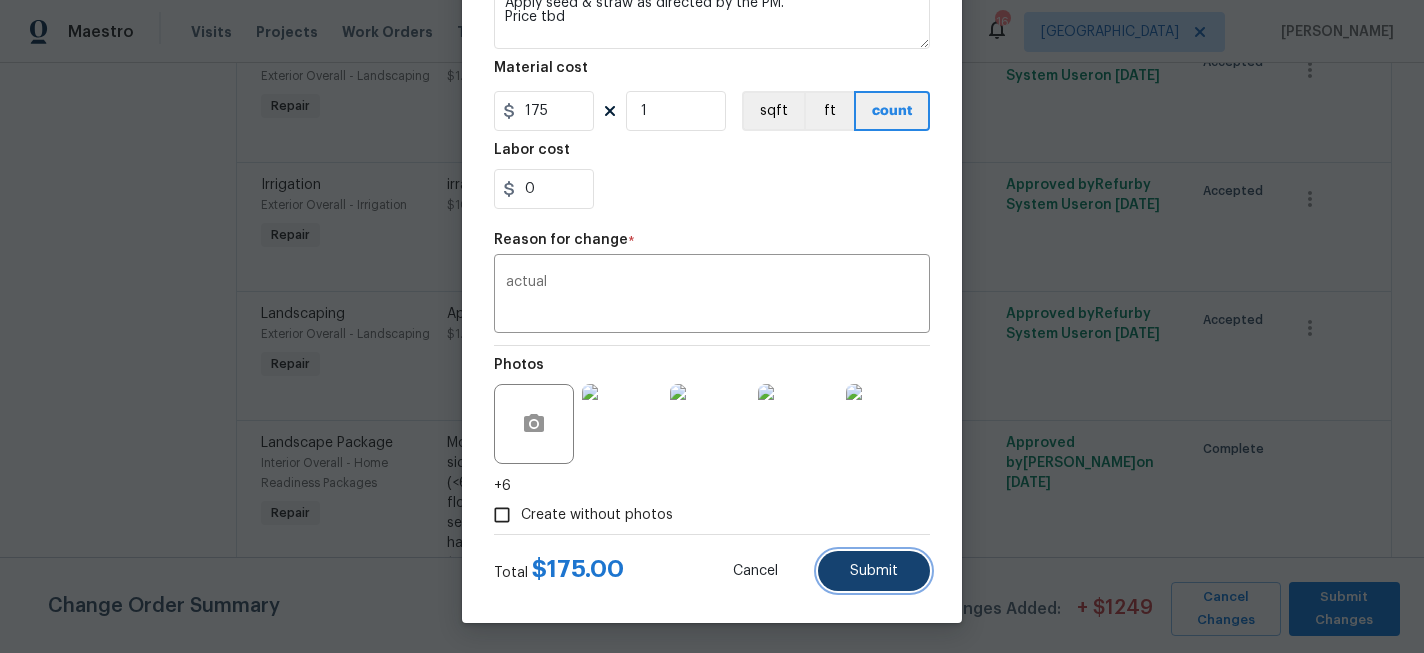 click on "Submit" at bounding box center [874, 571] 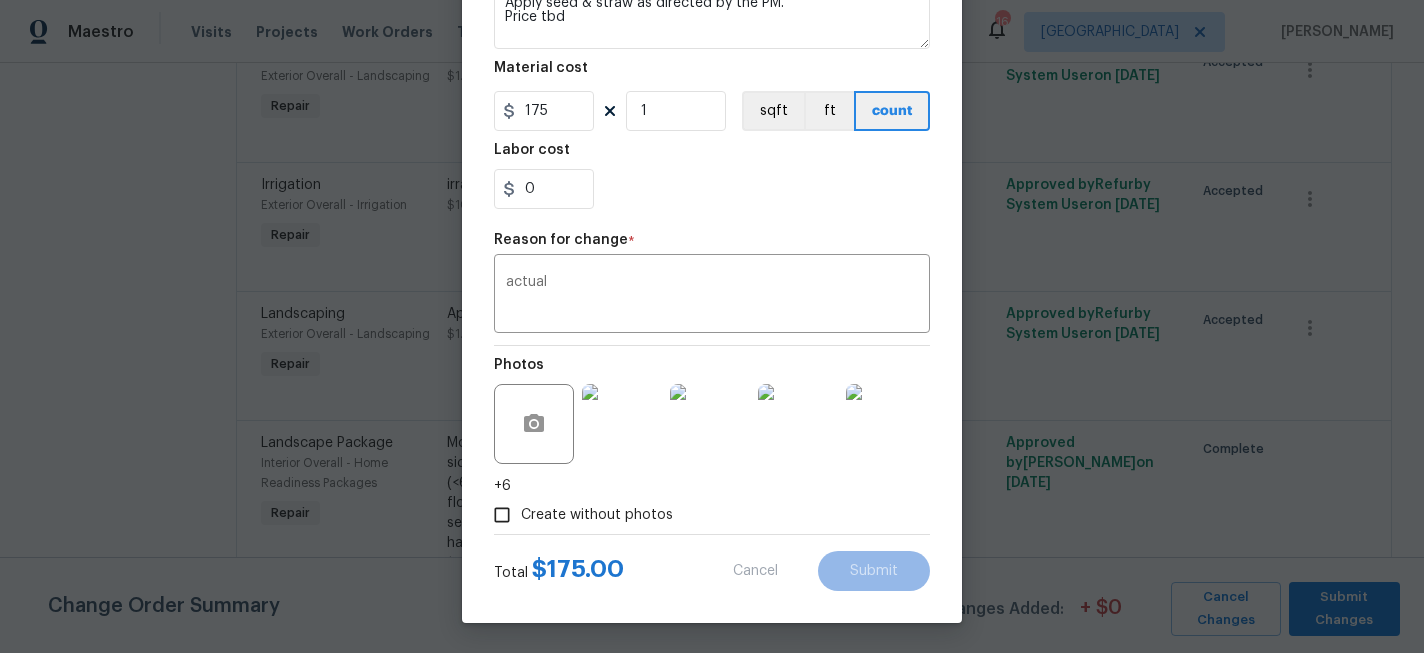 type on "1" 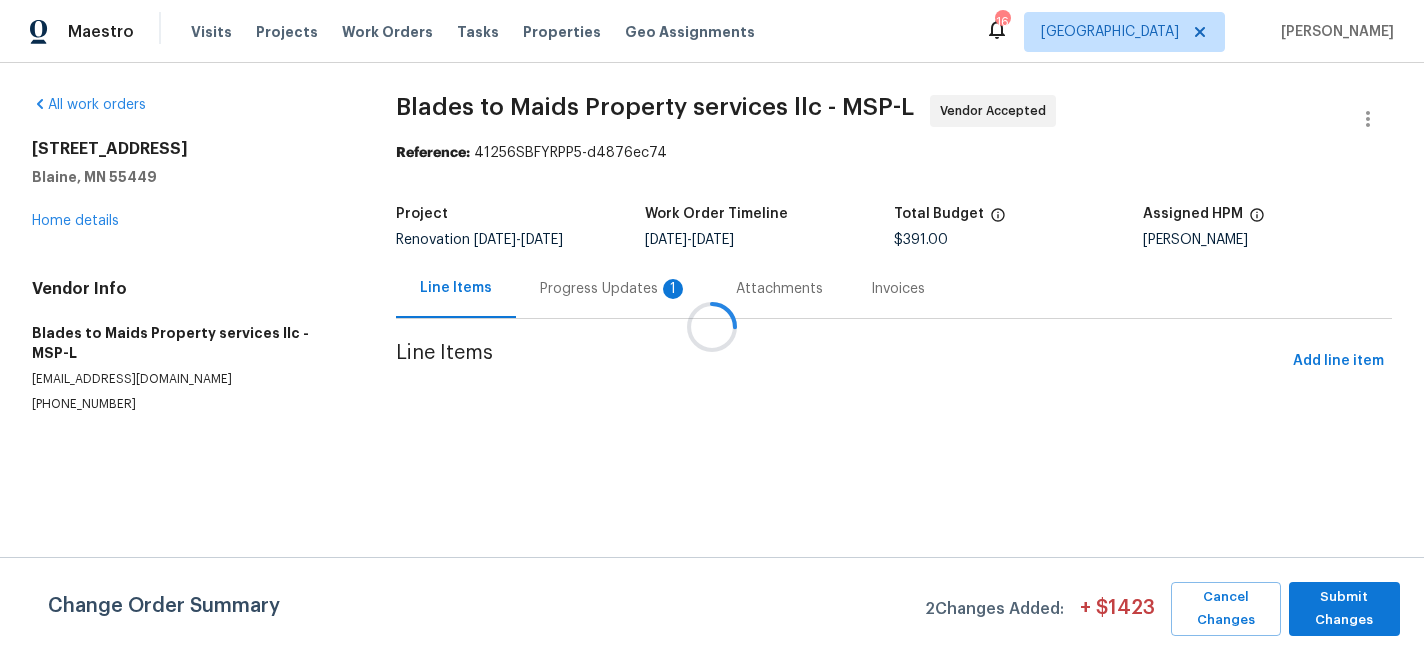 scroll, scrollTop: 0, scrollLeft: 0, axis: both 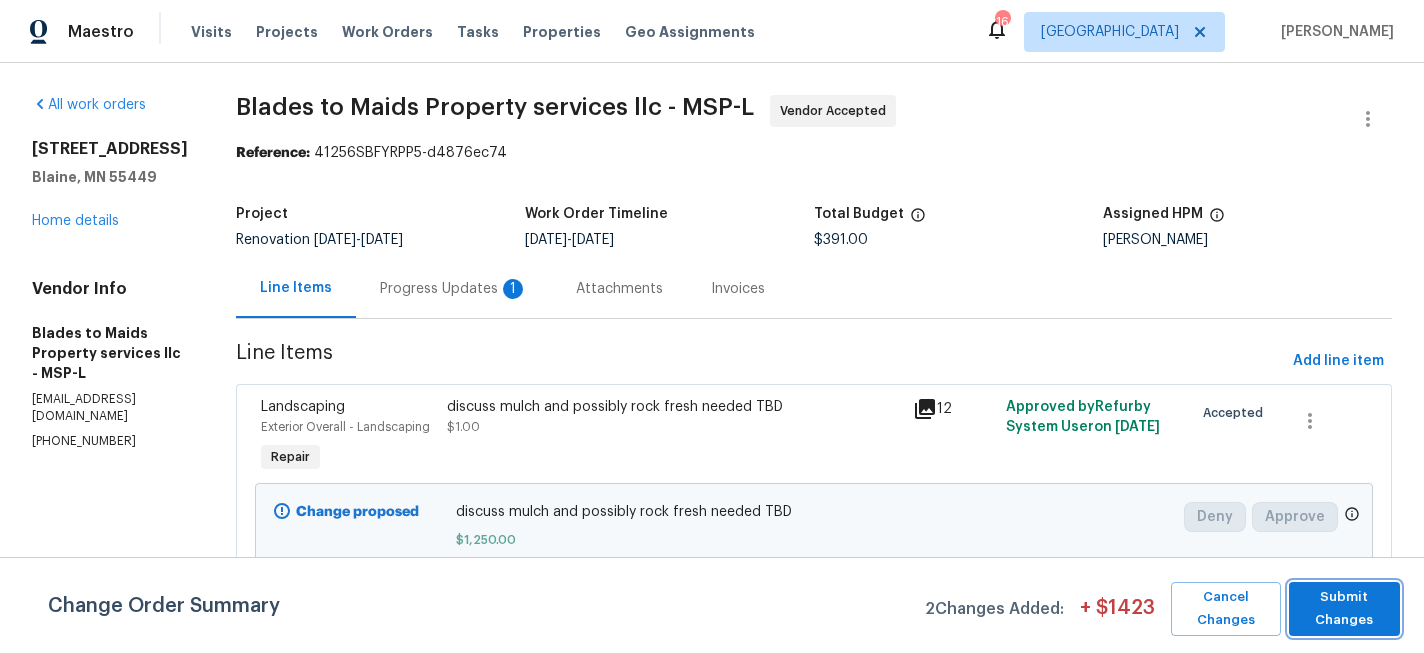 click on "Submit Changes" at bounding box center (1345, 609) 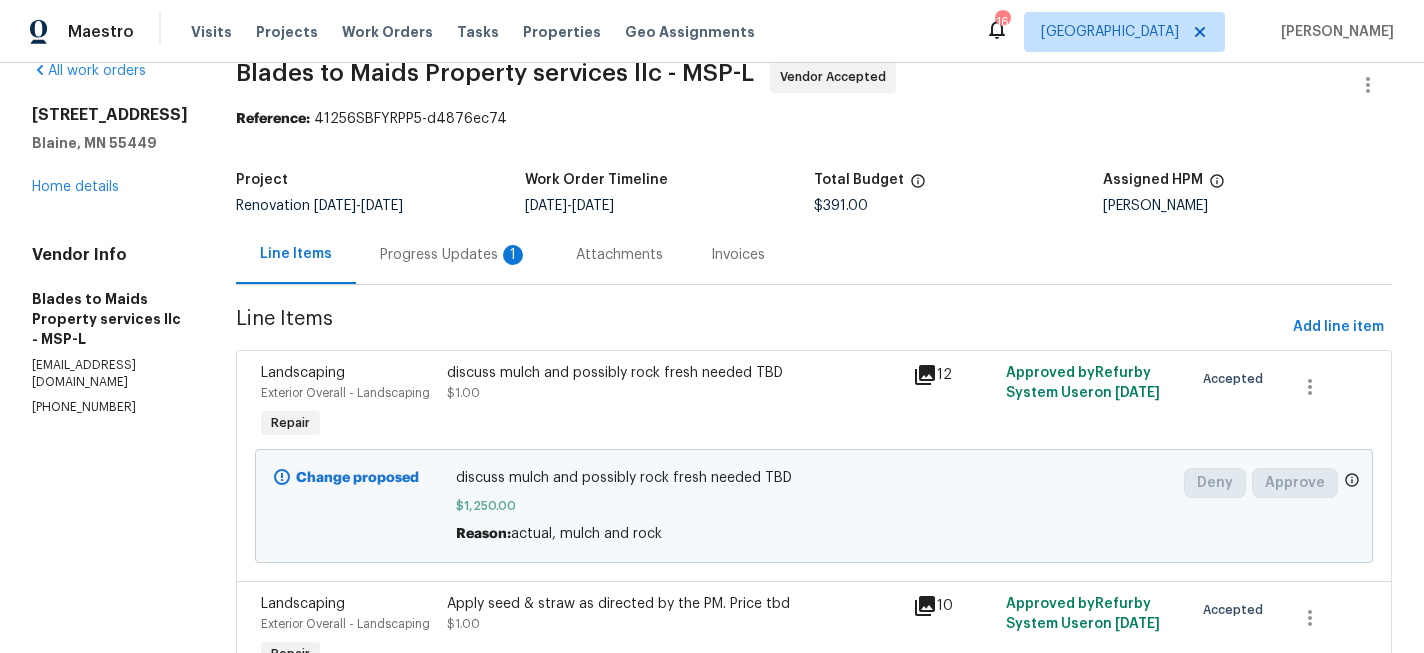 scroll, scrollTop: 0, scrollLeft: 0, axis: both 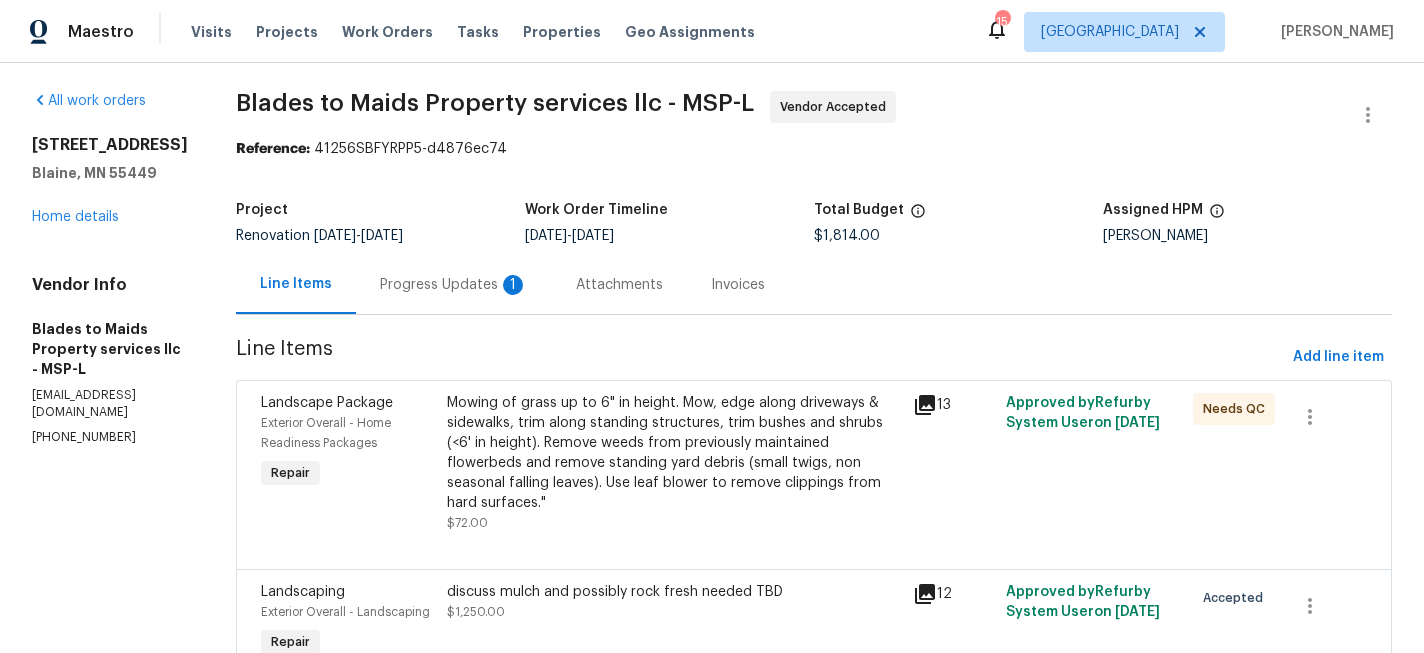 click on "Mowing of grass up to 6" in height. Mow, edge along driveways & sidewalks, trim along standing structures, trim bushes and shrubs (<6' in height). Remove weeds from previously maintained flowerbeds and remove standing yard debris (small twigs, non seasonal falling leaves).  Use leaf blower to remove clippings from hard surfaces."" at bounding box center (674, 453) 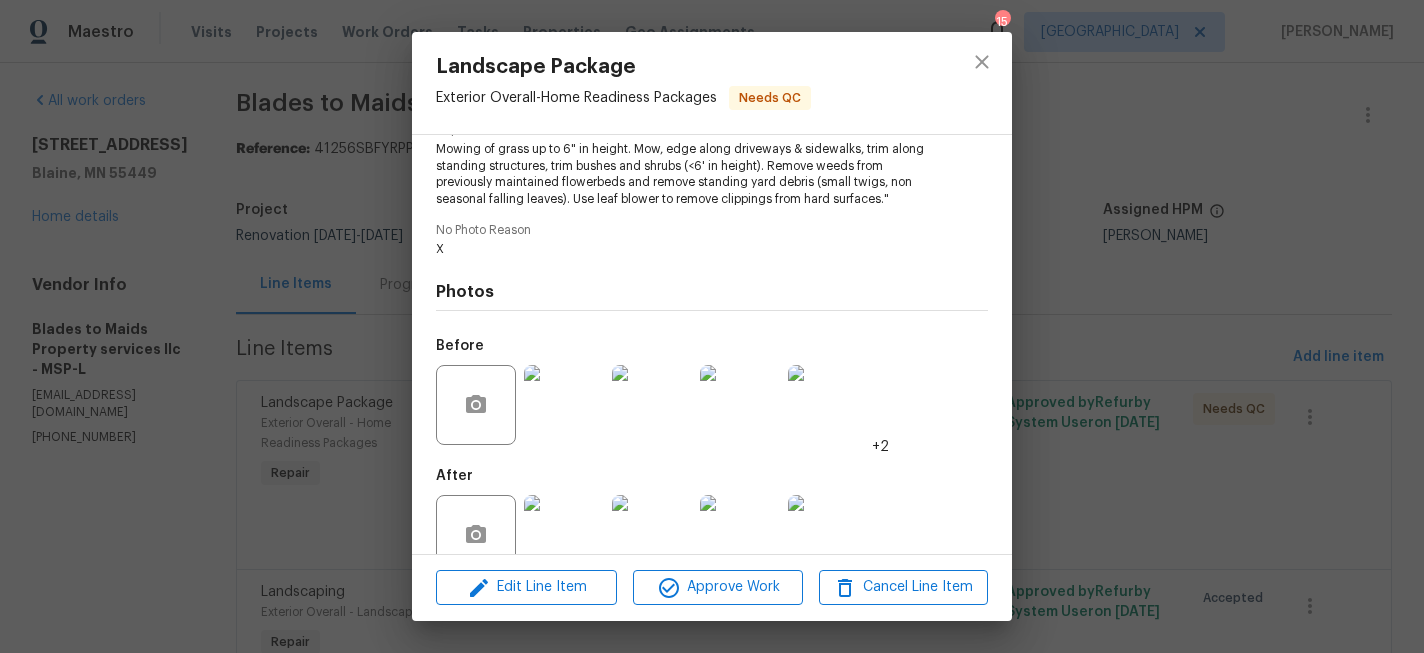 scroll, scrollTop: 267, scrollLeft: 0, axis: vertical 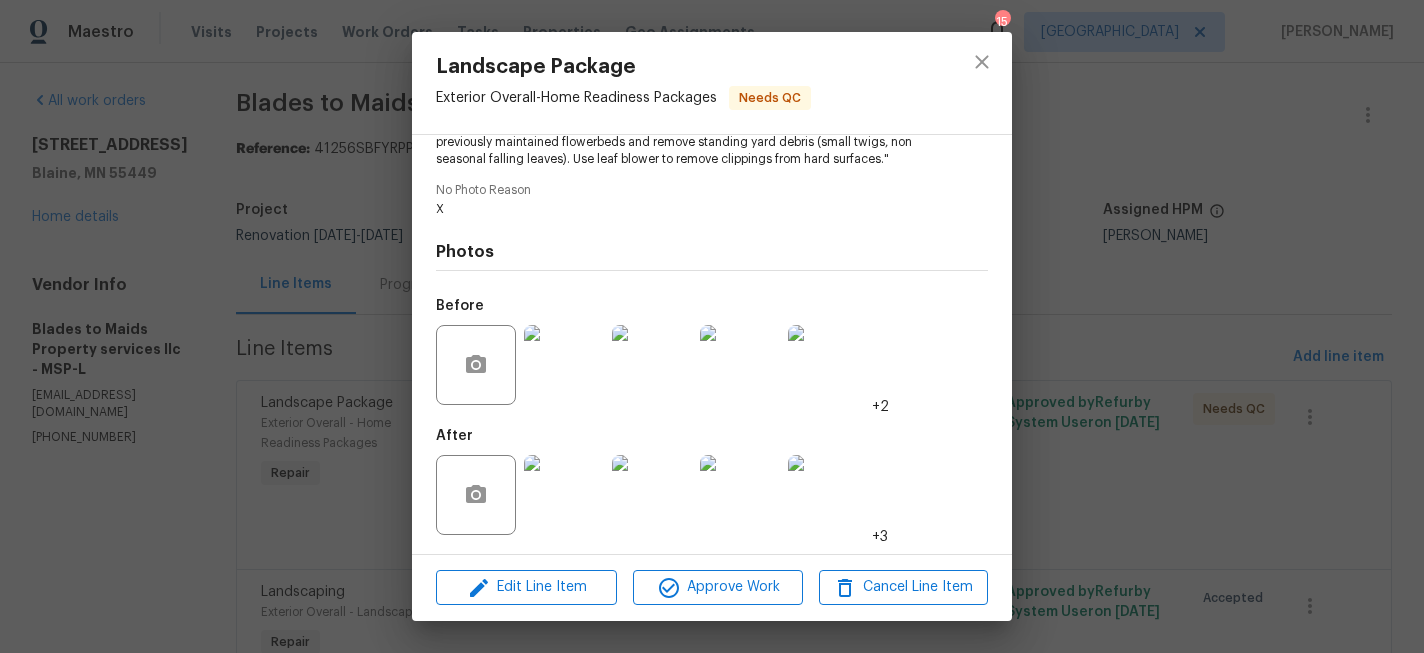 click at bounding box center (564, 495) 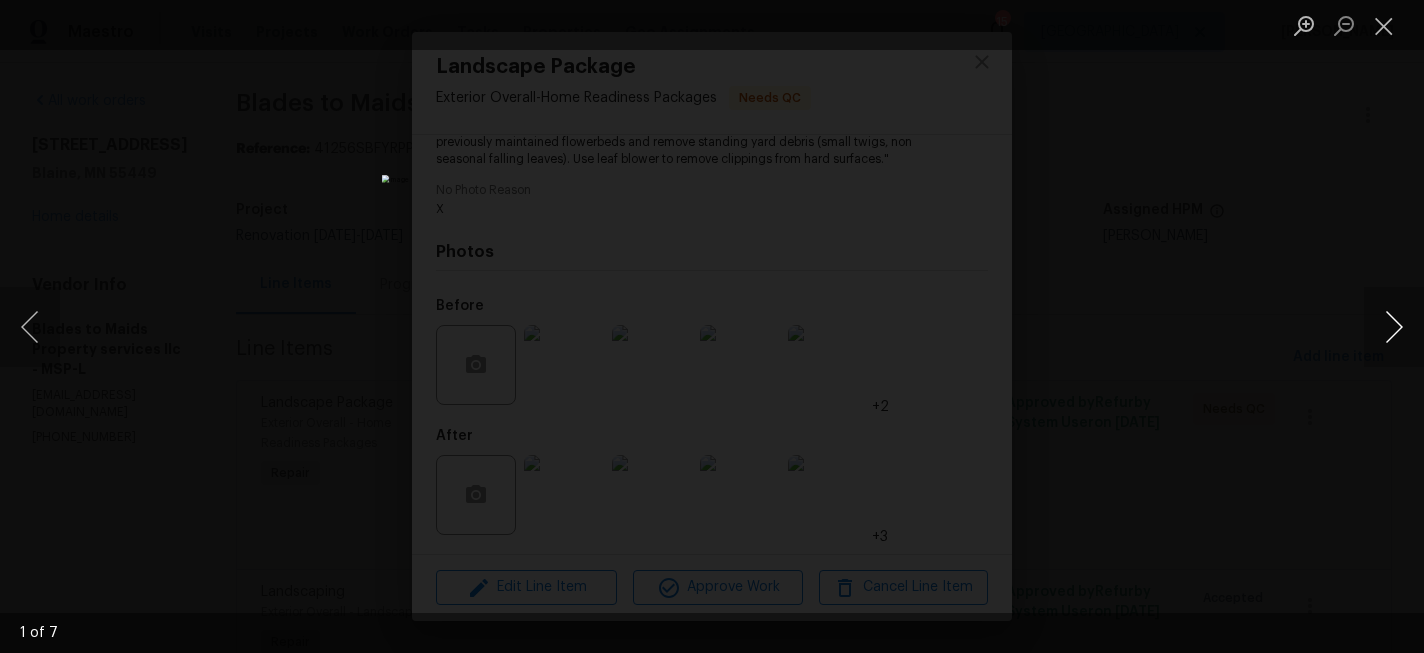 click at bounding box center (1394, 327) 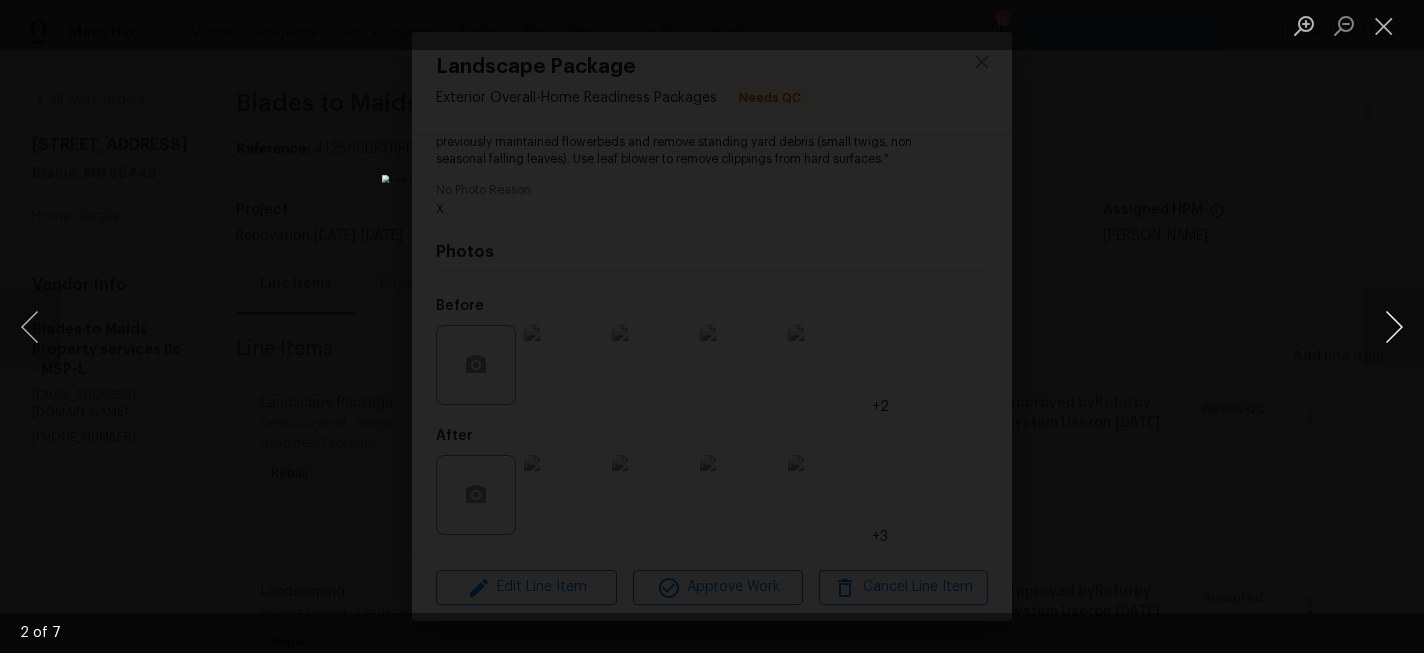 click at bounding box center [1394, 327] 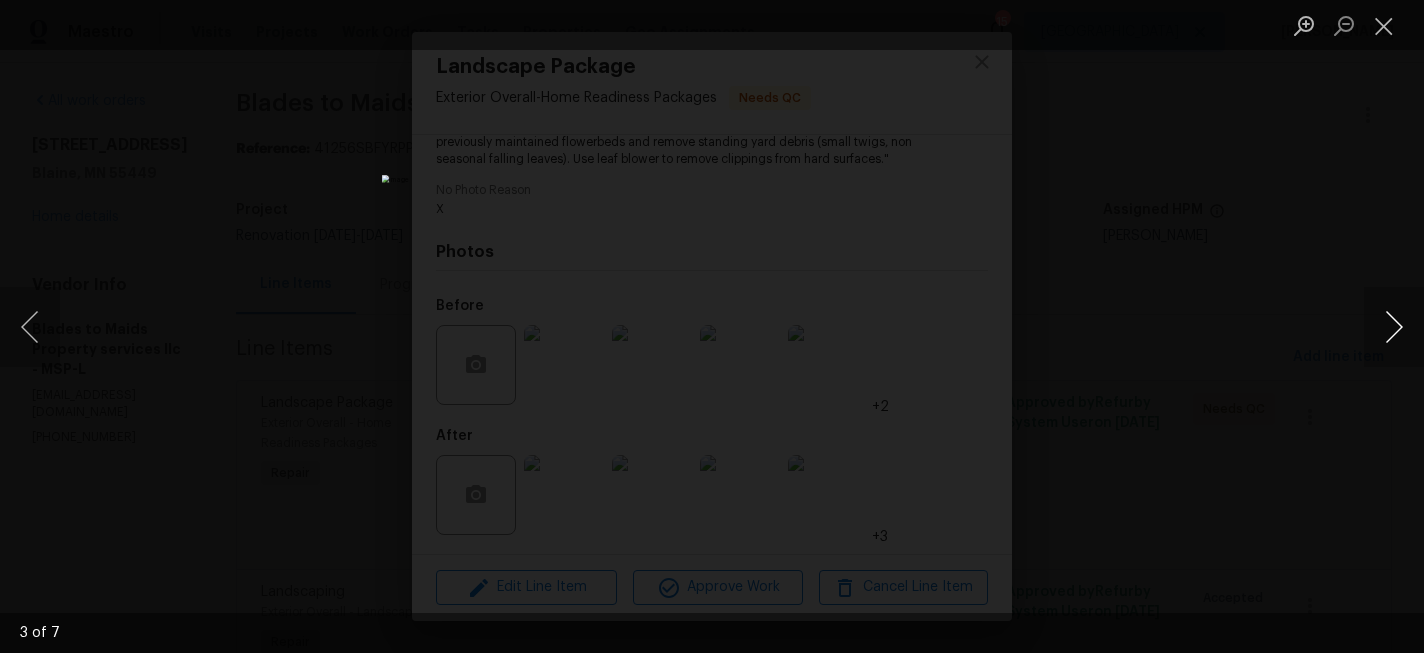 click at bounding box center (1394, 327) 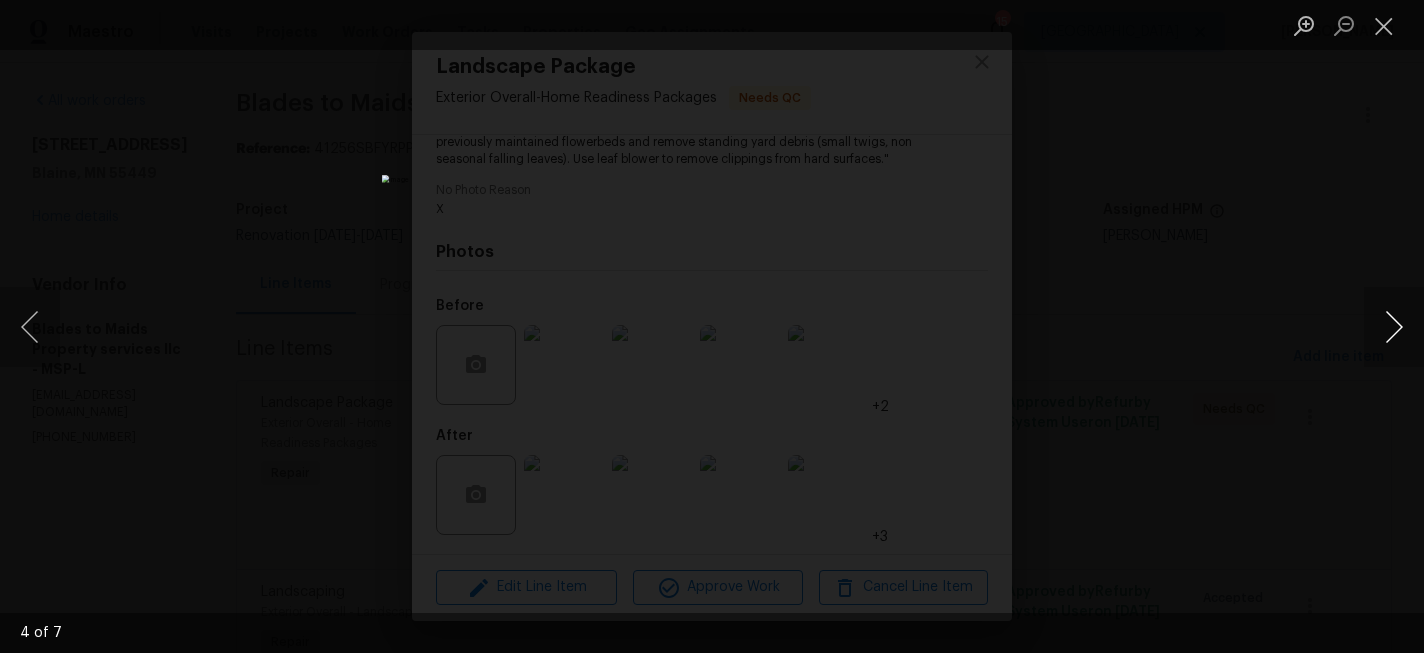 click at bounding box center (1394, 327) 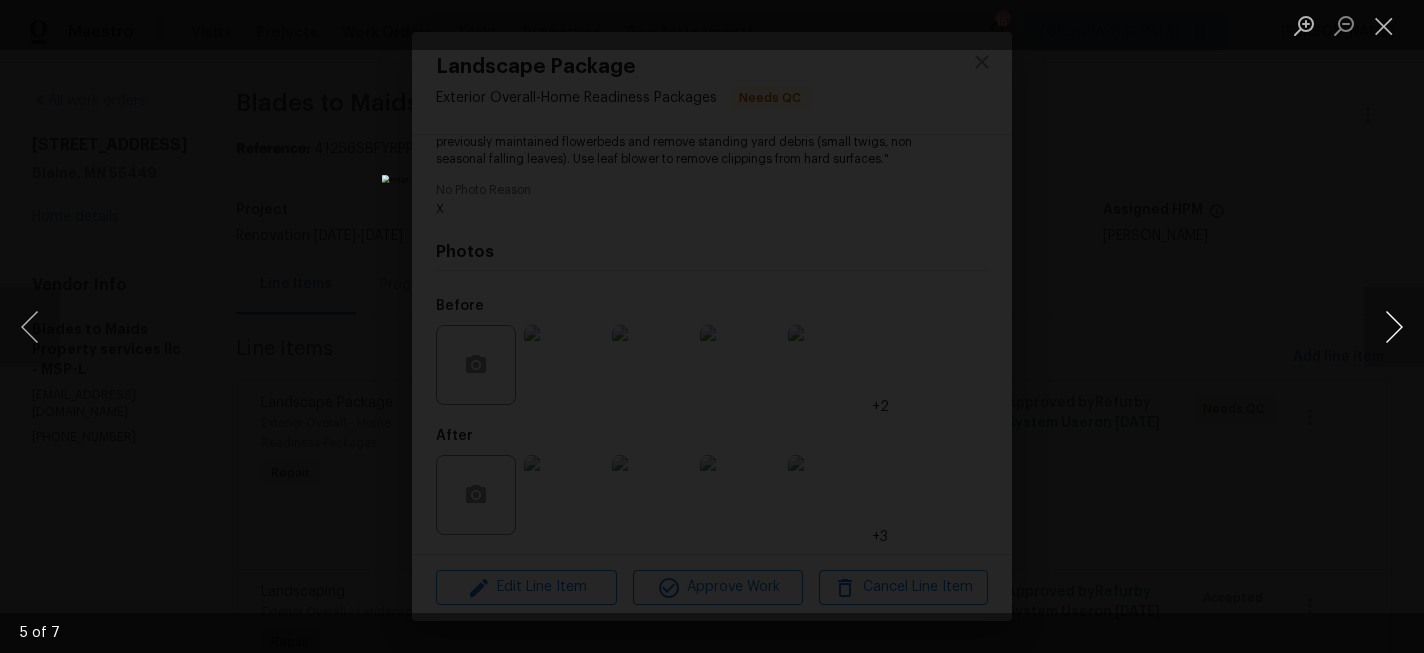 click at bounding box center [1394, 327] 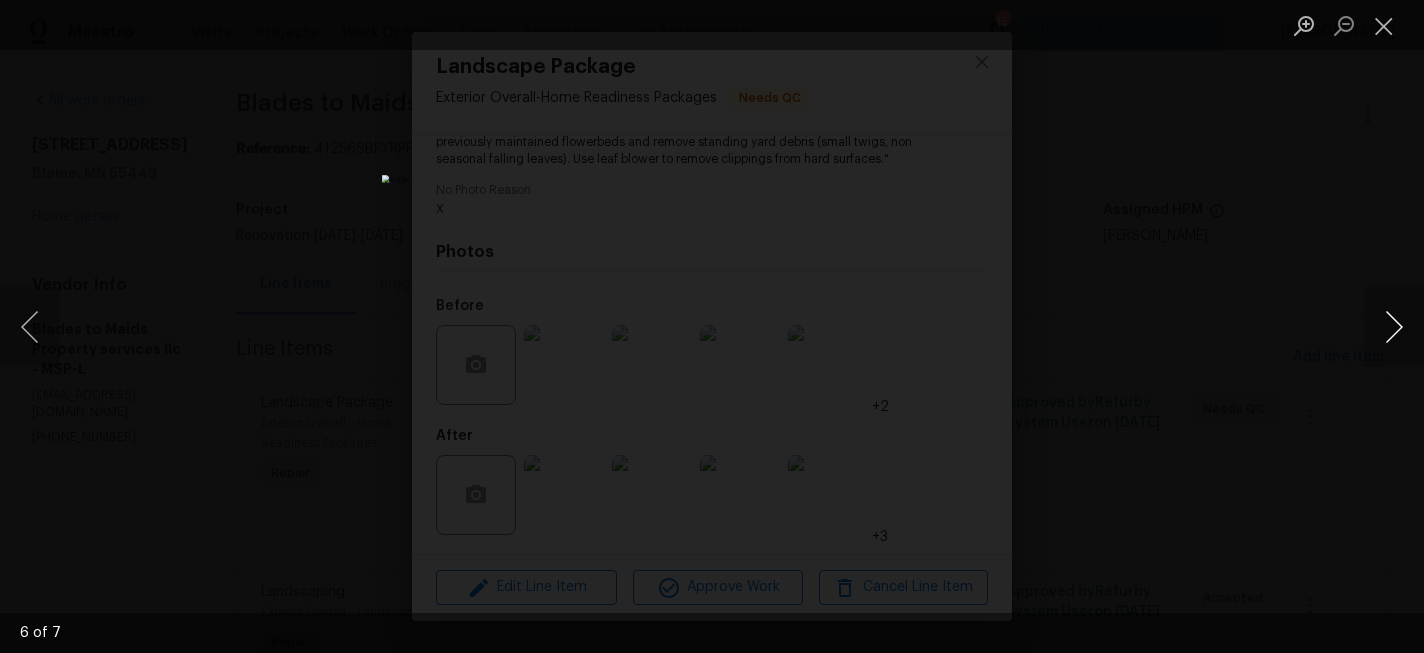 click at bounding box center (1394, 327) 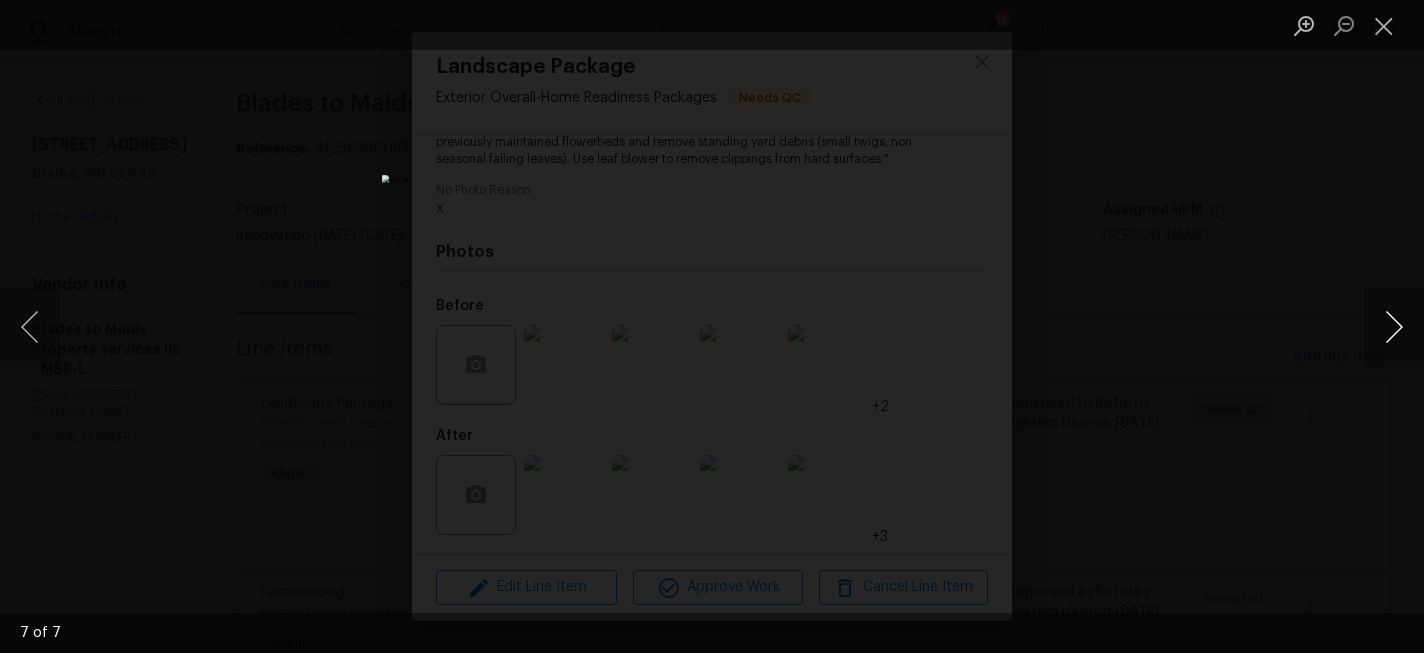 click at bounding box center [1394, 327] 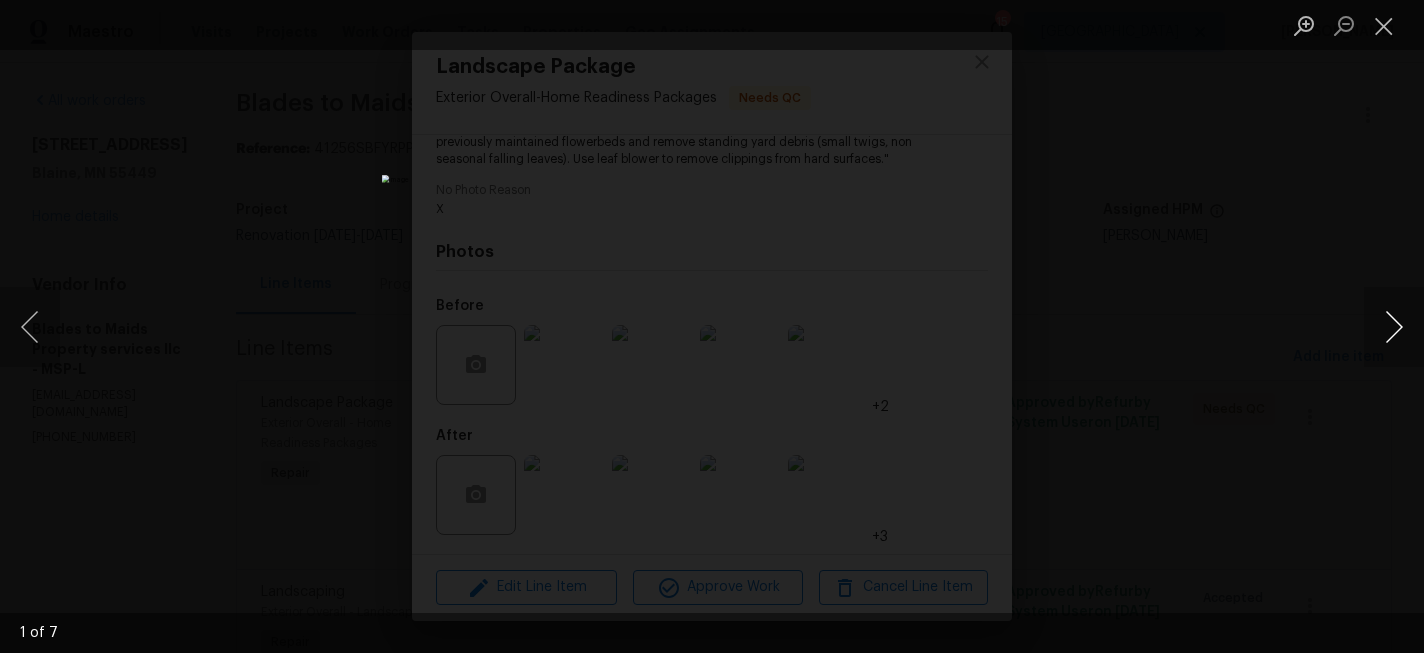 click at bounding box center (1394, 327) 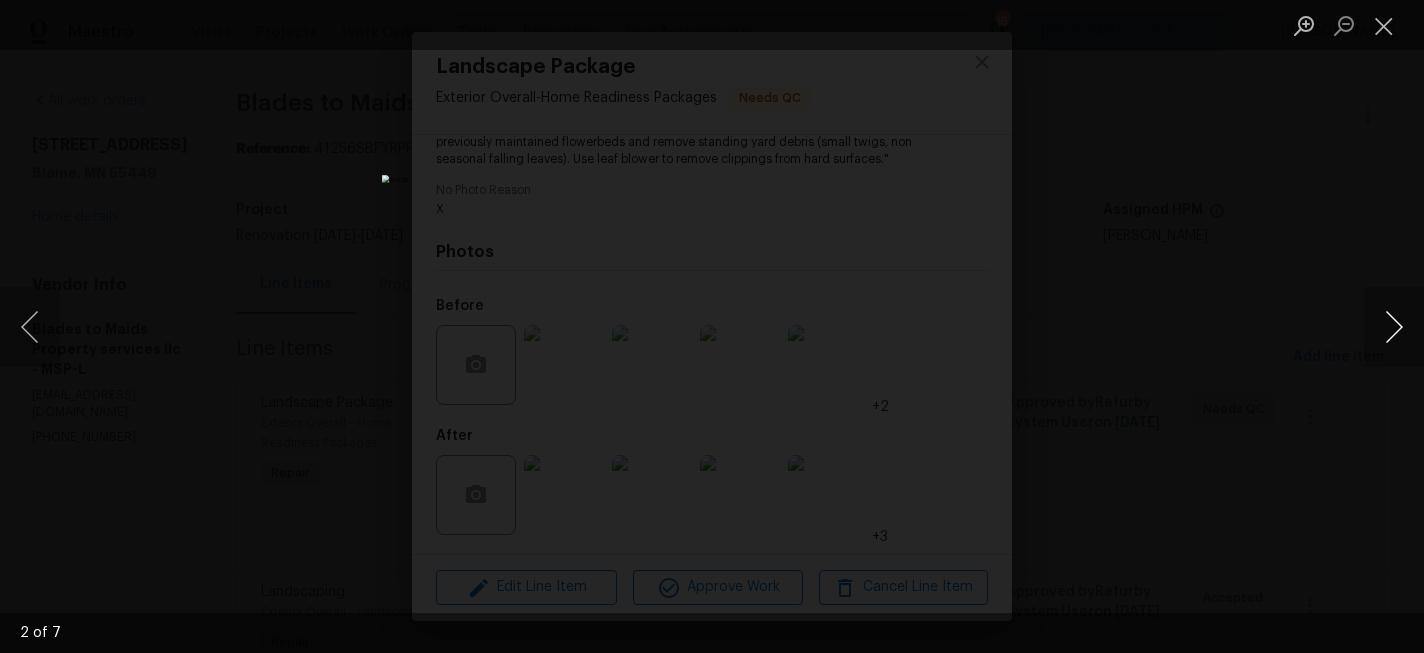 click at bounding box center [1394, 327] 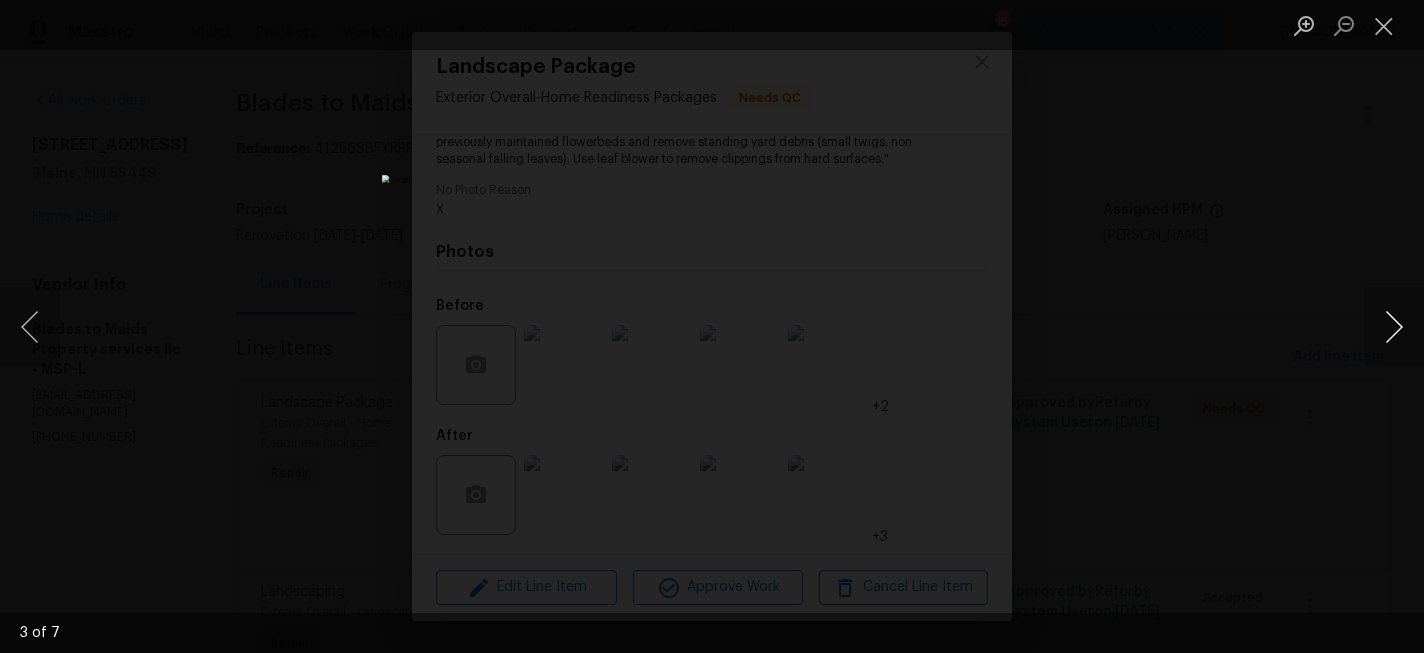 click at bounding box center [1394, 327] 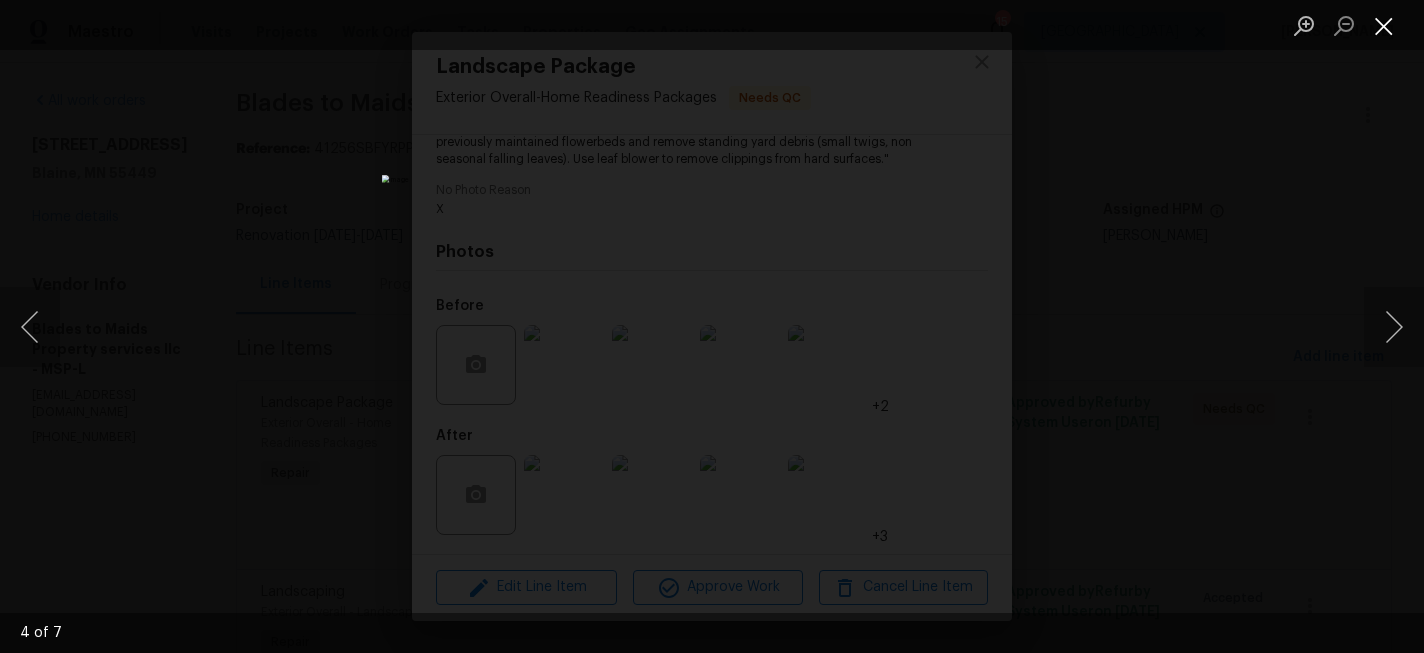 click at bounding box center (1384, 25) 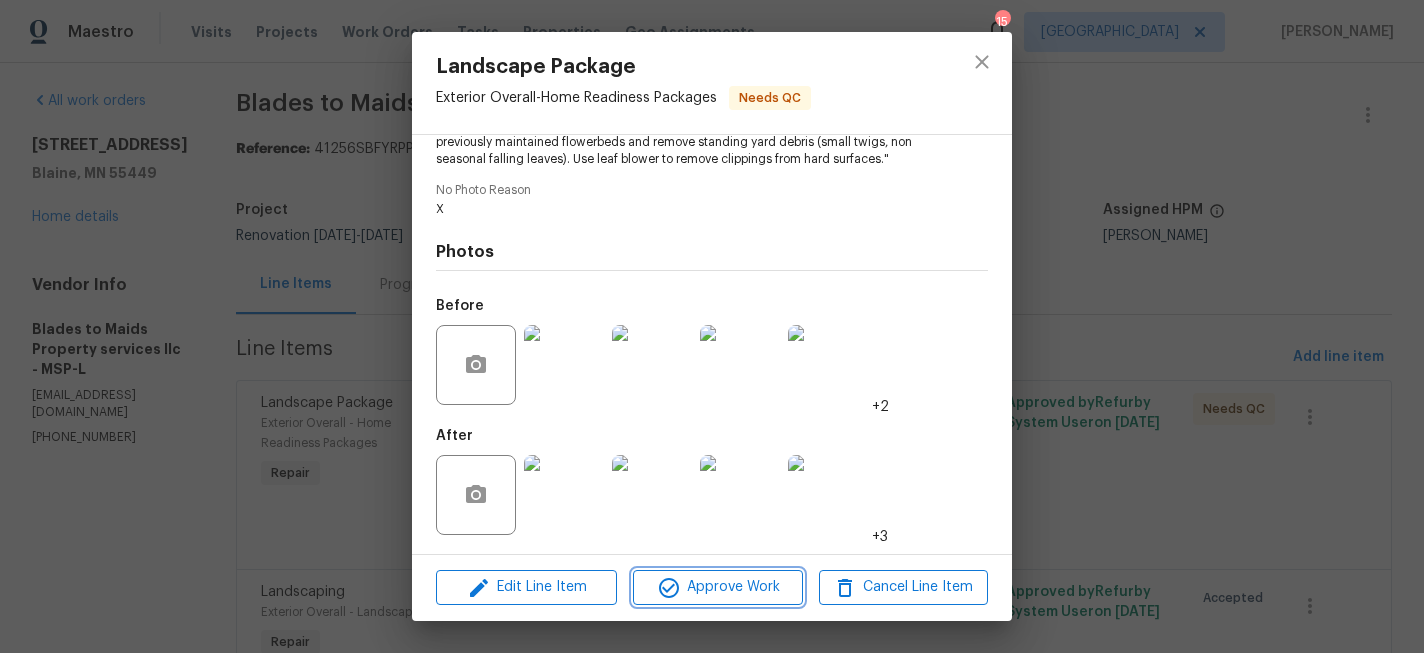 click on "Approve Work" at bounding box center [717, 587] 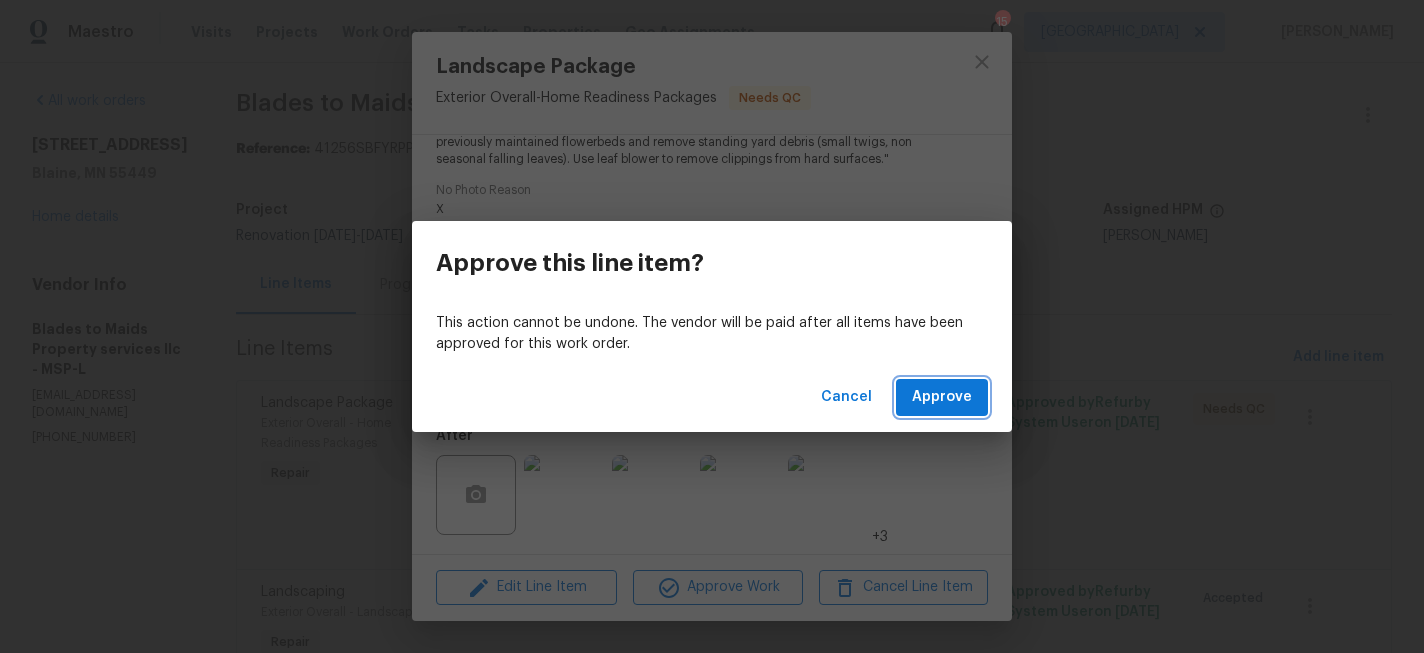 click on "Approve" at bounding box center [942, 397] 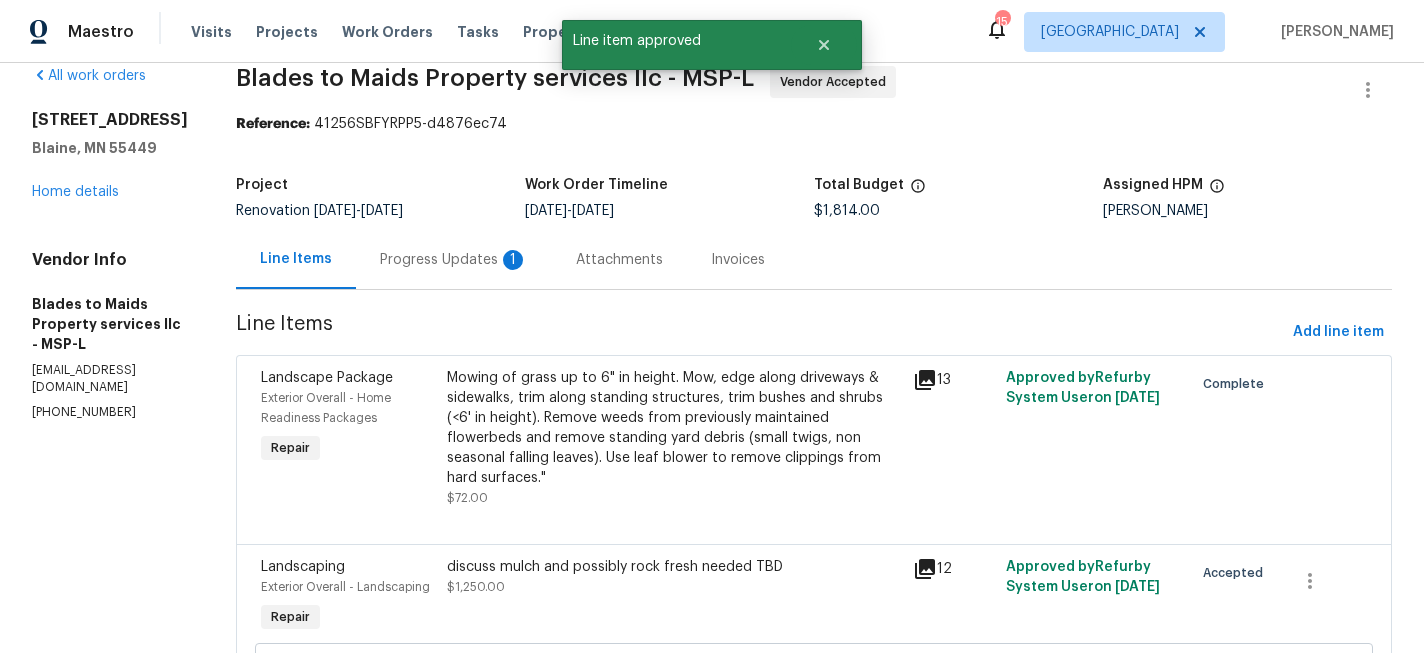 scroll, scrollTop: 21, scrollLeft: 0, axis: vertical 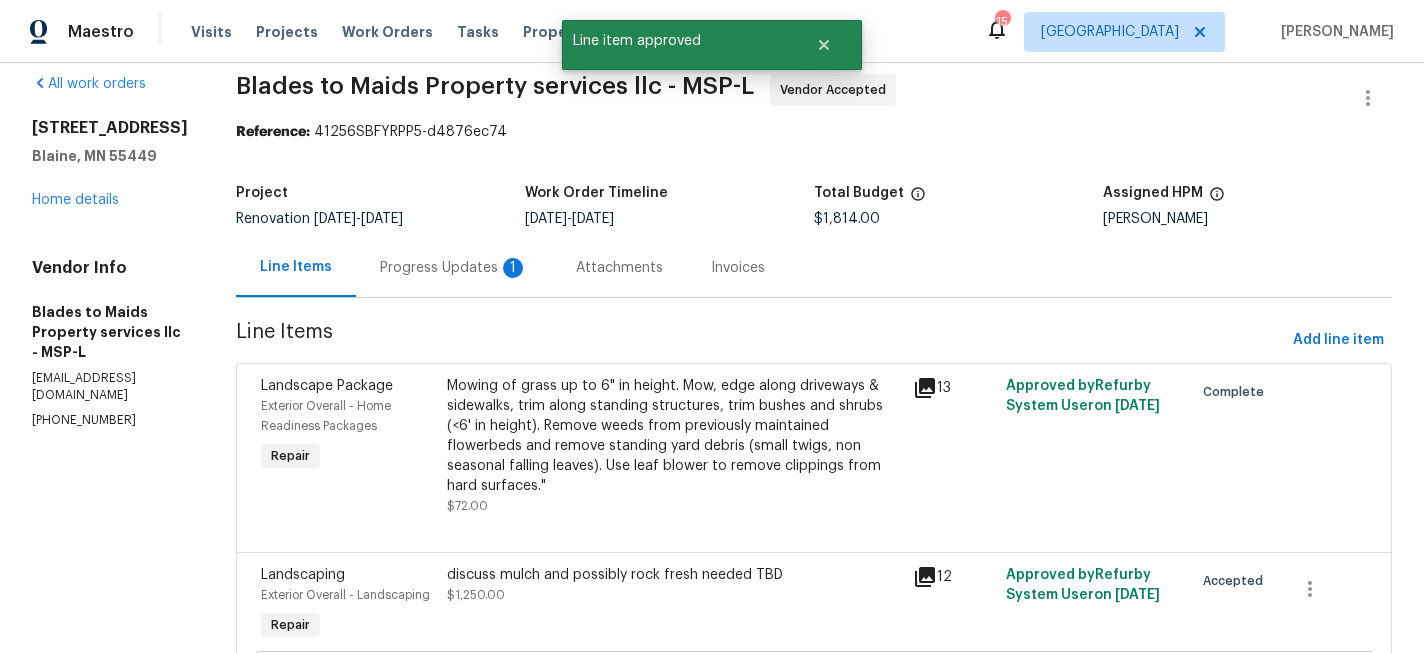 click on "Progress Updates 1" at bounding box center [454, 268] 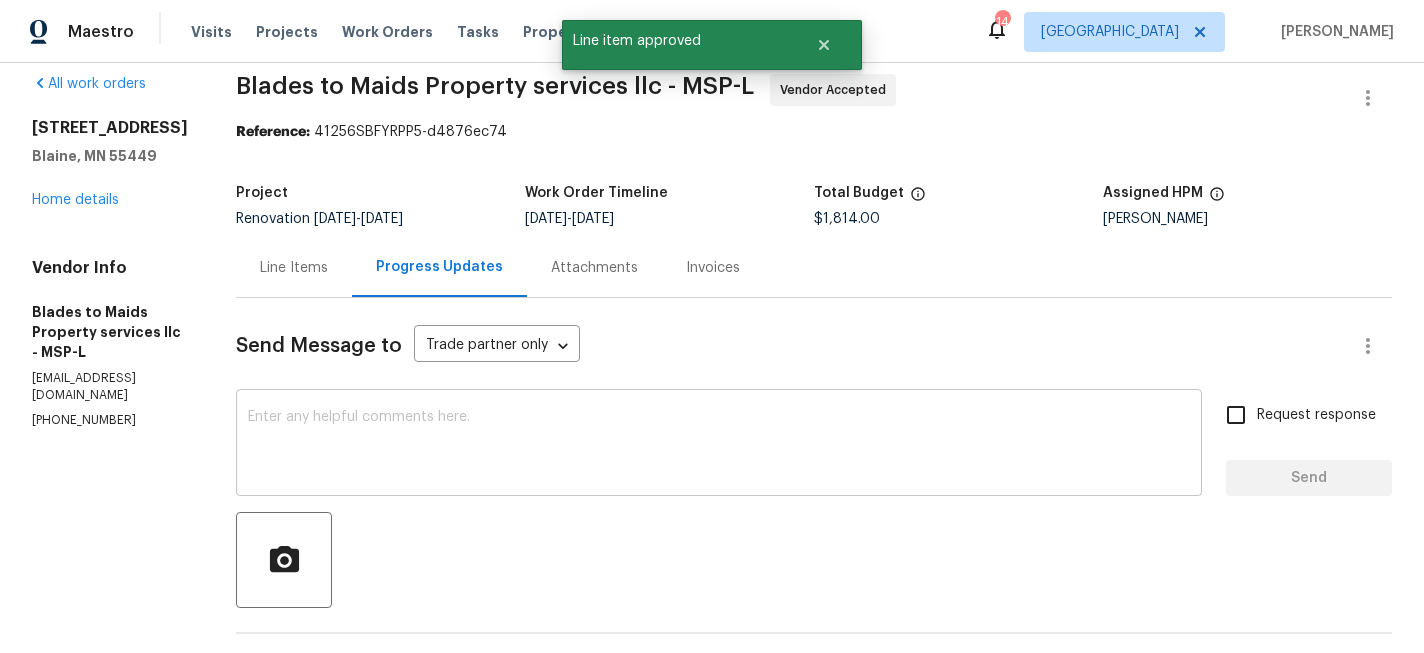 click at bounding box center [719, 445] 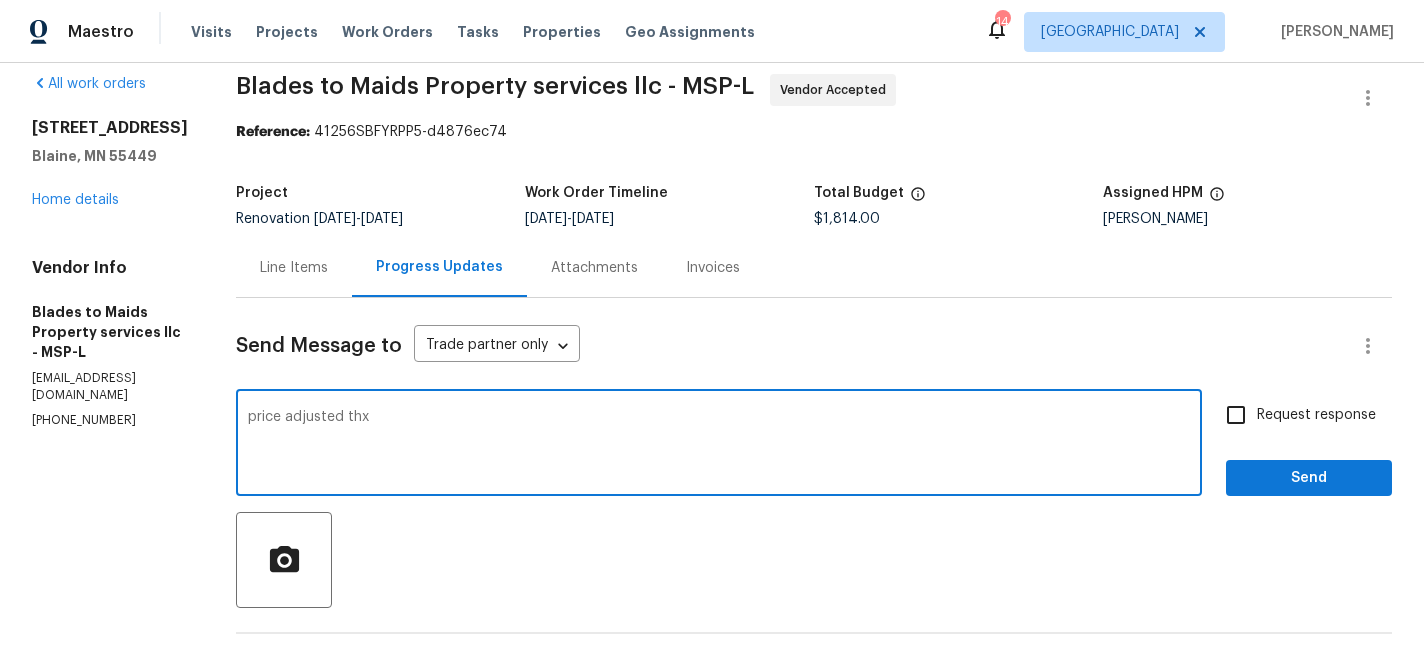 type on "price adjusted thx" 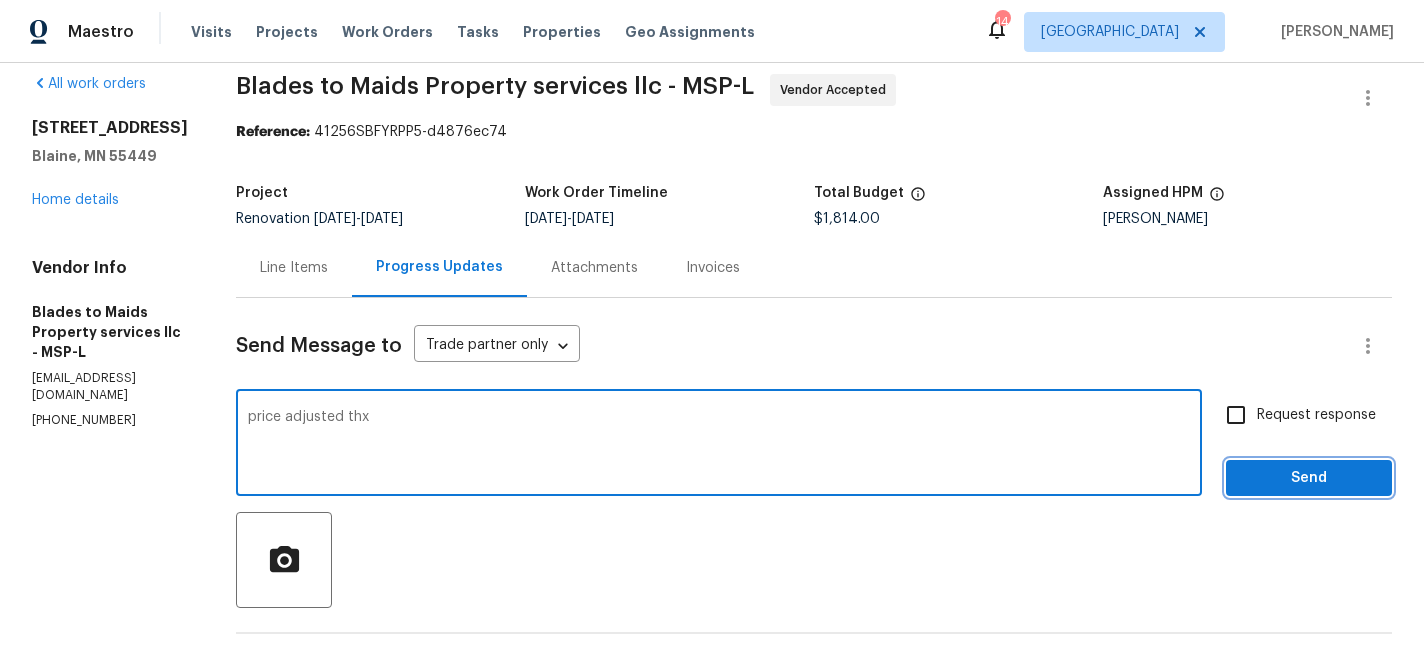 click on "Send" at bounding box center [1309, 478] 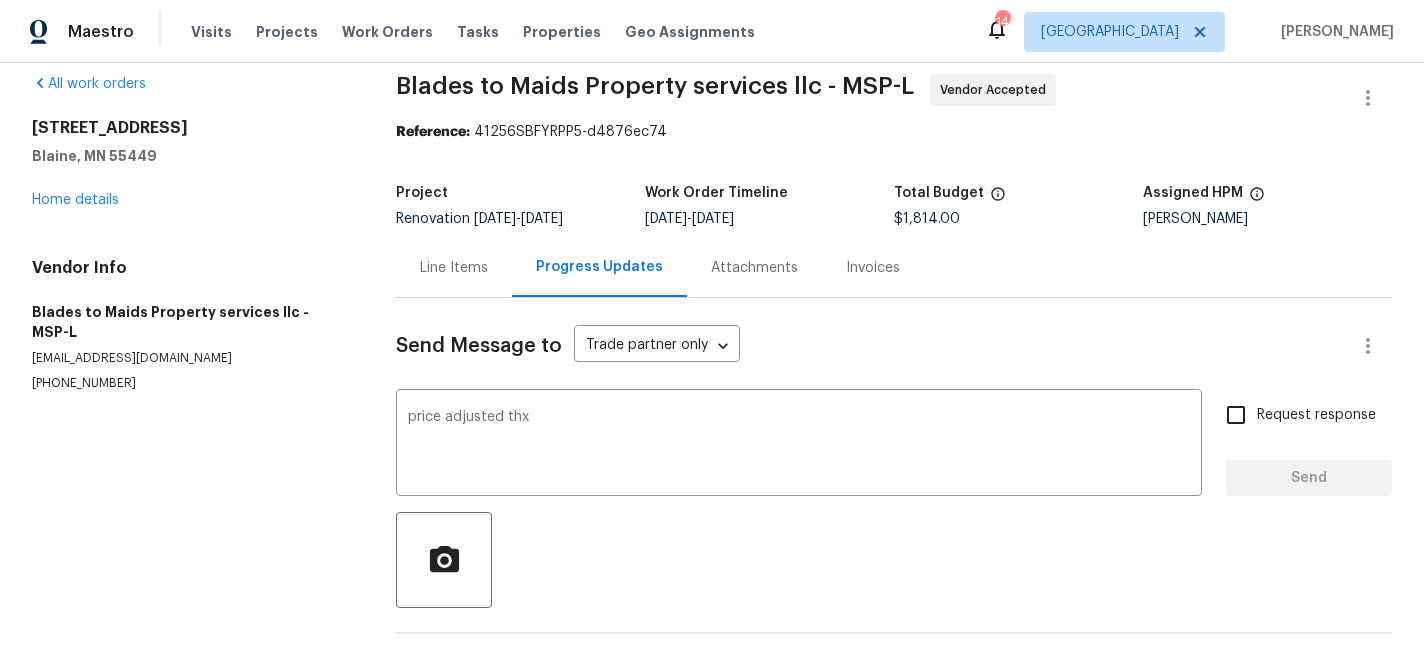 type 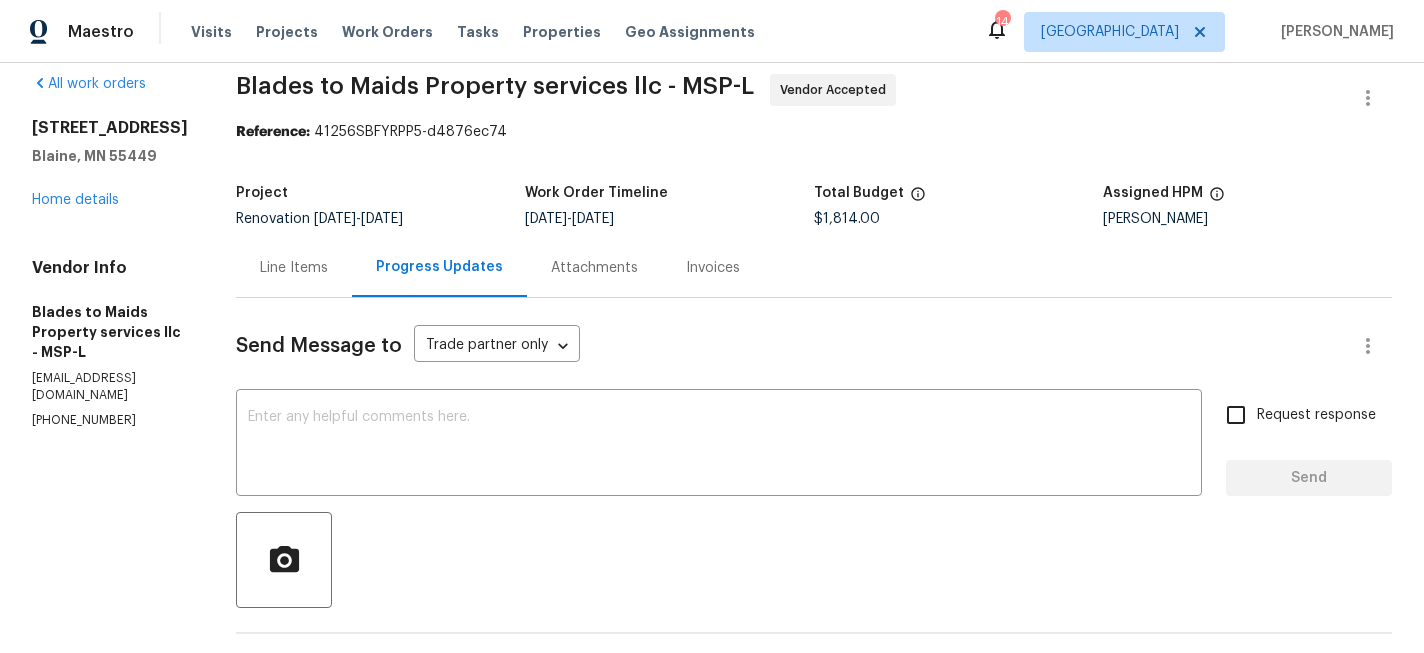 scroll, scrollTop: 0, scrollLeft: 0, axis: both 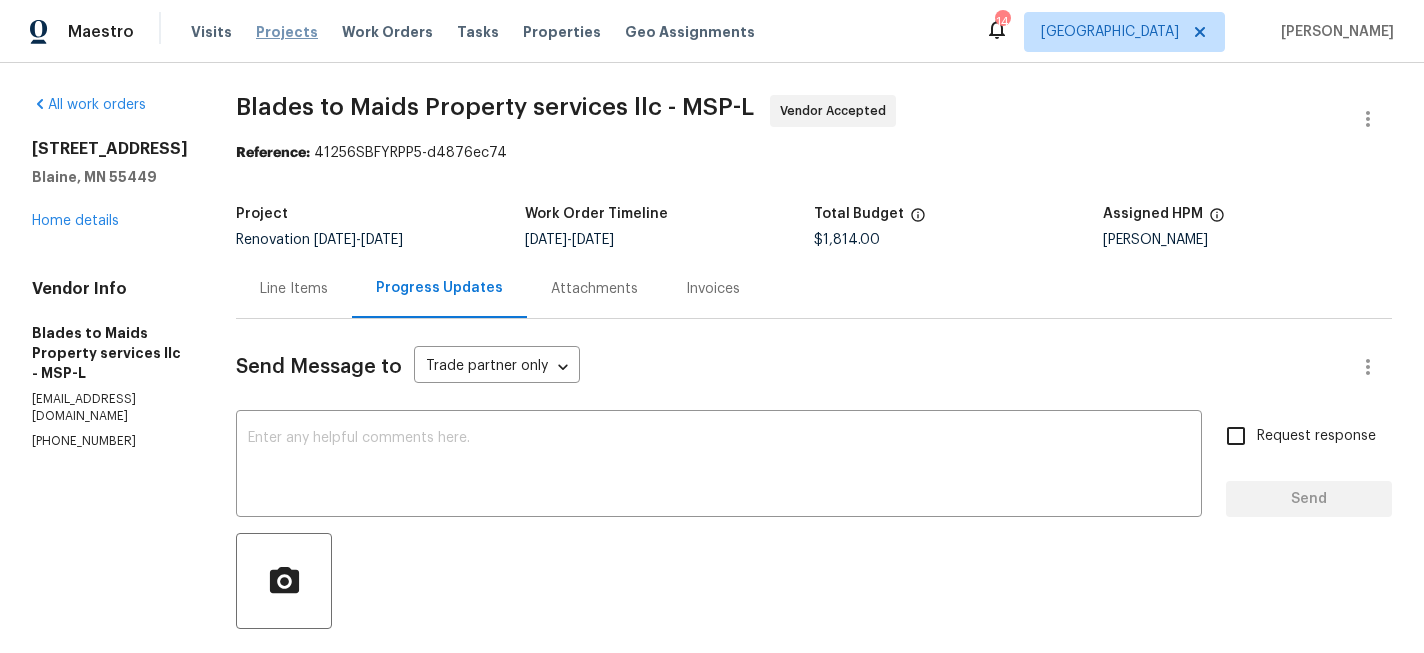 click on "Projects" at bounding box center (287, 32) 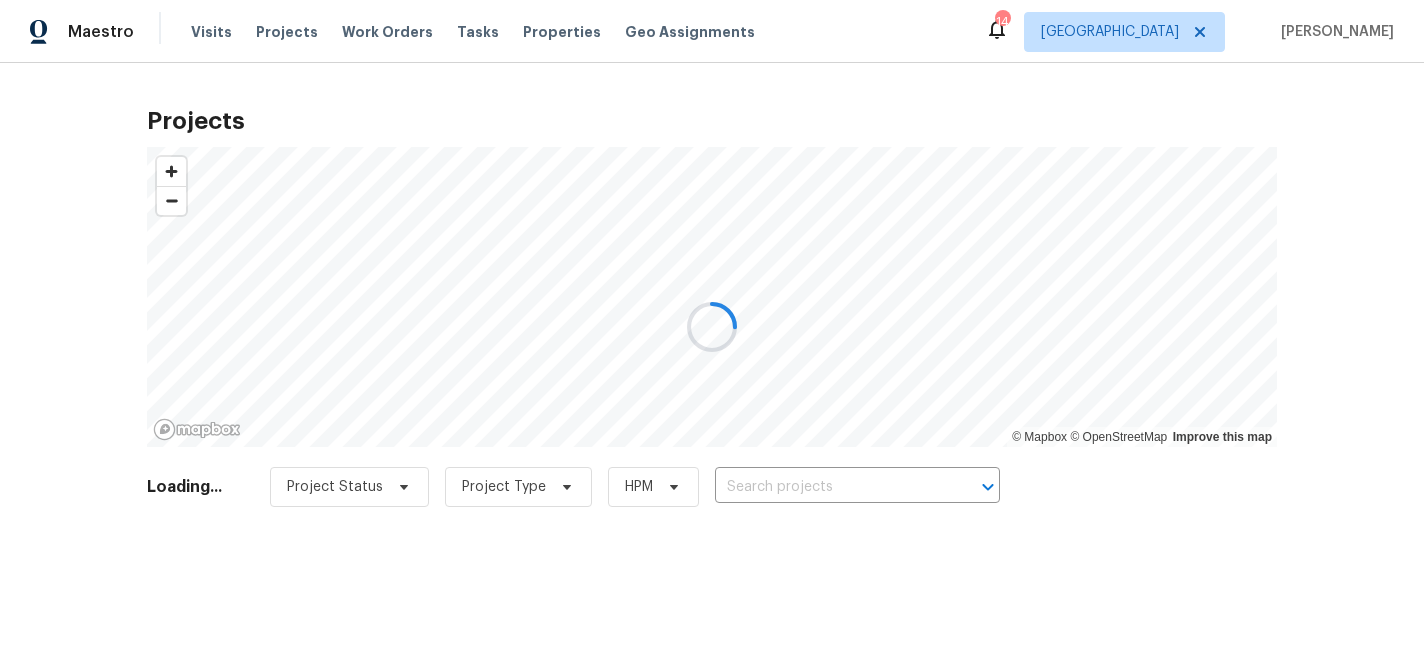 click at bounding box center [712, 326] 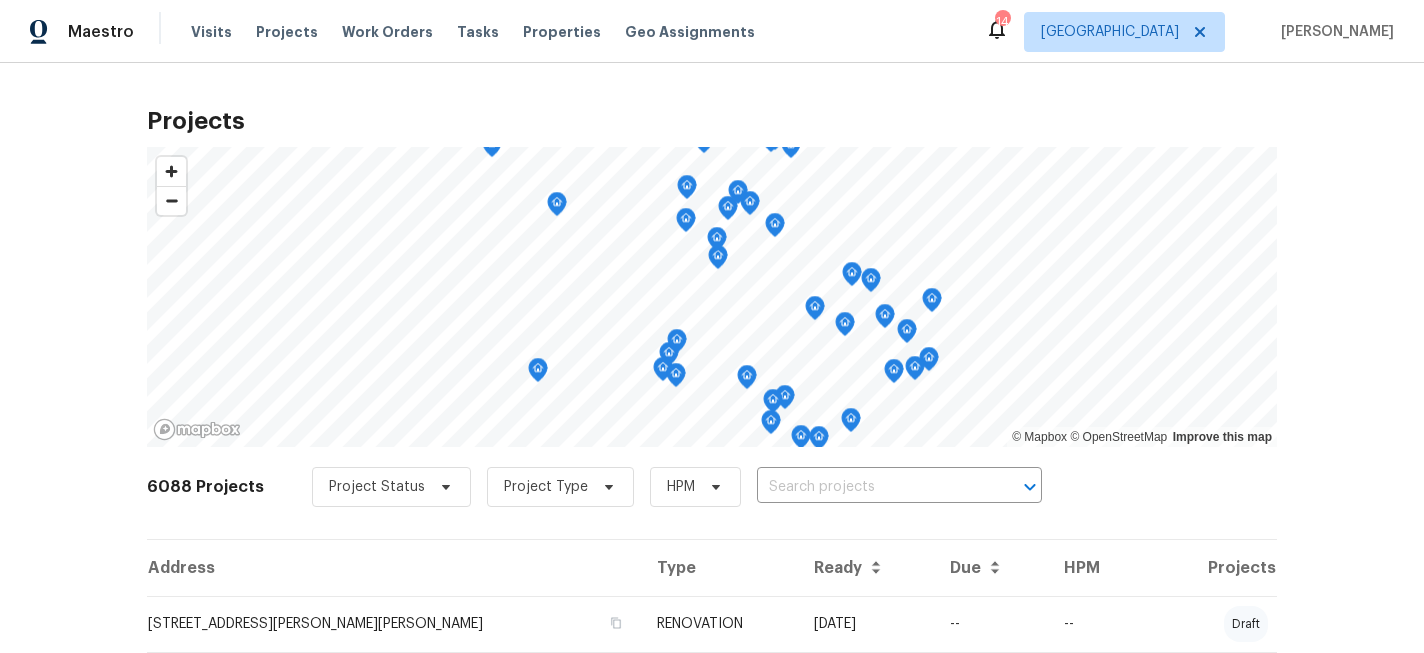 click at bounding box center [871, 487] 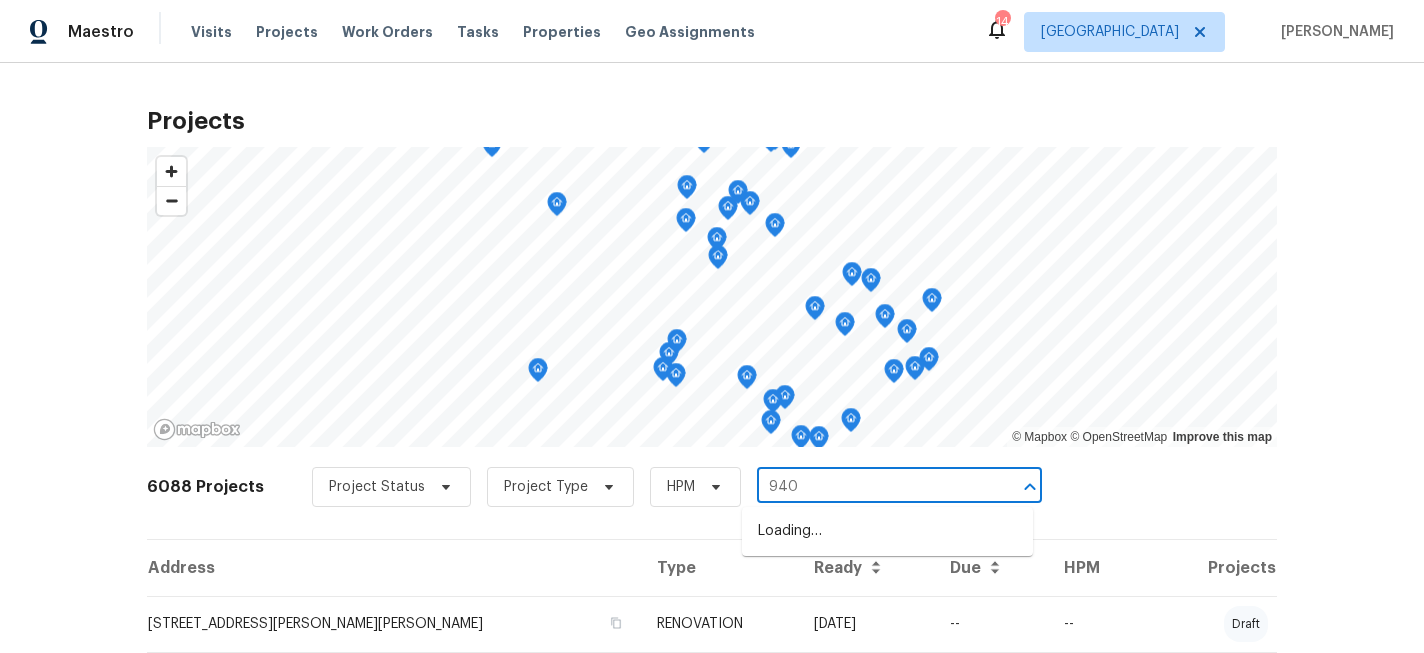type on "9405" 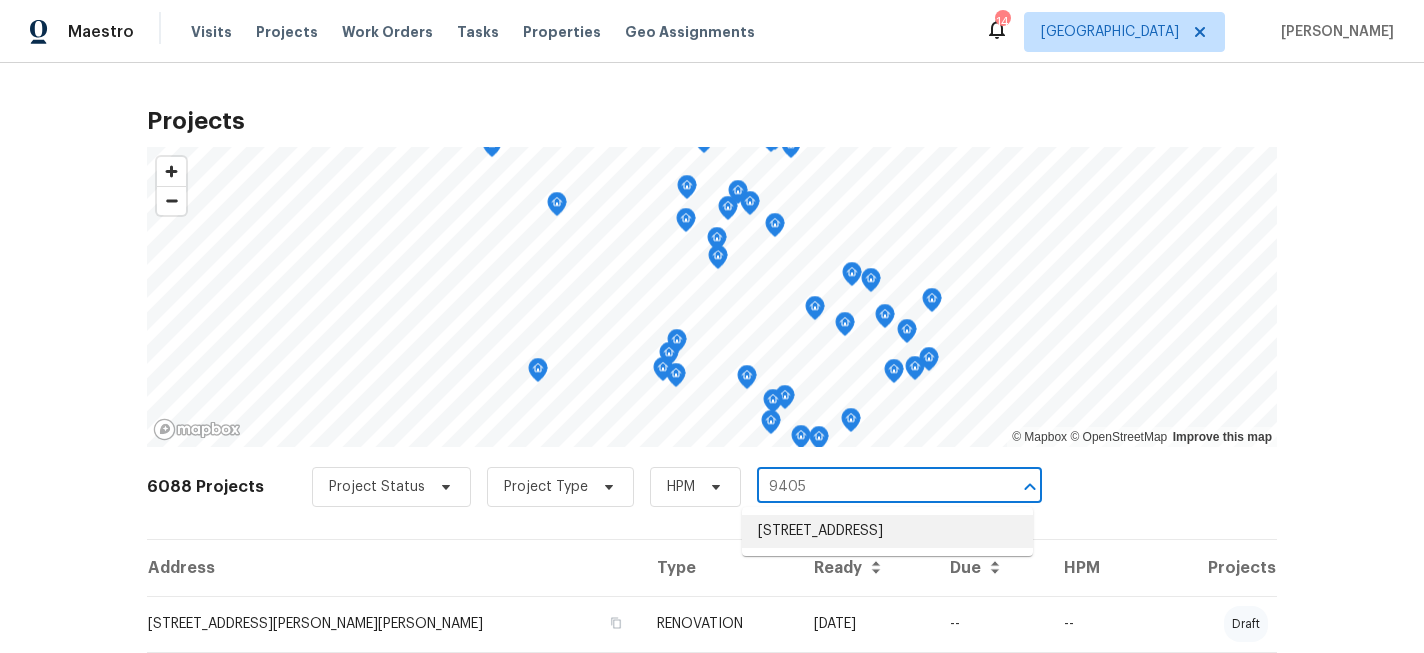 click on "9405 Olympia St, Golden Valley, MN 55427" at bounding box center (887, 531) 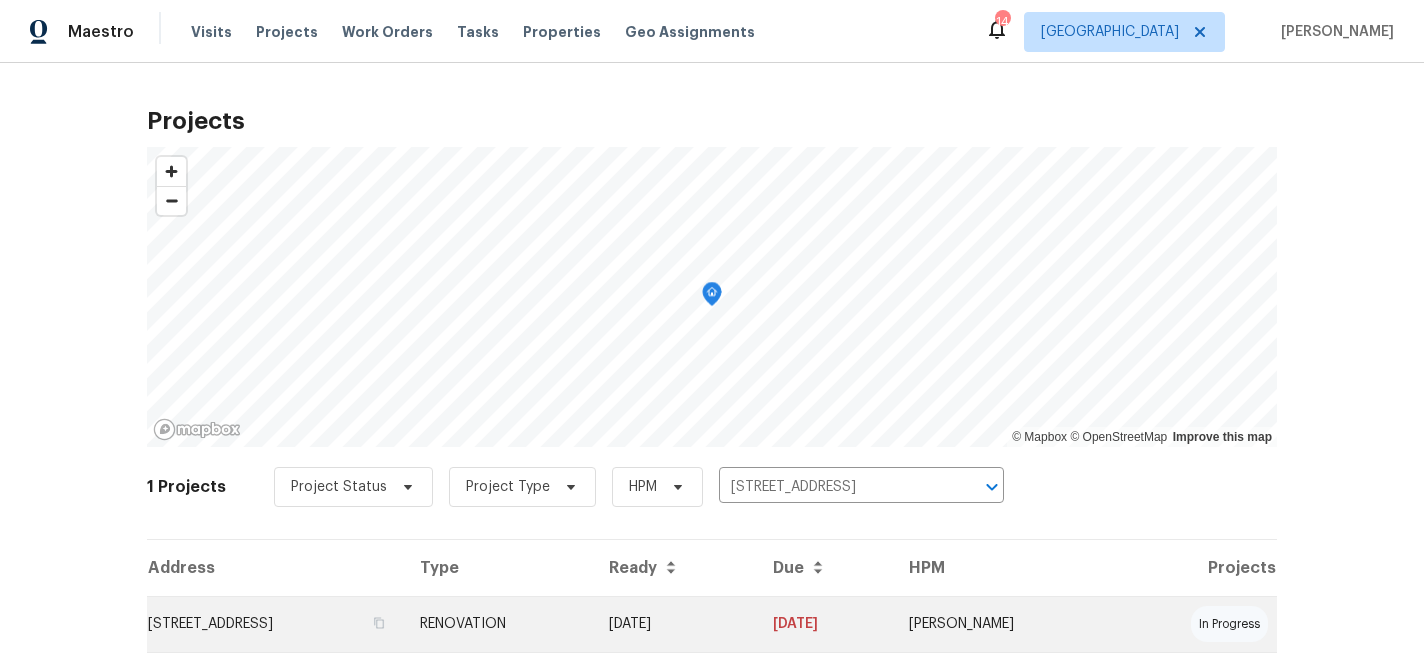 click on "9405 Olympia St, Golden Valley, MN 55427" at bounding box center (275, 624) 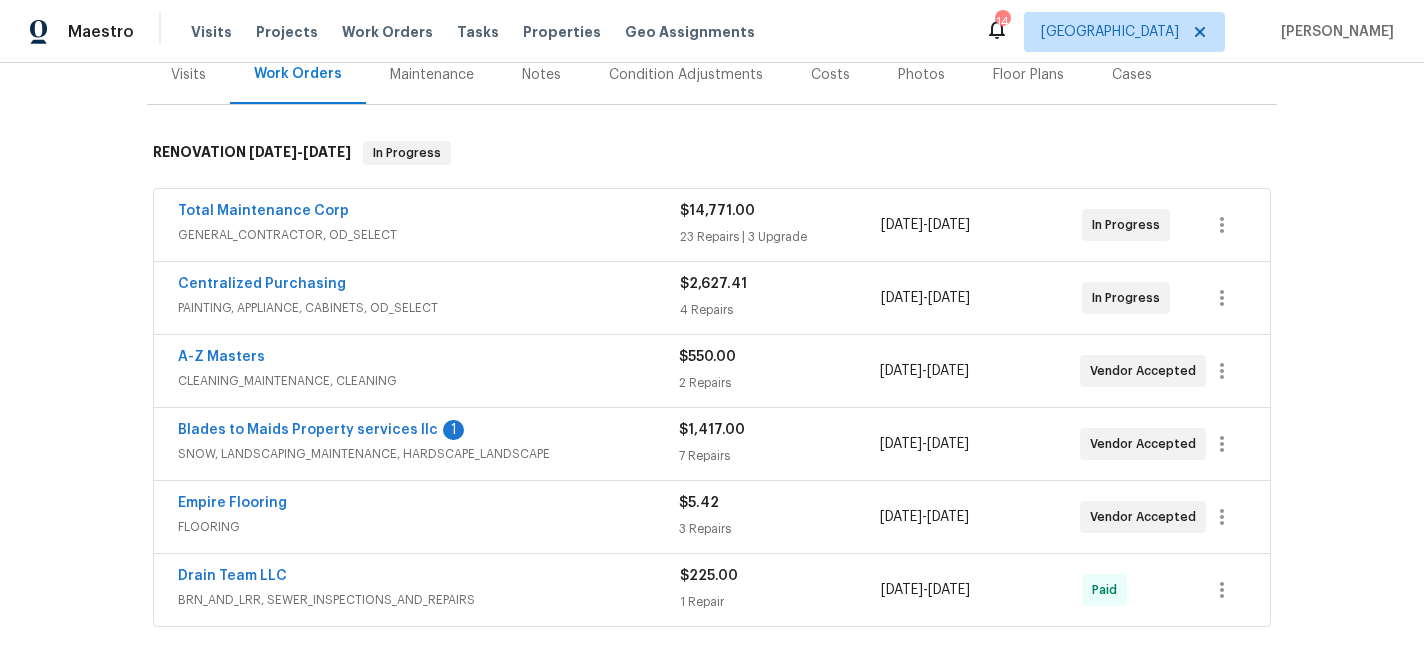 scroll, scrollTop: 286, scrollLeft: 0, axis: vertical 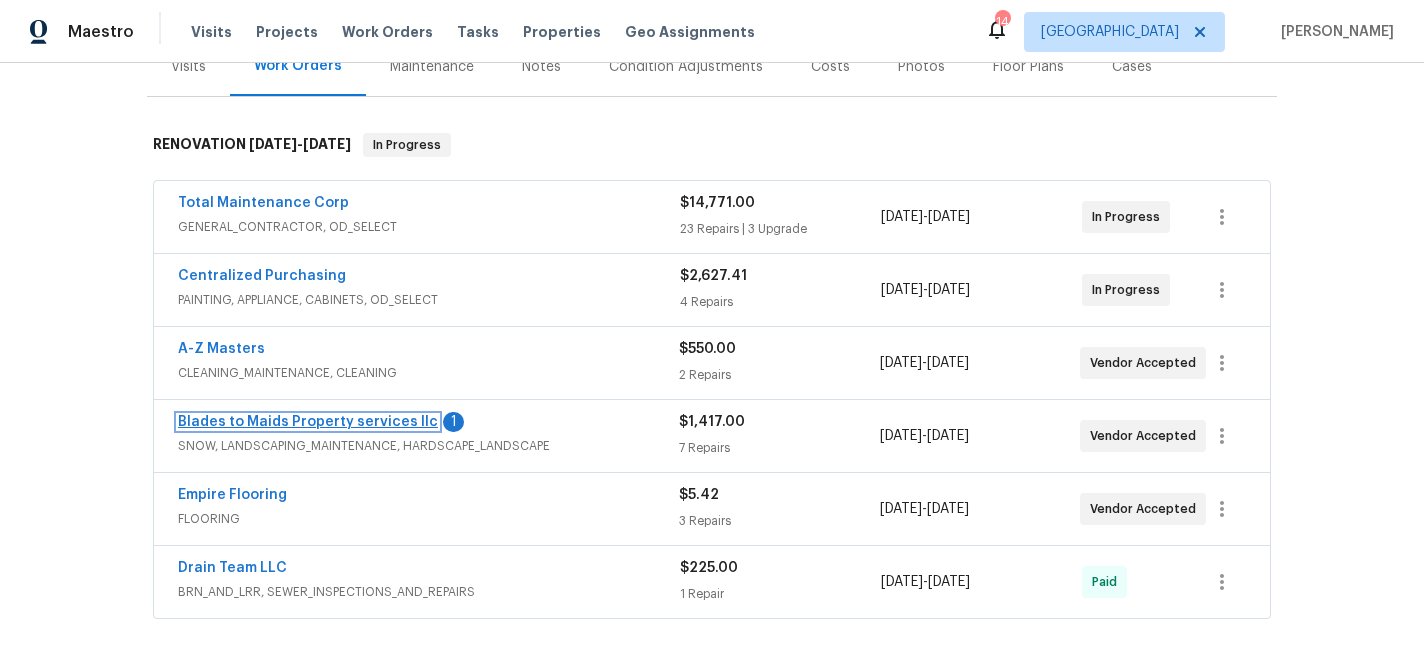 click on "Blades to Maids Property services llc" at bounding box center (308, 422) 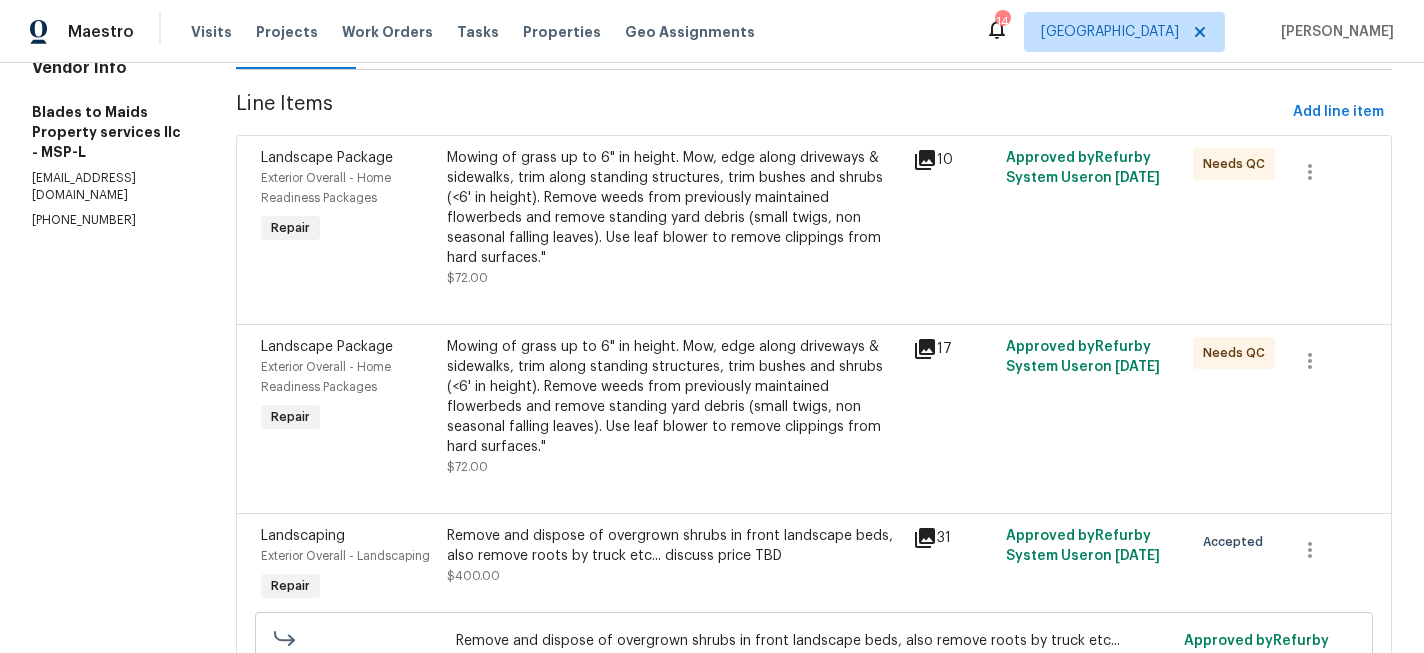 scroll, scrollTop: 301, scrollLeft: 0, axis: vertical 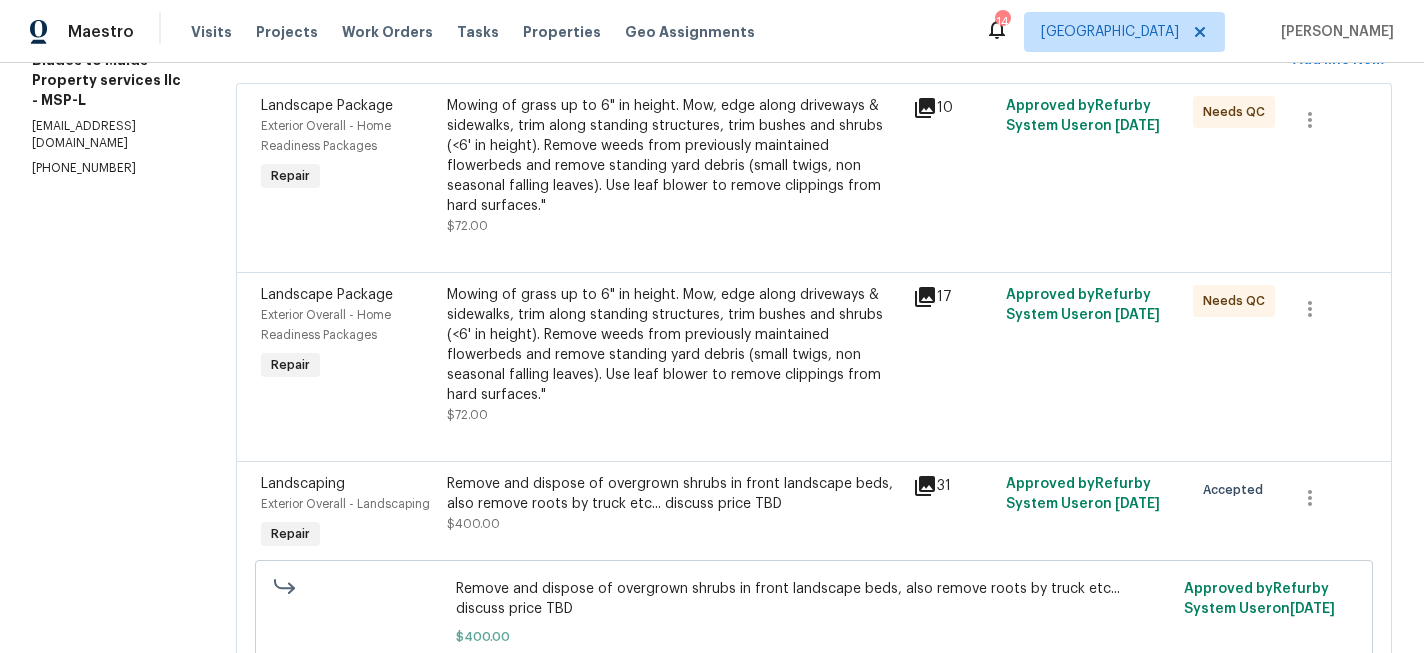 click on "Mowing of grass up to 6" in height. Mow, edge along driveways & sidewalks, trim along standing structures, trim bushes and shrubs (<6' in height). Remove weeds from previously maintained flowerbeds and remove standing yard debris (small twigs, non seasonal falling leaves).  Use leaf blower to remove clippings from hard surfaces."" at bounding box center (674, 345) 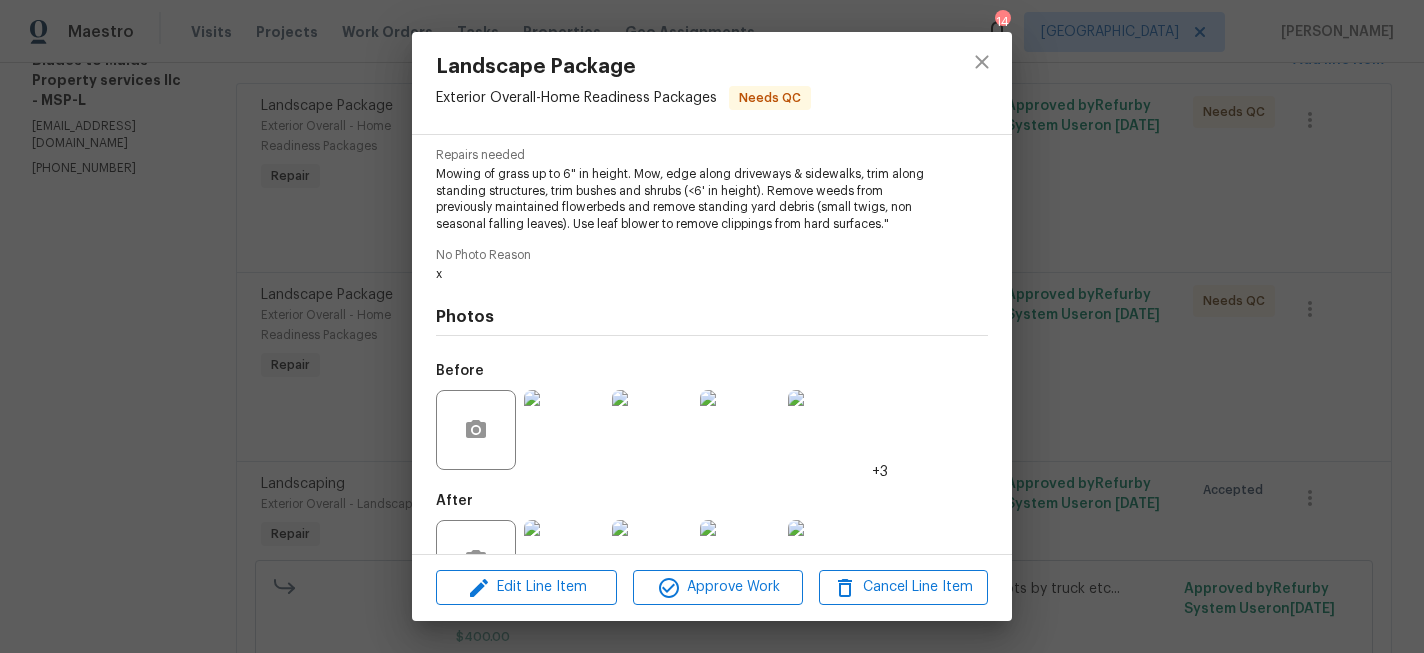 scroll, scrollTop: 224, scrollLeft: 0, axis: vertical 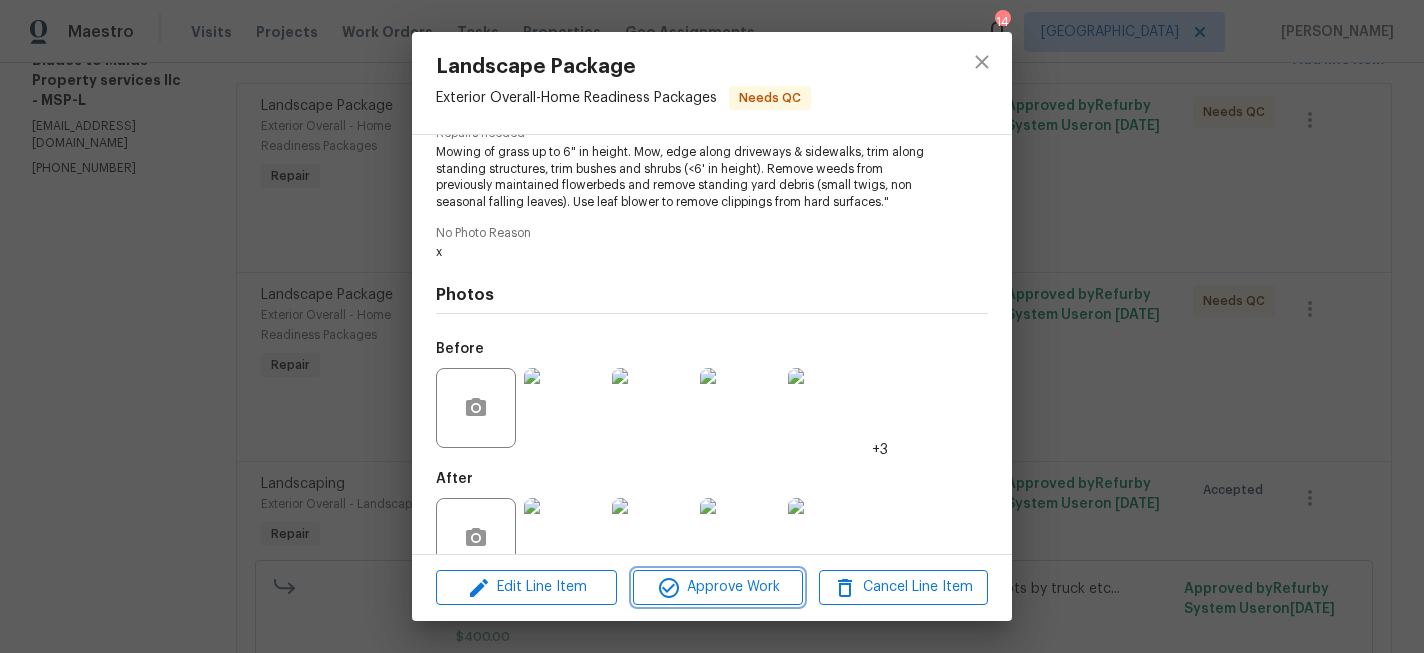 click on "Approve Work" at bounding box center (717, 587) 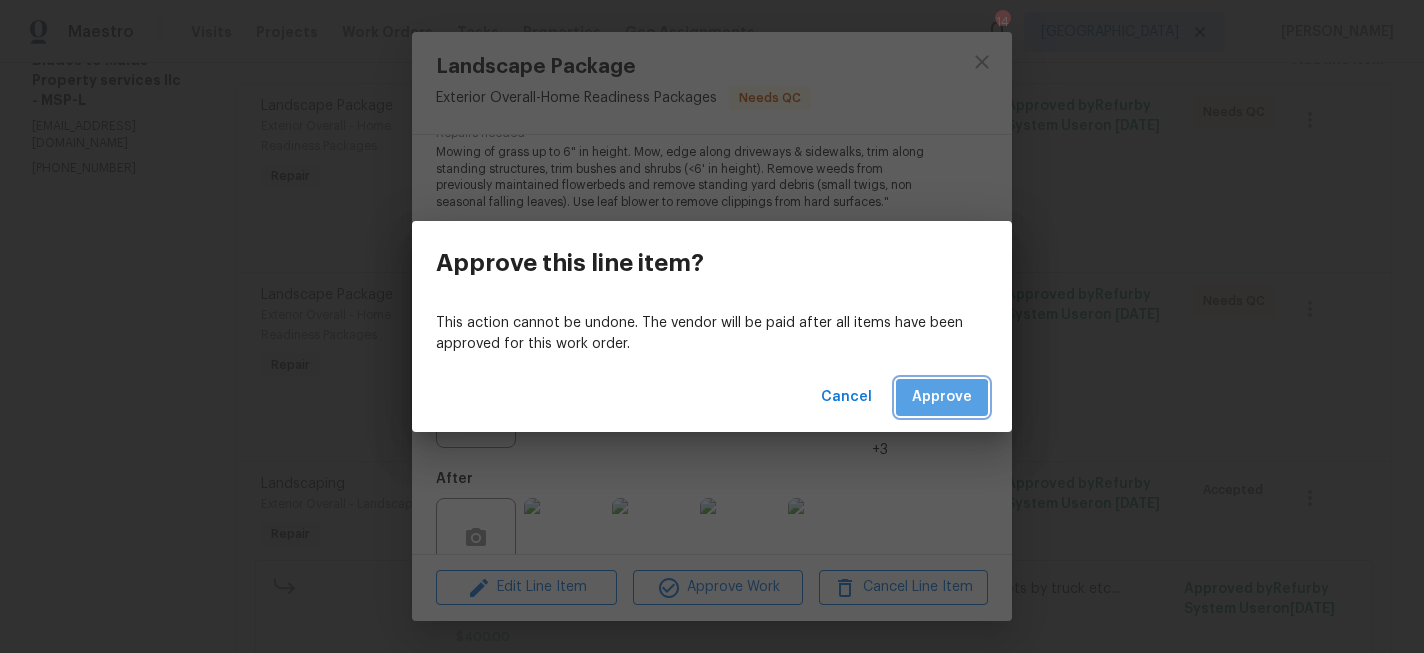 click on "Approve" at bounding box center [942, 397] 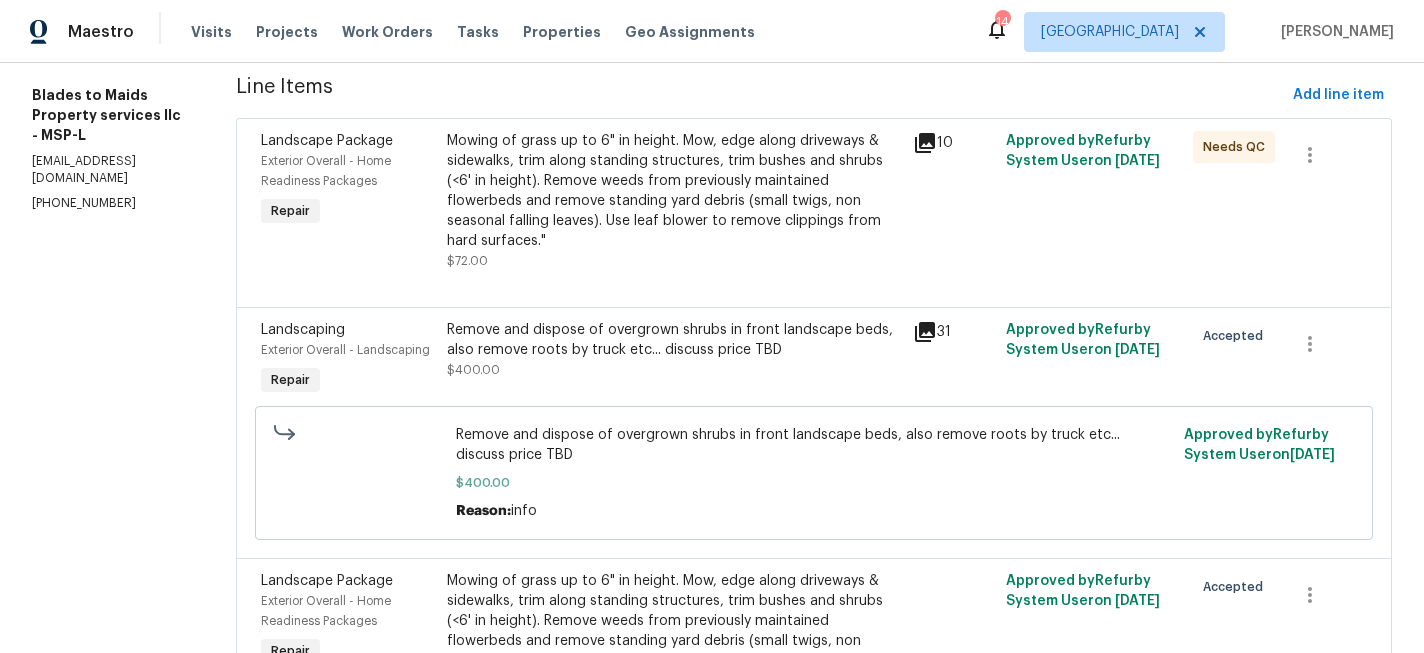 scroll, scrollTop: 264, scrollLeft: 0, axis: vertical 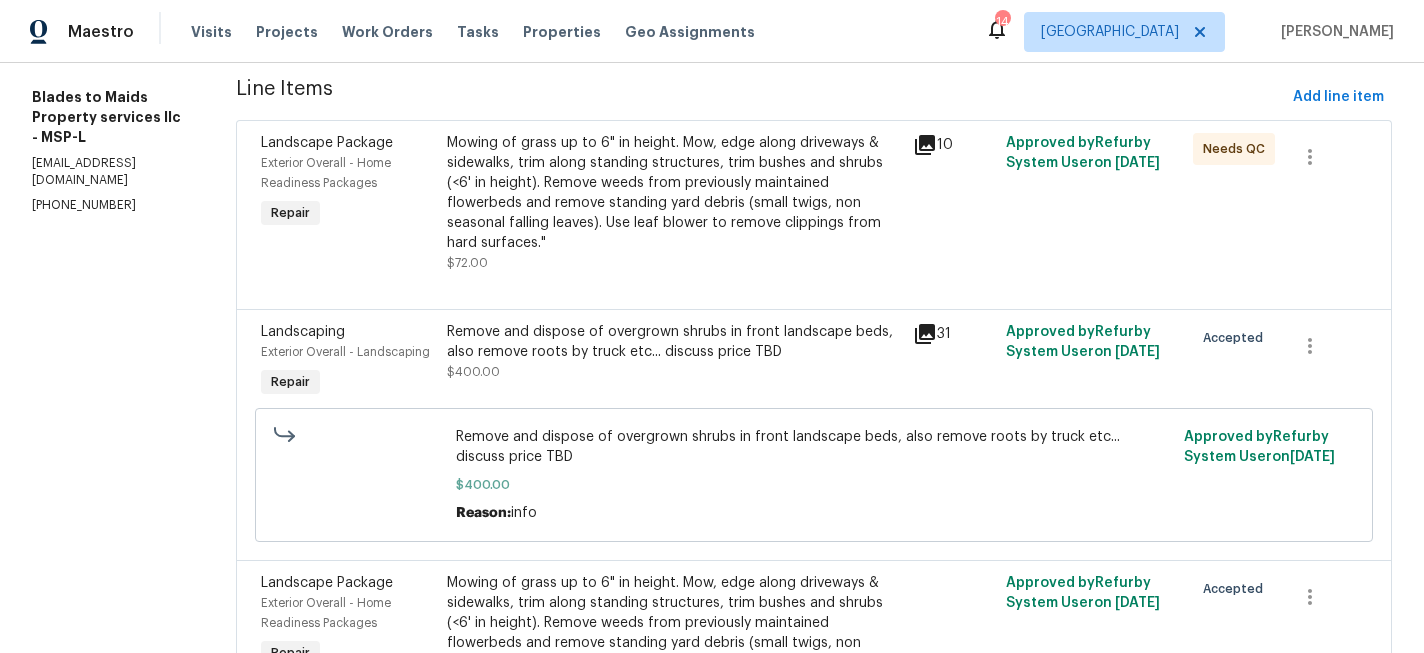 click on "Mowing of grass up to 6" in height. Mow, edge along driveways & sidewalks, trim along standing structures, trim bushes and shrubs (<6' in height). Remove weeds from previously maintained flowerbeds and remove standing yard debris (small twigs, non seasonal falling leaves).  Use leaf blower to remove clippings from hard surfaces."" at bounding box center [674, 193] 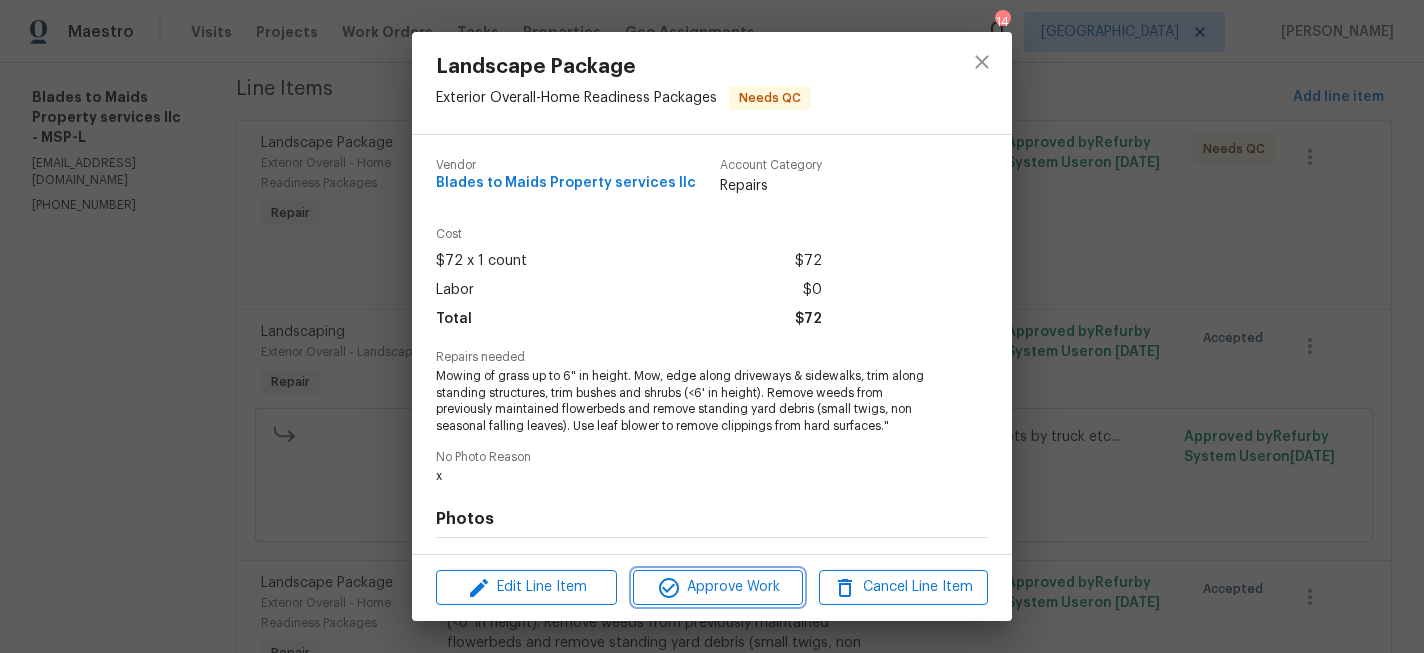 click on "Approve Work" at bounding box center (717, 587) 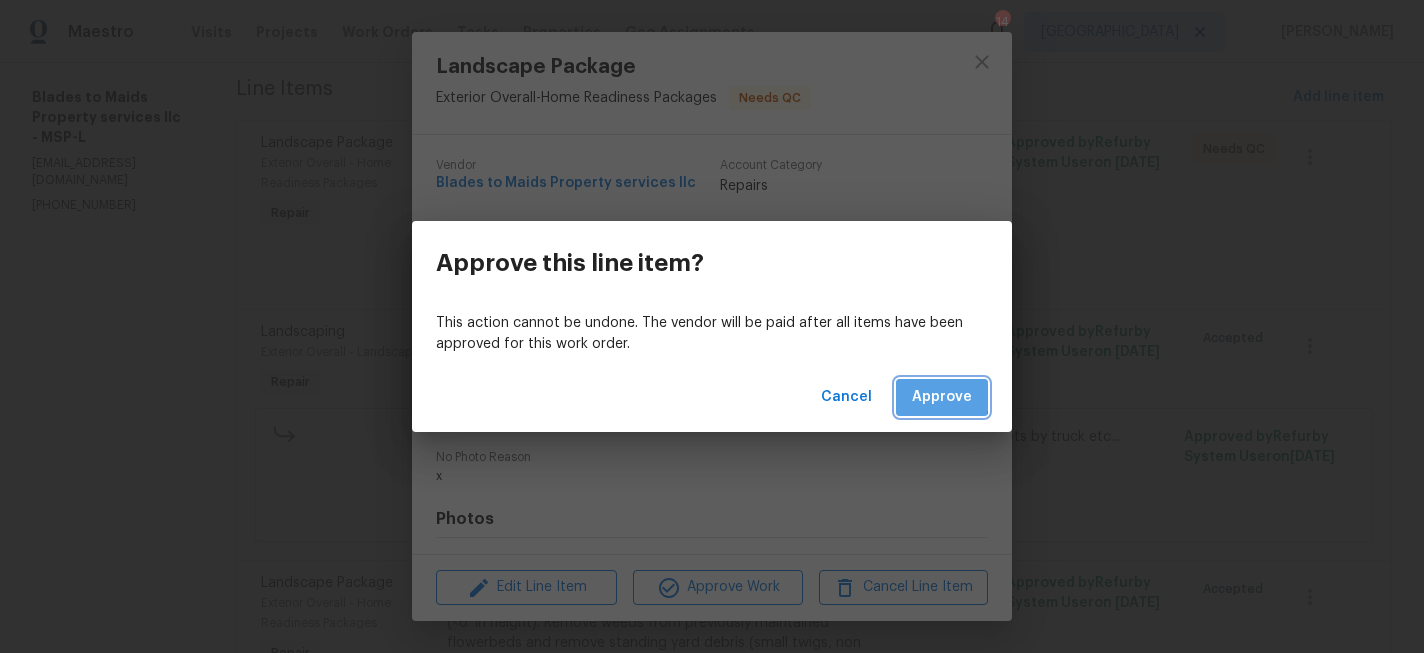 click on "Approve" at bounding box center (942, 397) 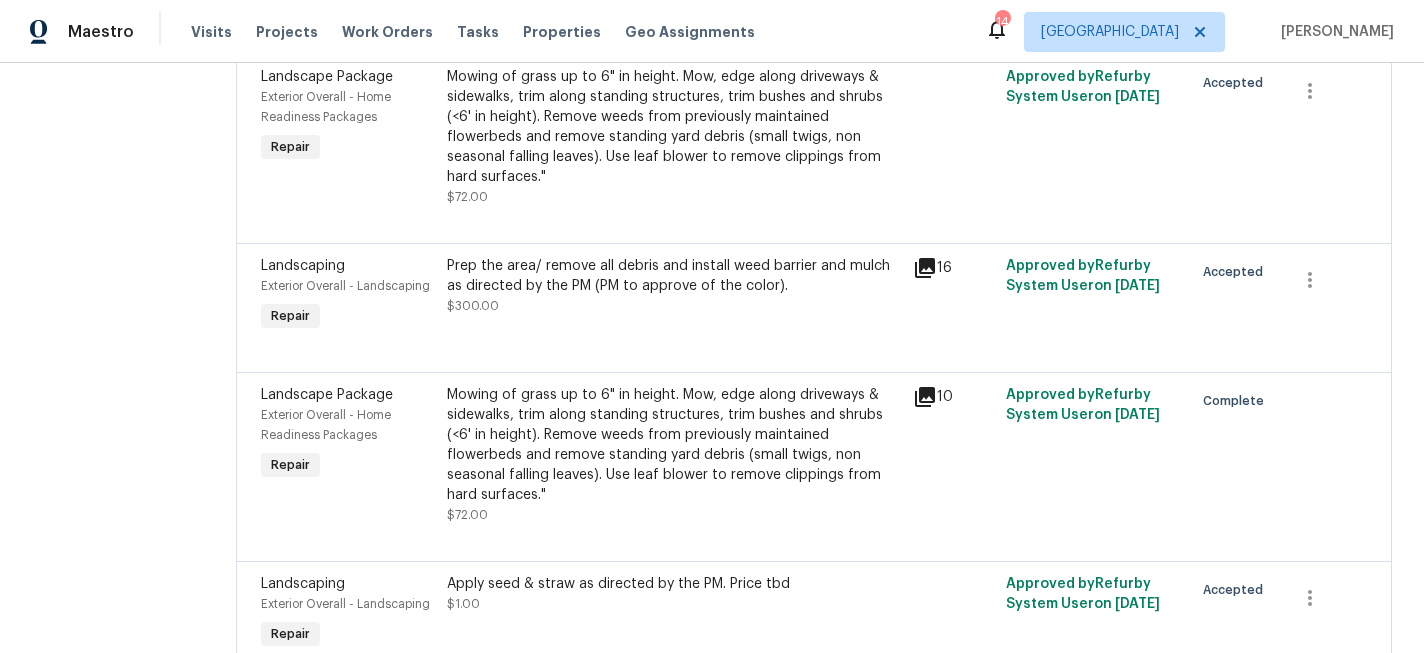 scroll, scrollTop: 588, scrollLeft: 0, axis: vertical 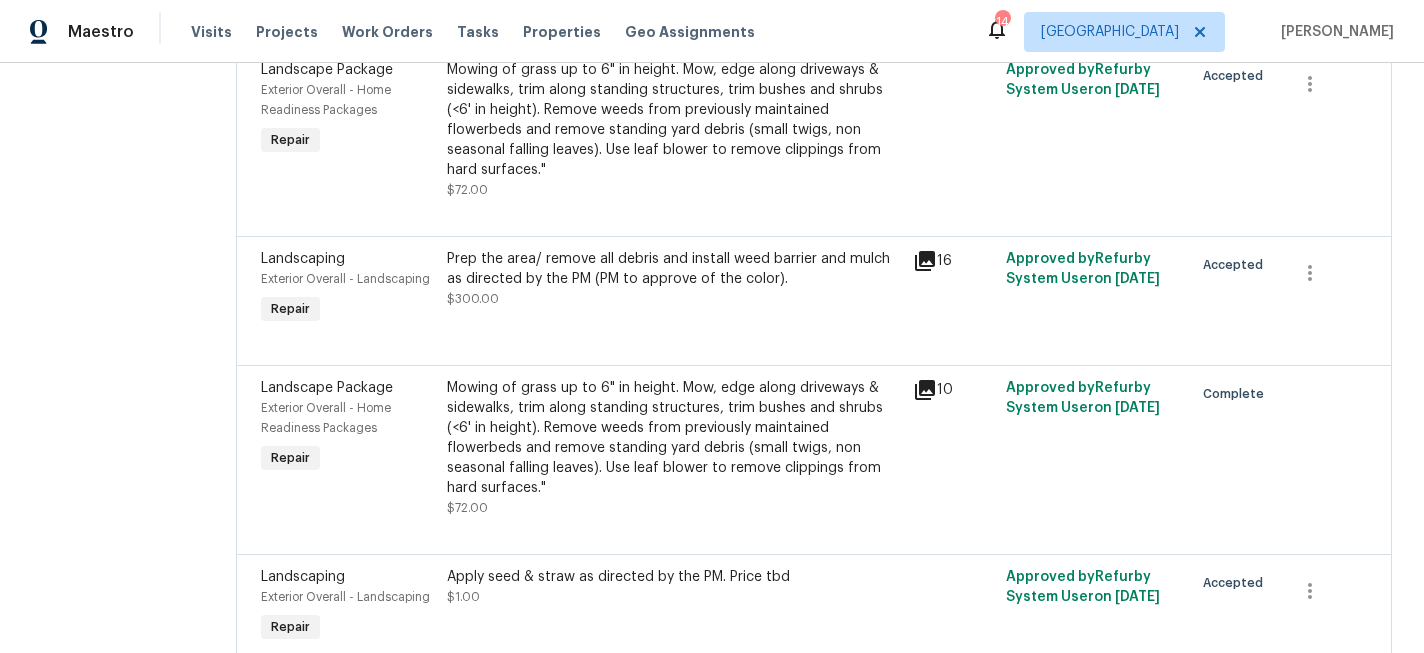 click on "Prep the area/ remove all debris and install weed barrier and mulch as directed by the PM (PM to approve of the color)." at bounding box center [674, 269] 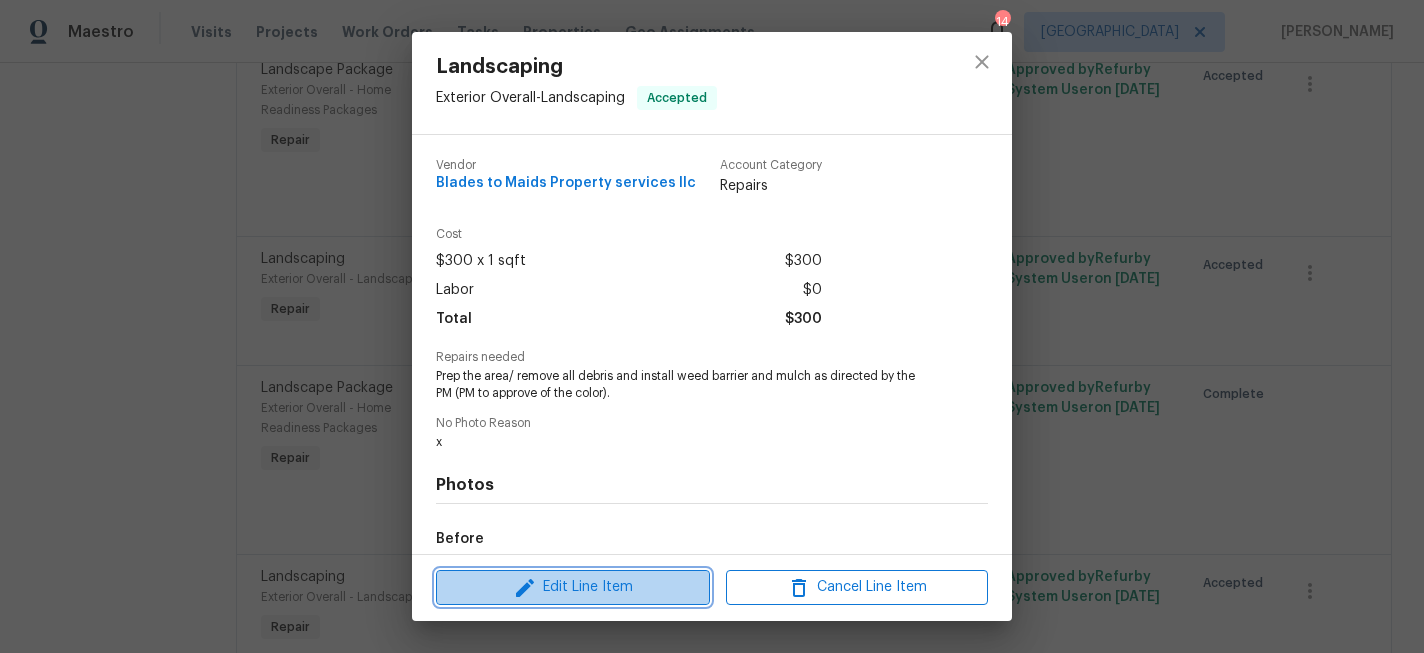 click on "Edit Line Item" at bounding box center (573, 587) 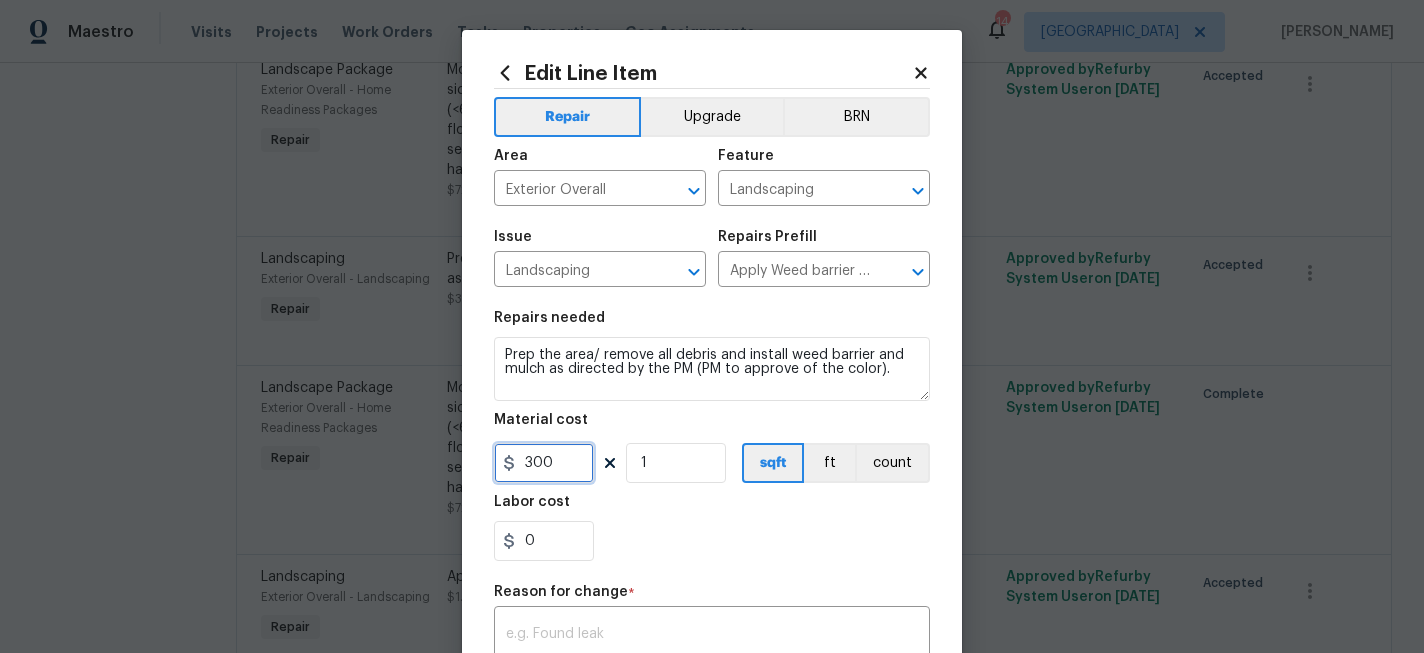 drag, startPoint x: 576, startPoint y: 468, endPoint x: 532, endPoint y: 468, distance: 44 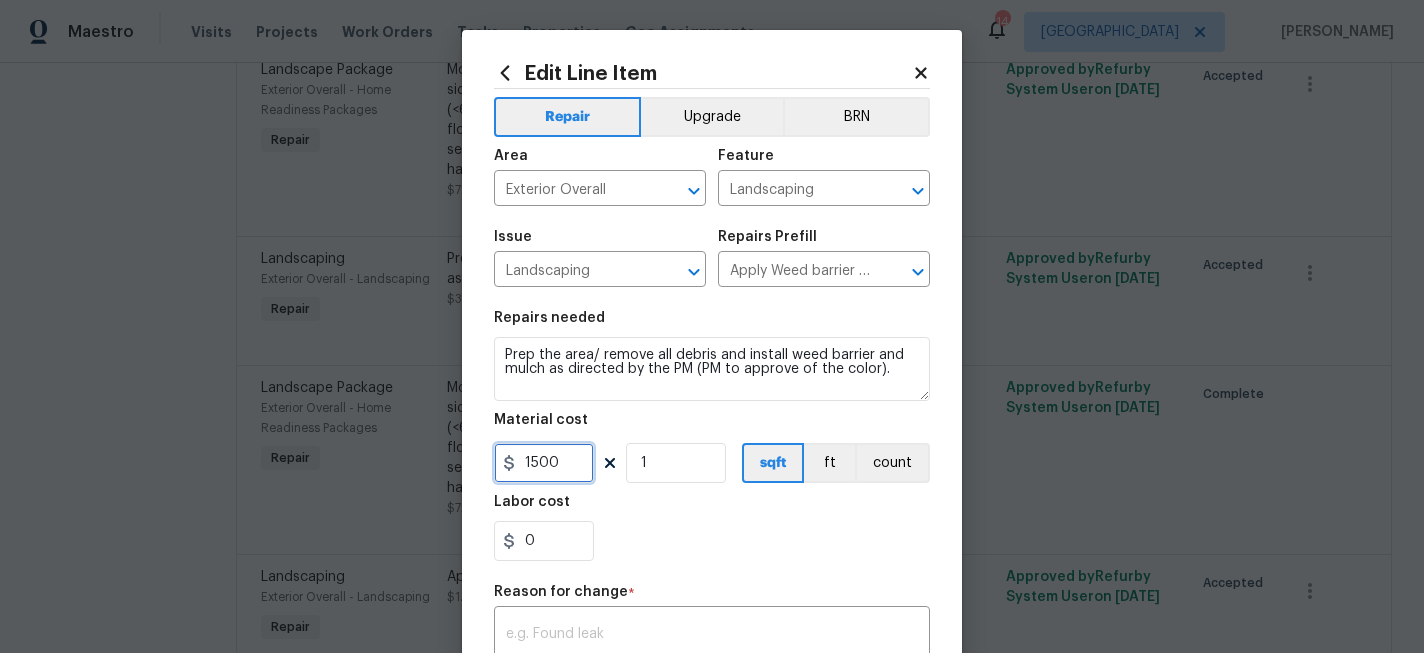 scroll, scrollTop: 113, scrollLeft: 0, axis: vertical 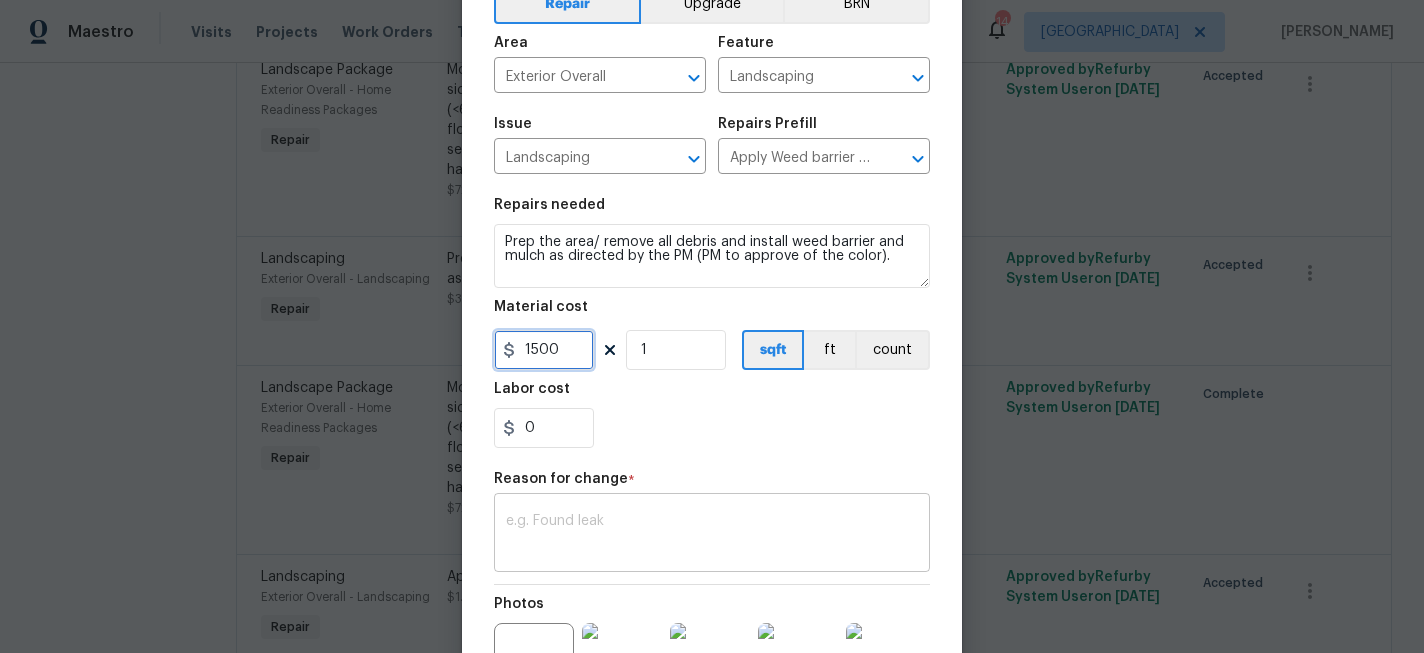 type on "1500" 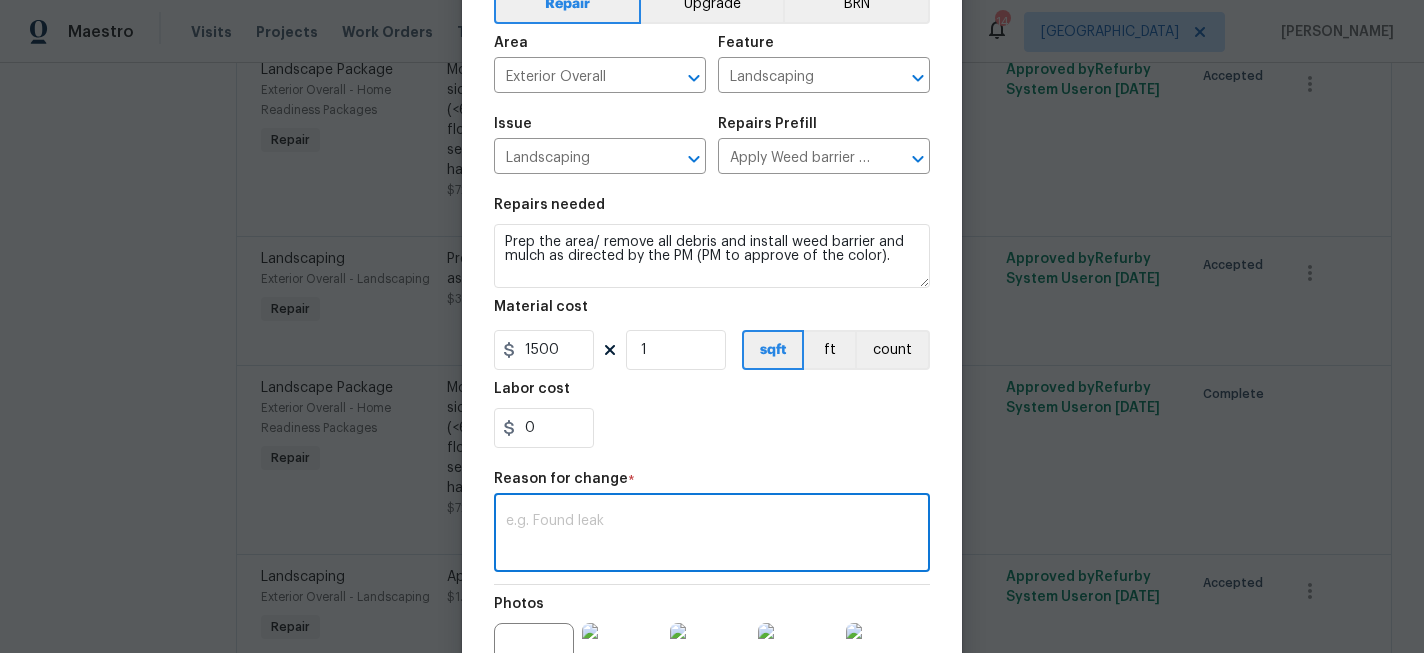 click at bounding box center (712, 535) 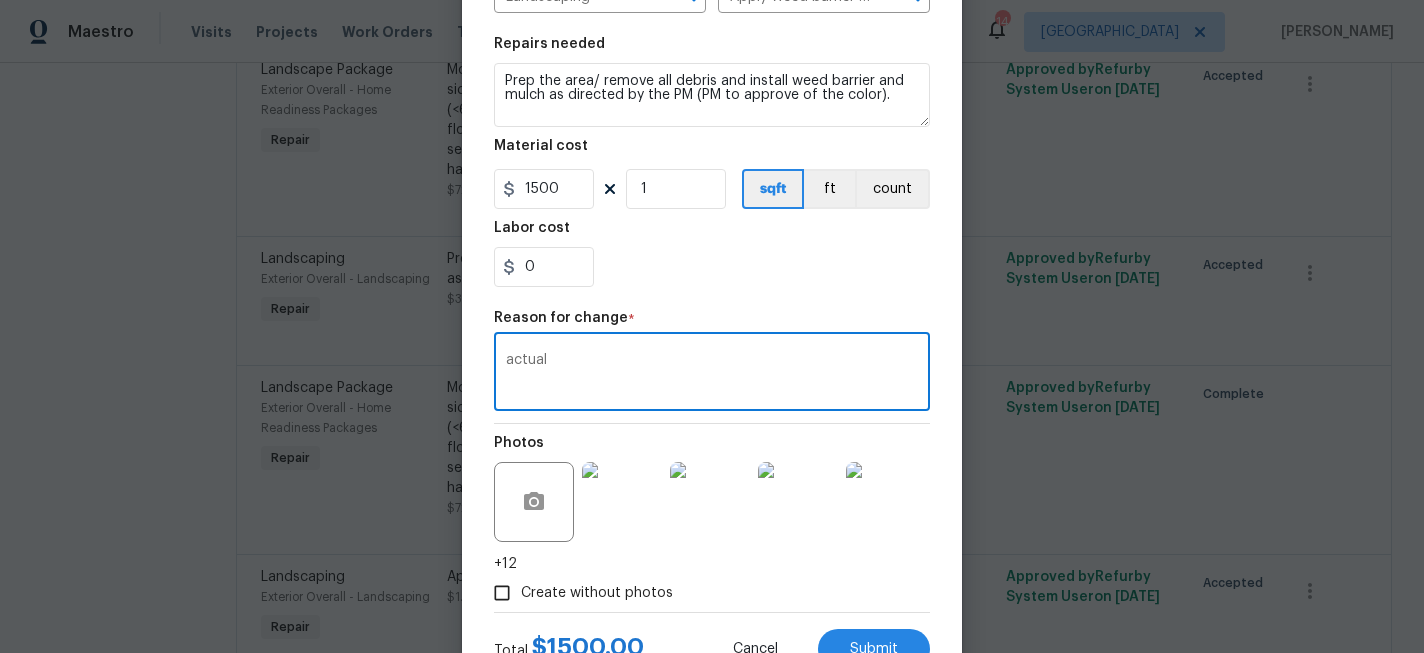 scroll, scrollTop: 353, scrollLeft: 0, axis: vertical 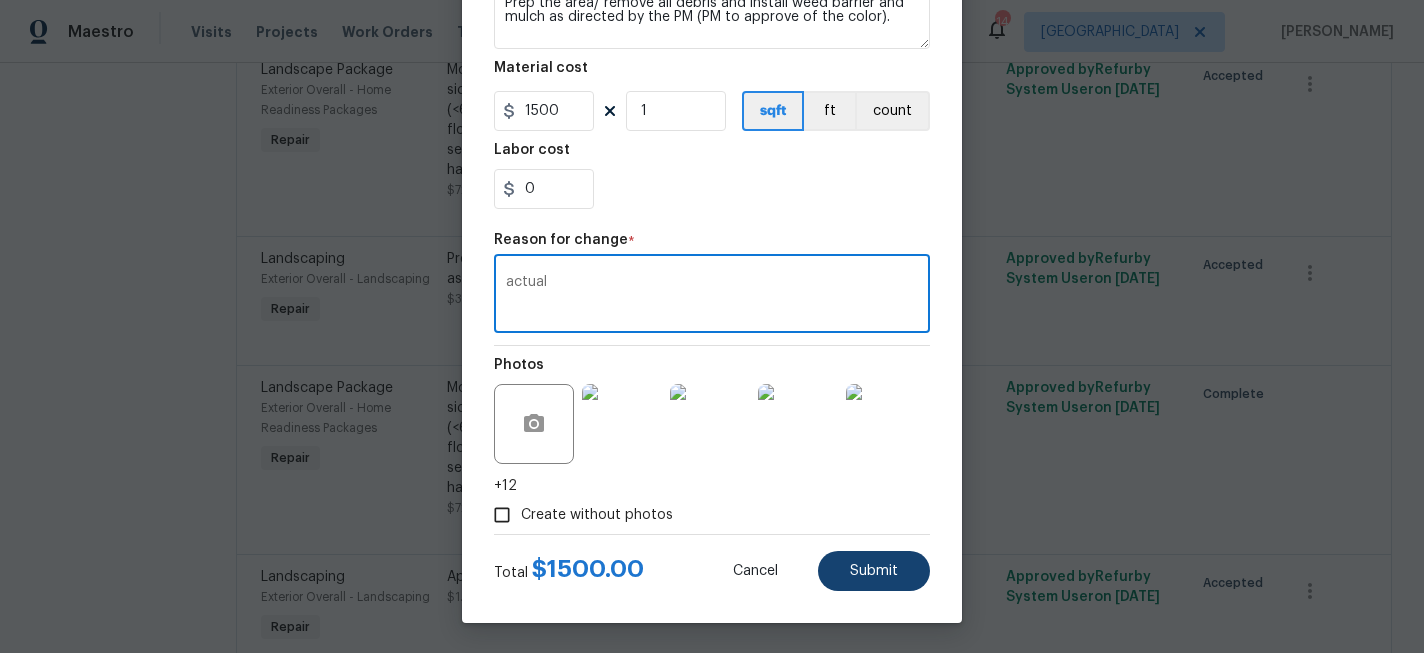 type on "actual" 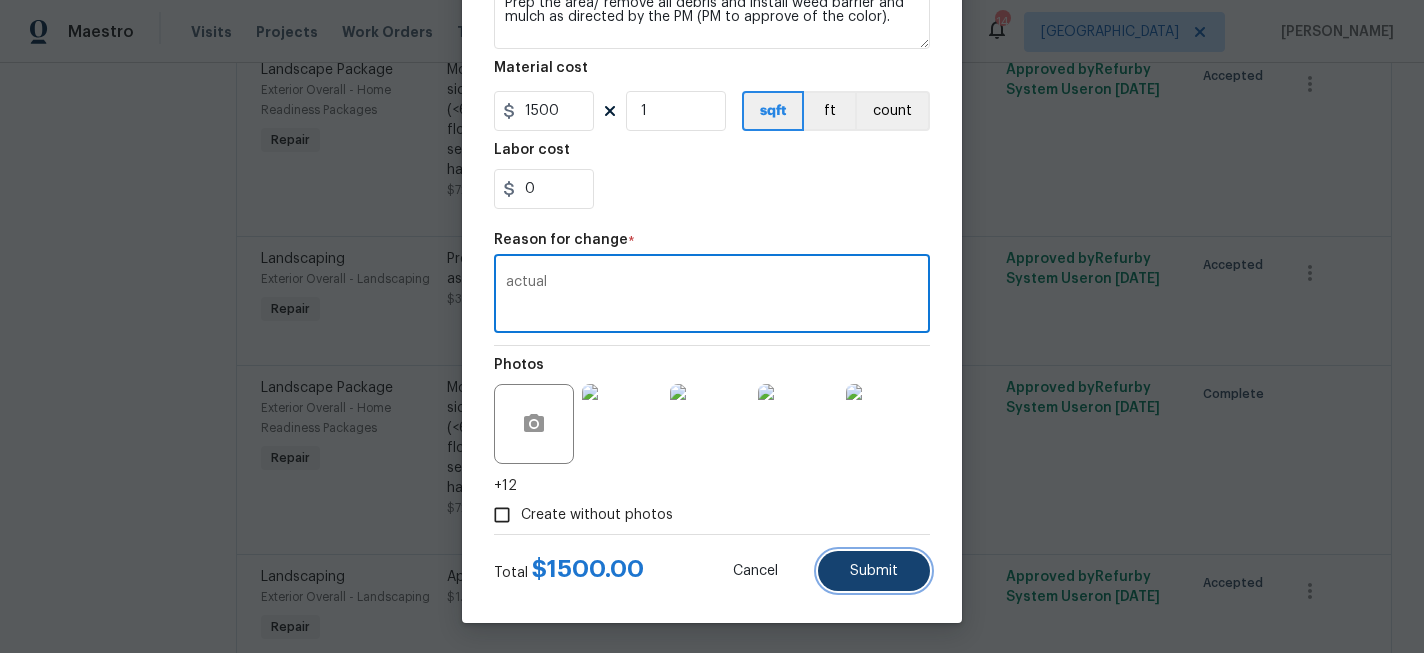 click on "Submit" at bounding box center (874, 571) 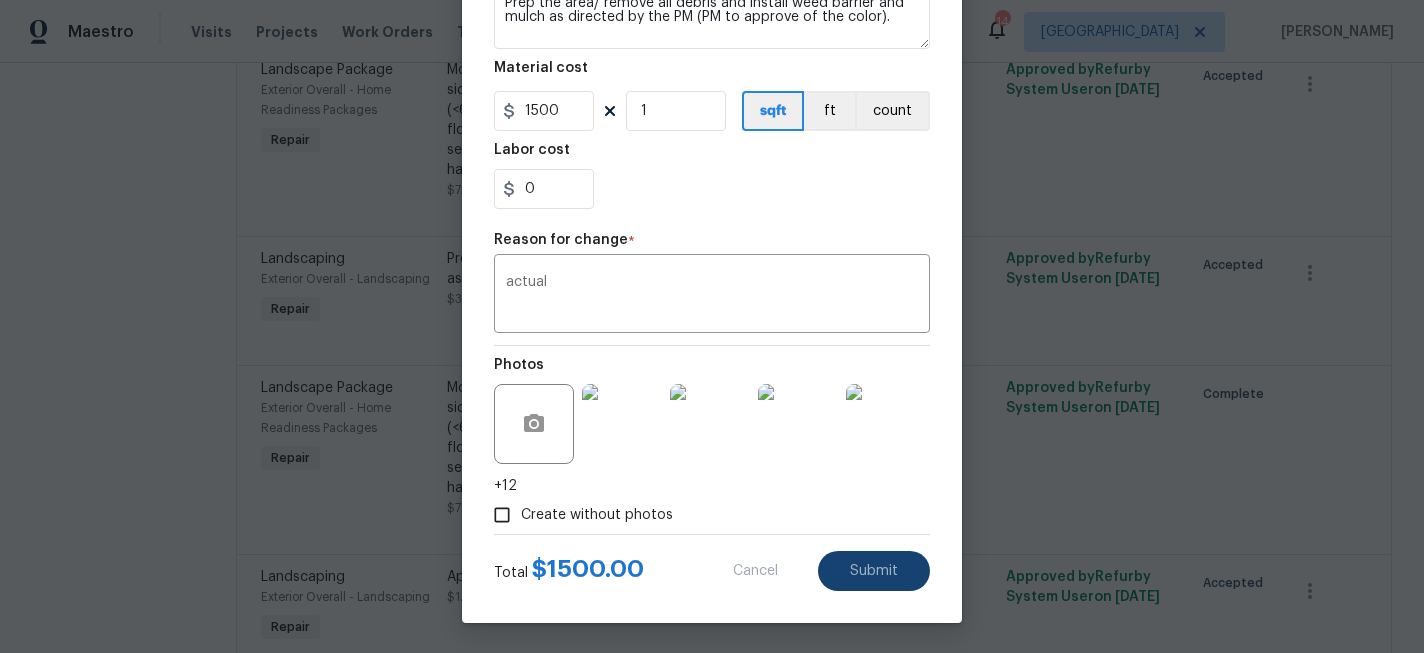 type on "300" 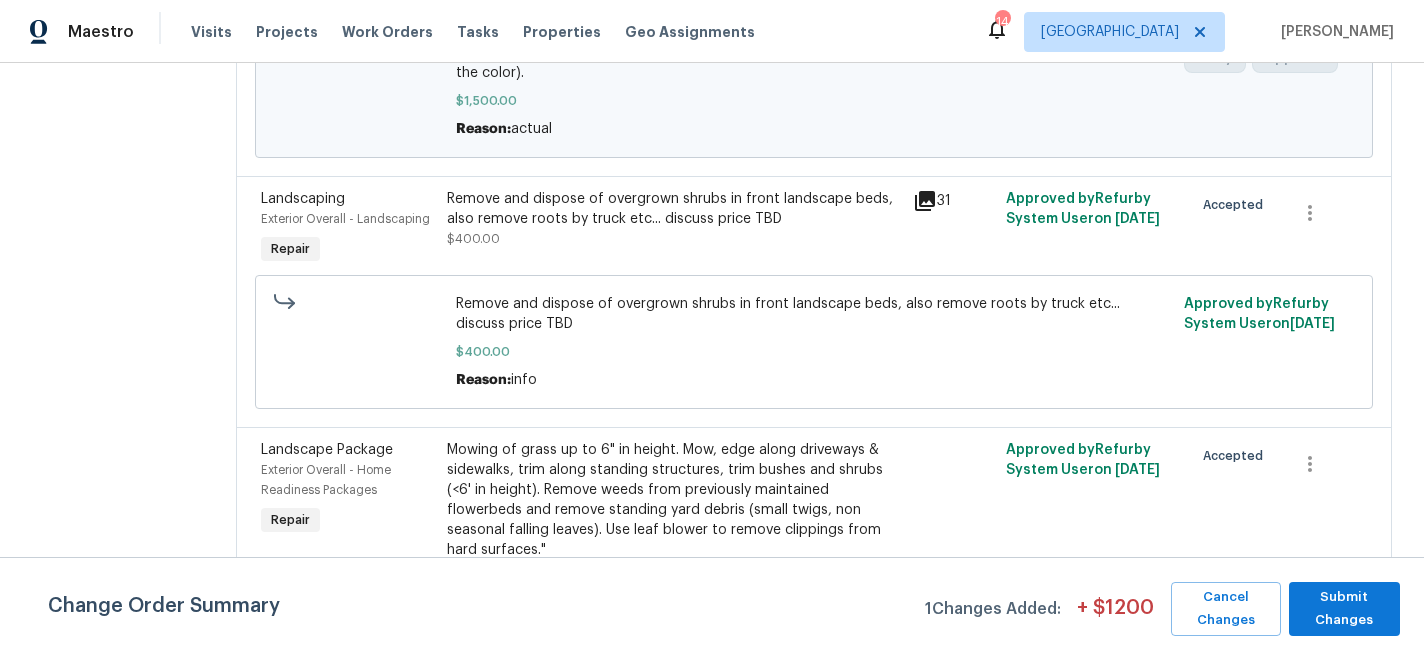 scroll, scrollTop: 464, scrollLeft: 0, axis: vertical 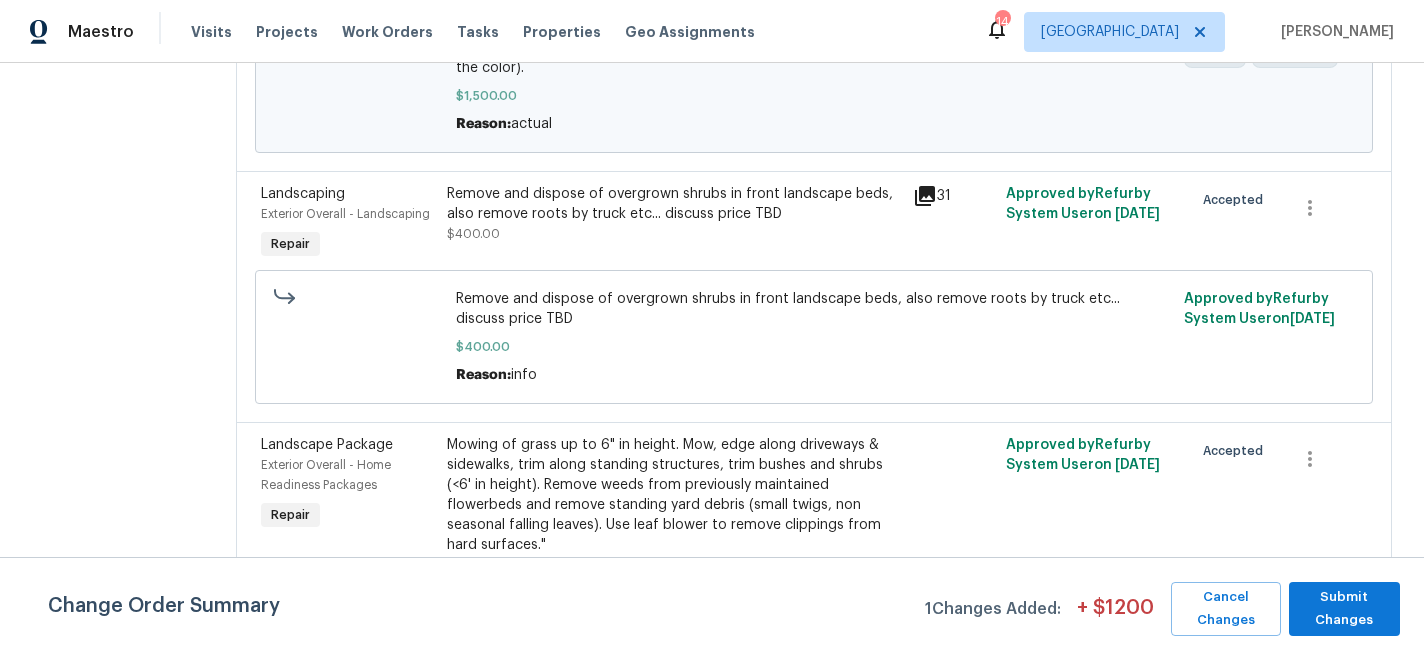 click on "Remove and dispose of overgrown shrubs in front landscape beds,  also remove roots by truck etc... discuss price TBD" at bounding box center [674, 204] 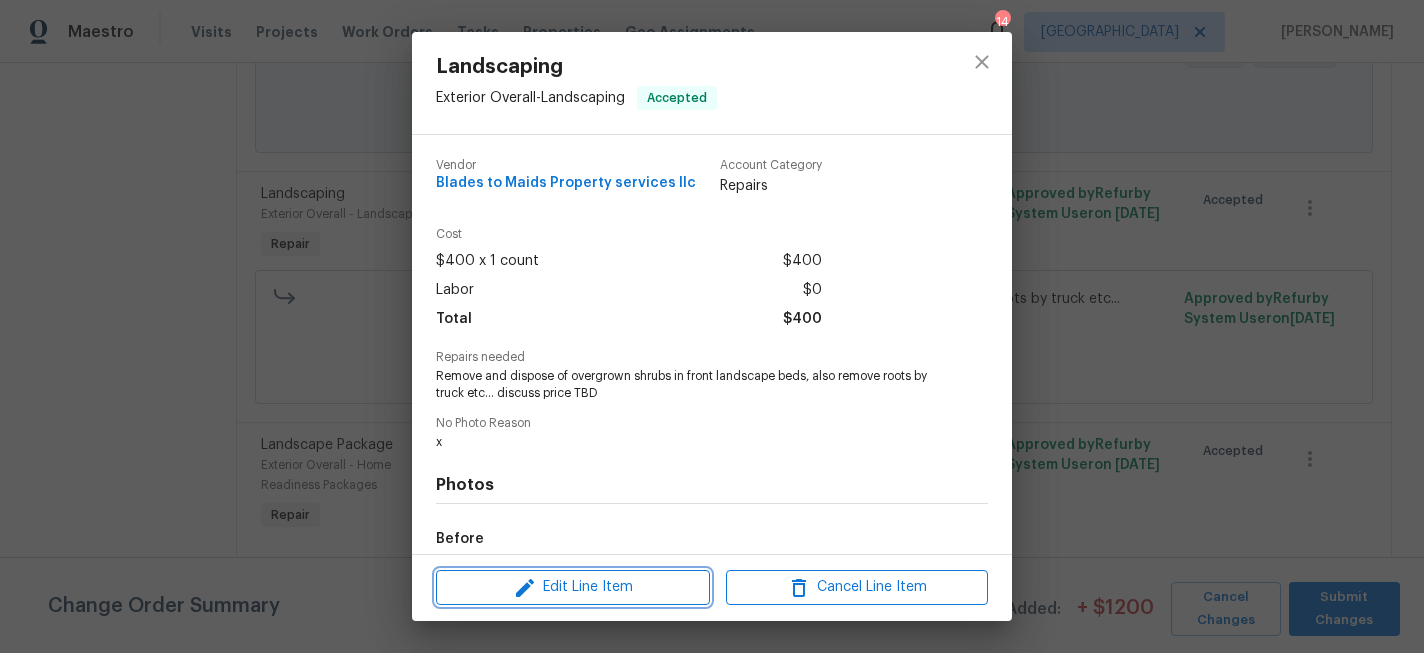 click on "Edit Line Item" at bounding box center (573, 587) 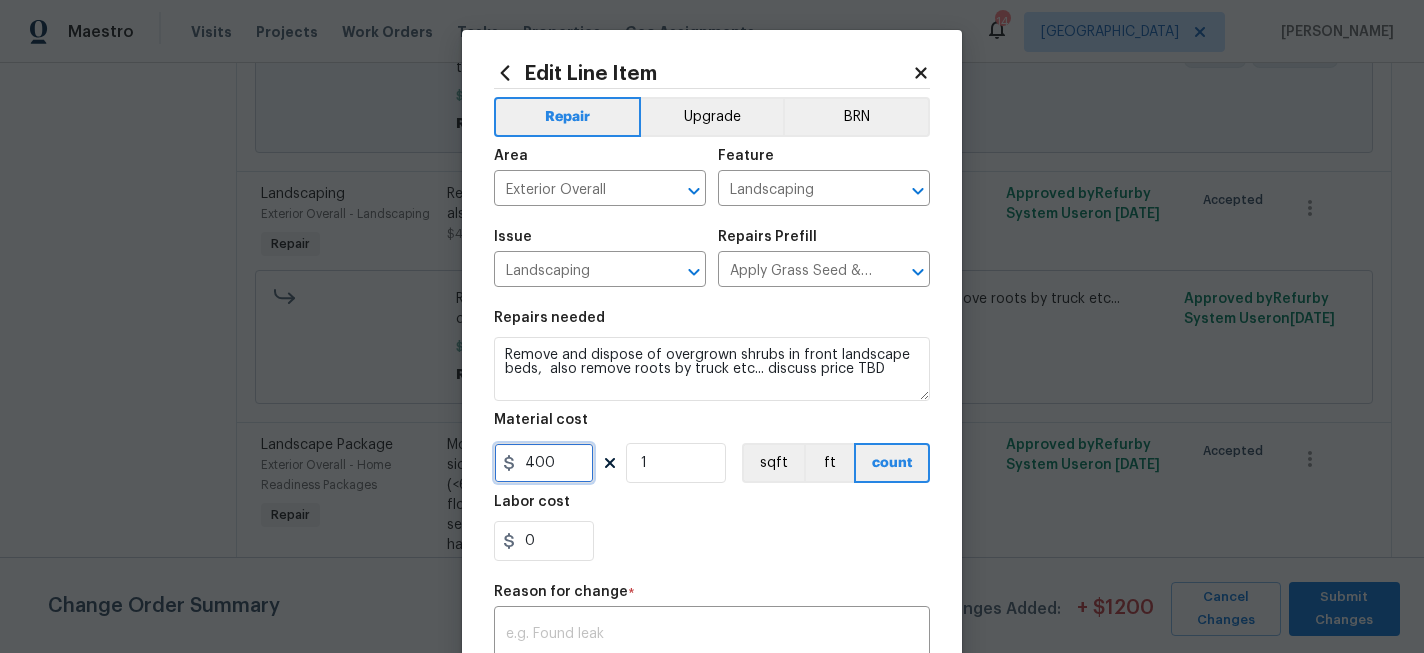 drag, startPoint x: 572, startPoint y: 470, endPoint x: 379, endPoint y: 469, distance: 193.0026 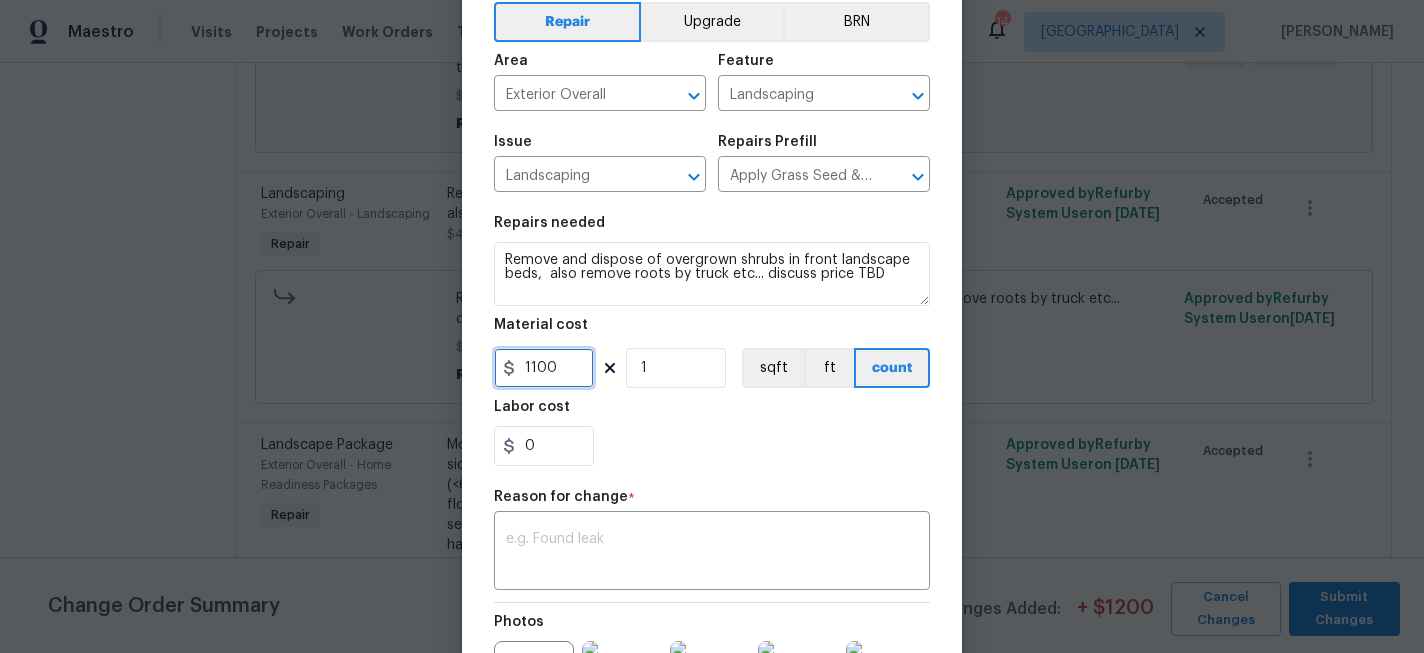 scroll, scrollTop: 117, scrollLeft: 0, axis: vertical 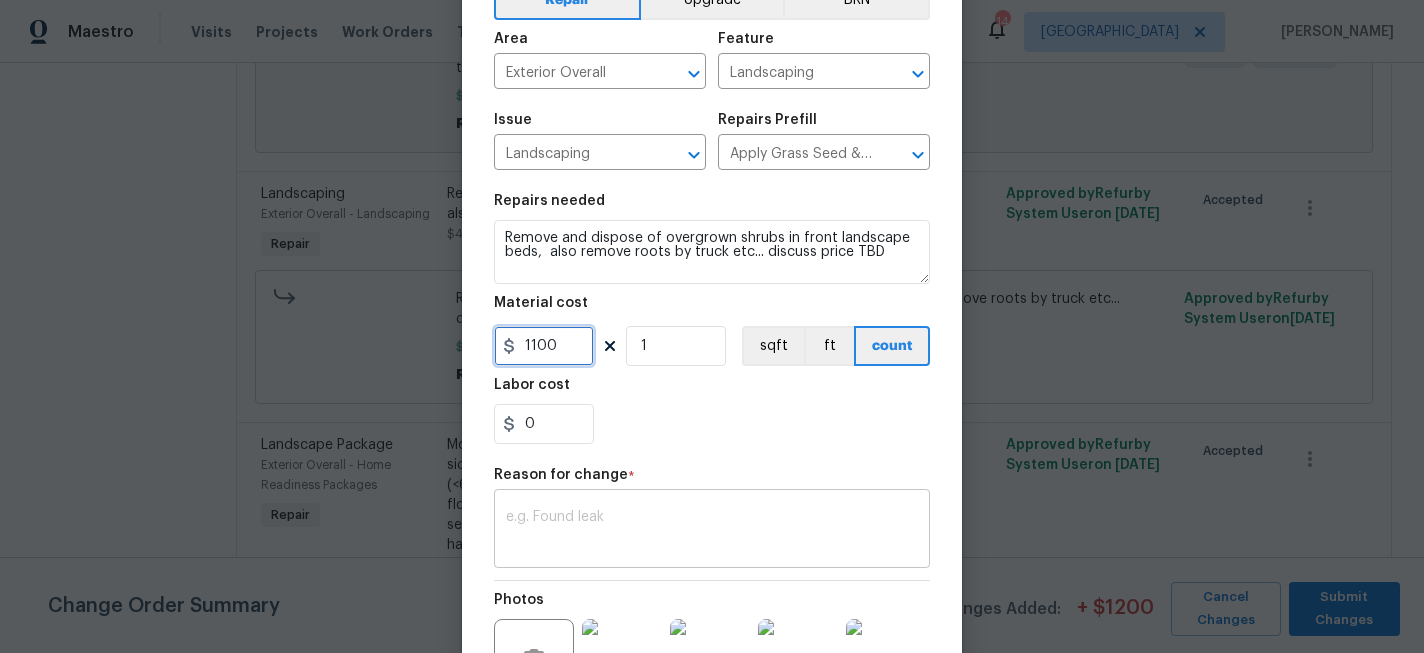 type on "1100" 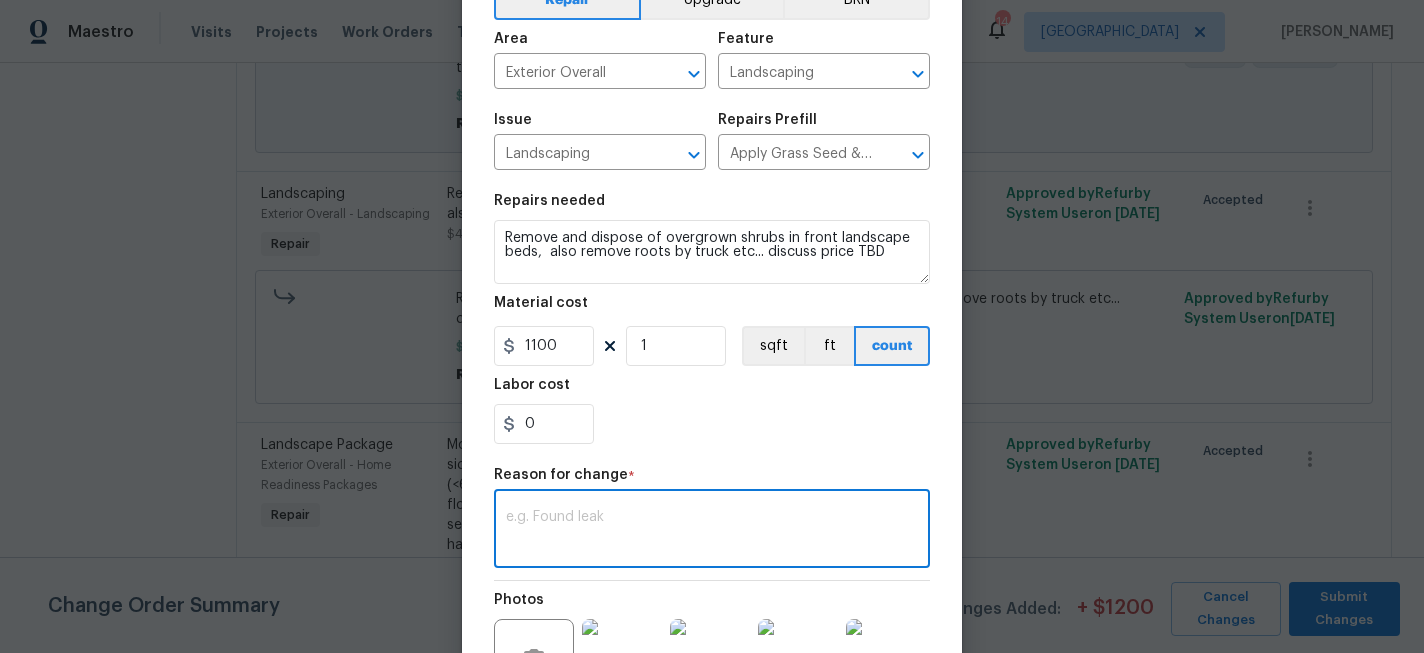 click at bounding box center (712, 531) 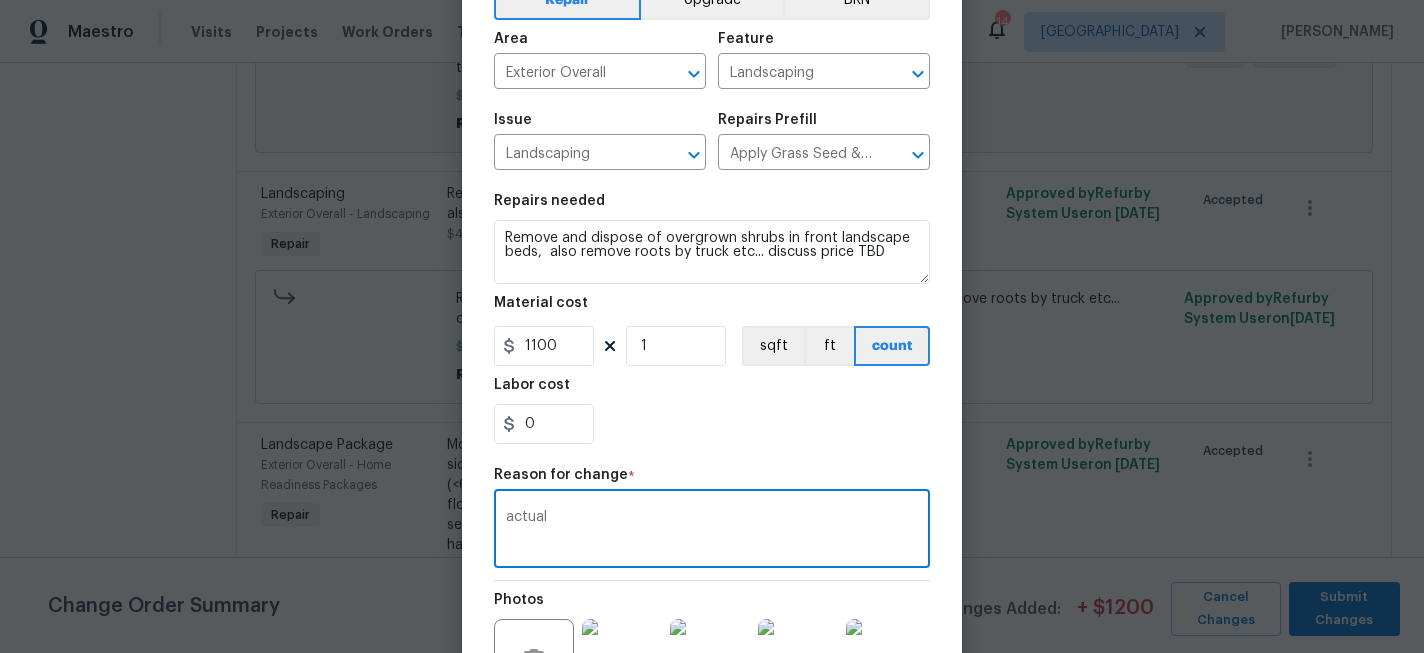 scroll, scrollTop: 353, scrollLeft: 0, axis: vertical 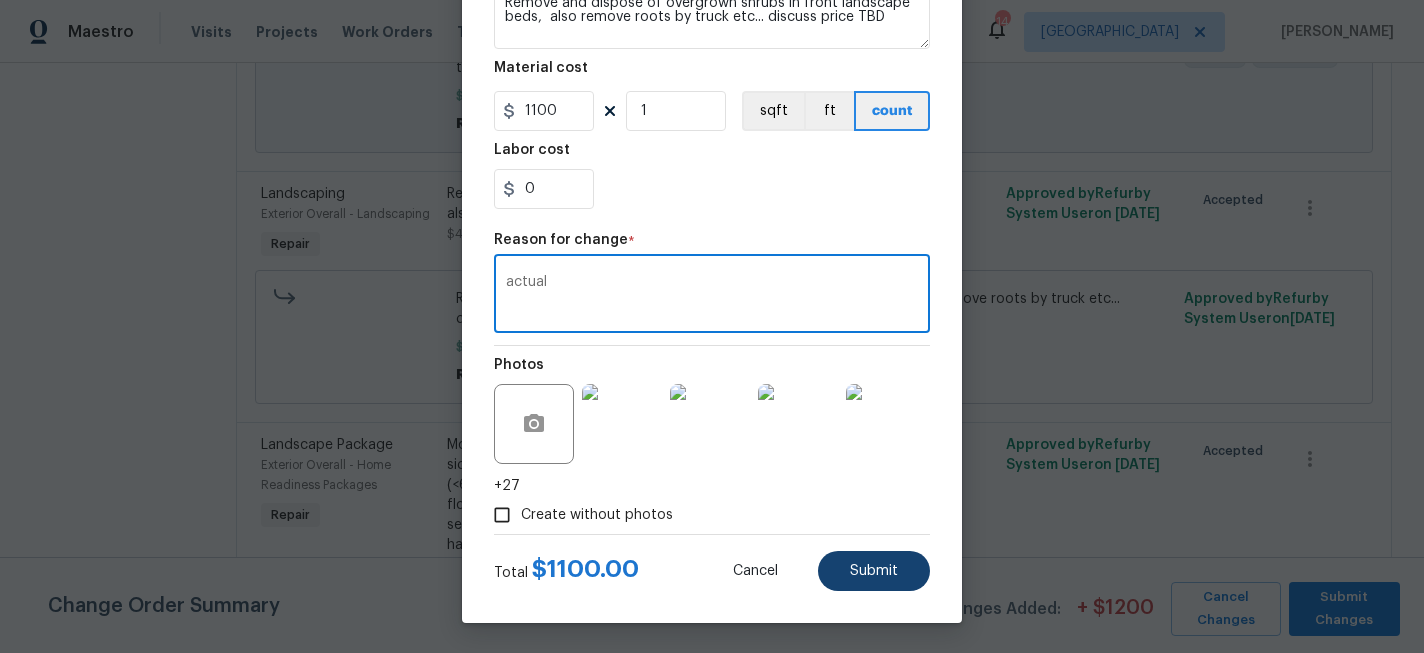 type on "actual" 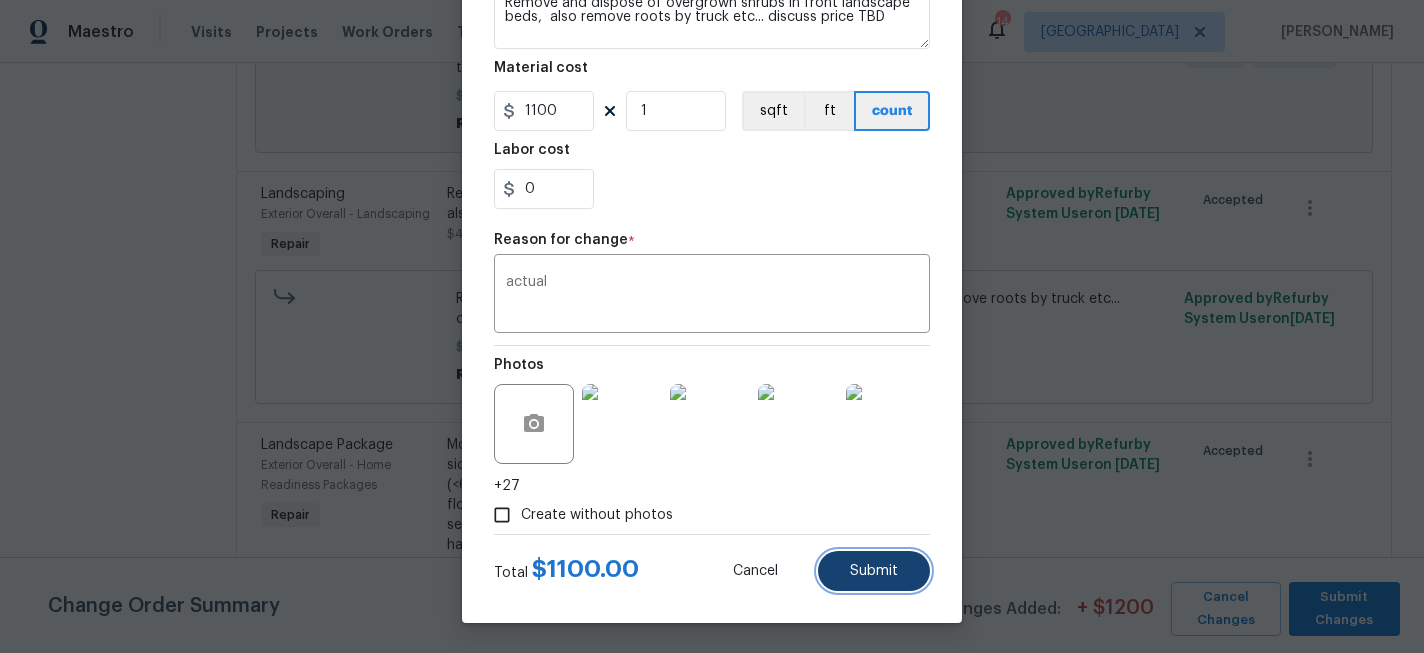 click on "Submit" at bounding box center (874, 571) 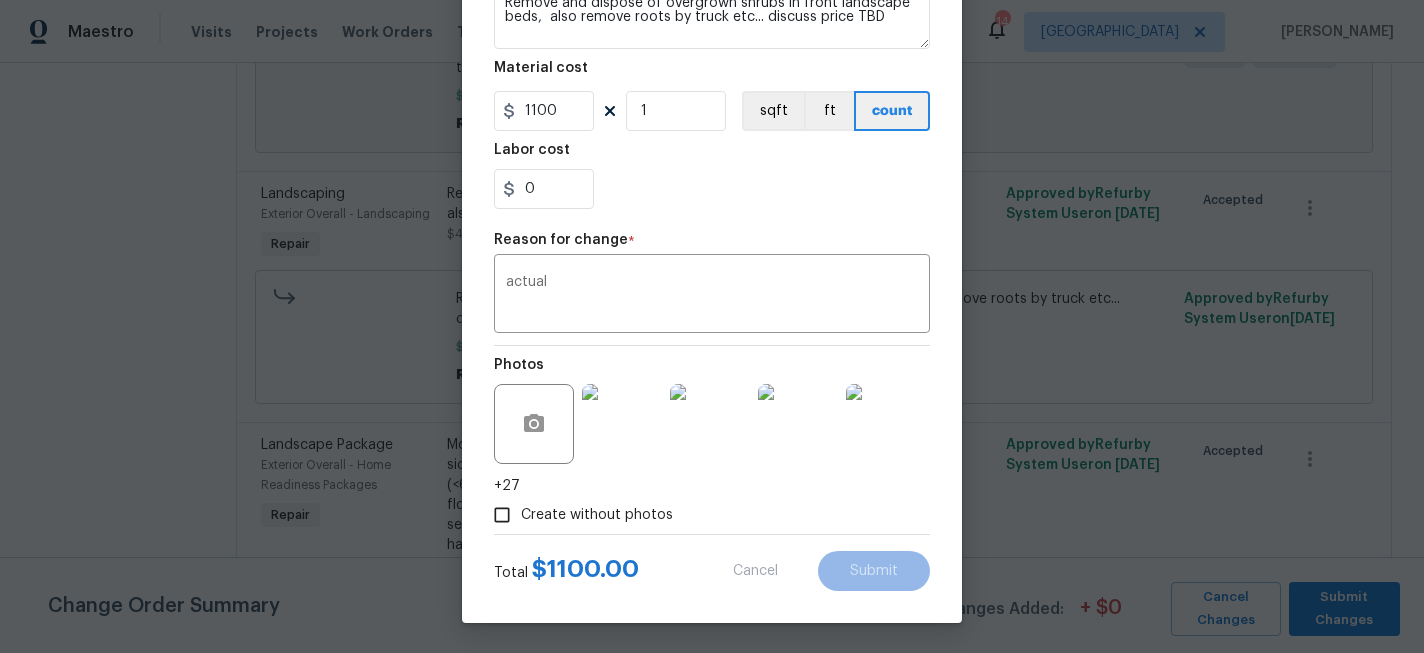 type on "400" 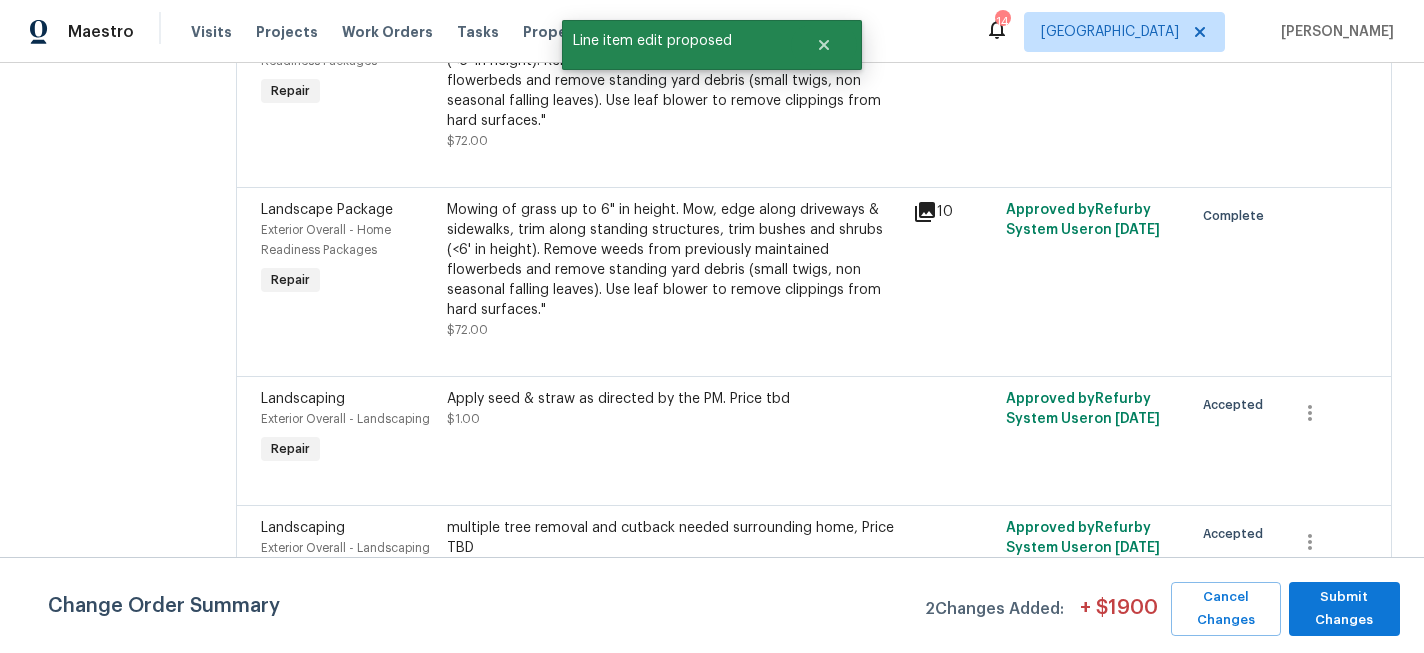 scroll, scrollTop: 1028, scrollLeft: 0, axis: vertical 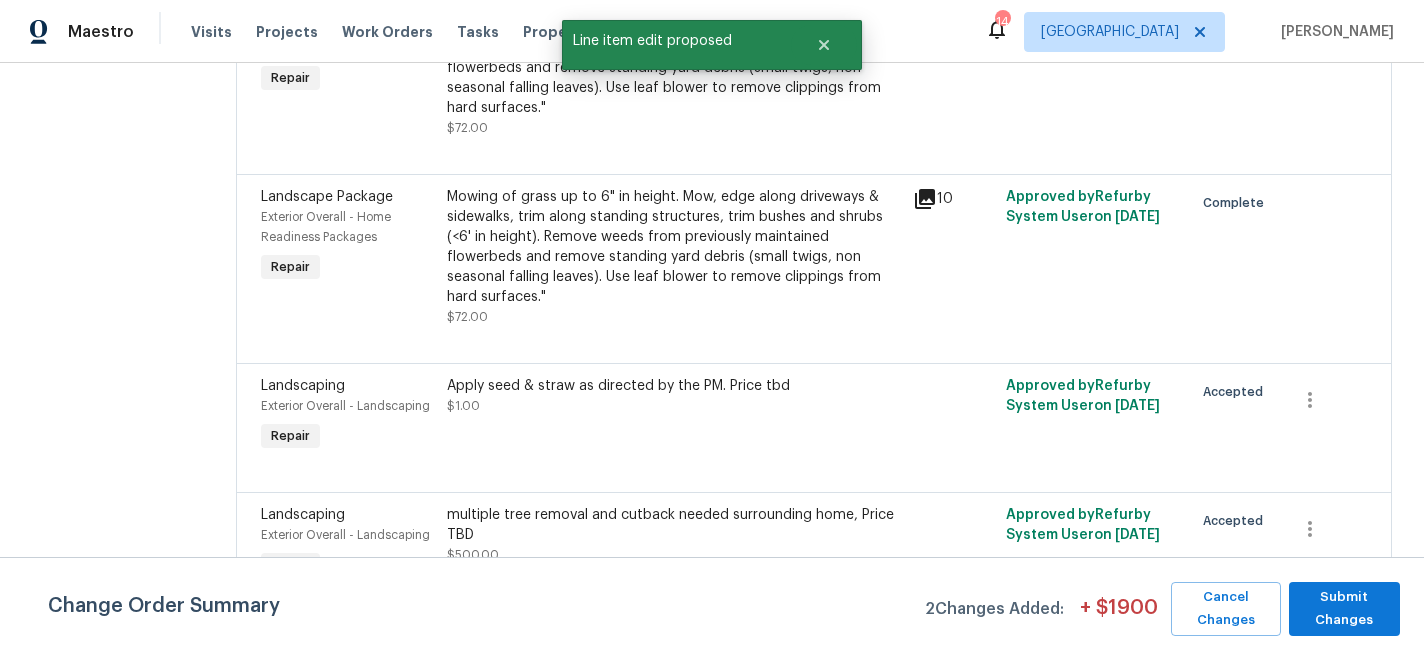 click on "Apply seed & straw as directed by the PM.
Price tbd $1.00" at bounding box center (674, 396) 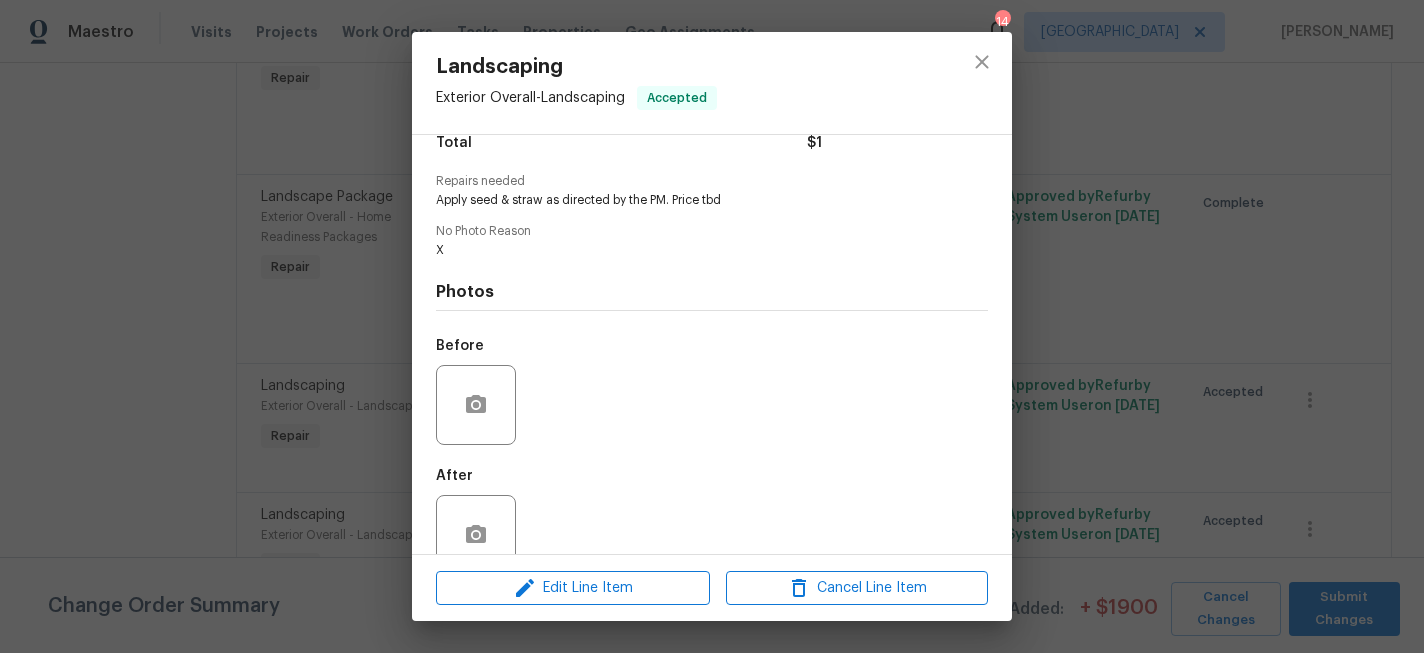 scroll, scrollTop: 196, scrollLeft: 0, axis: vertical 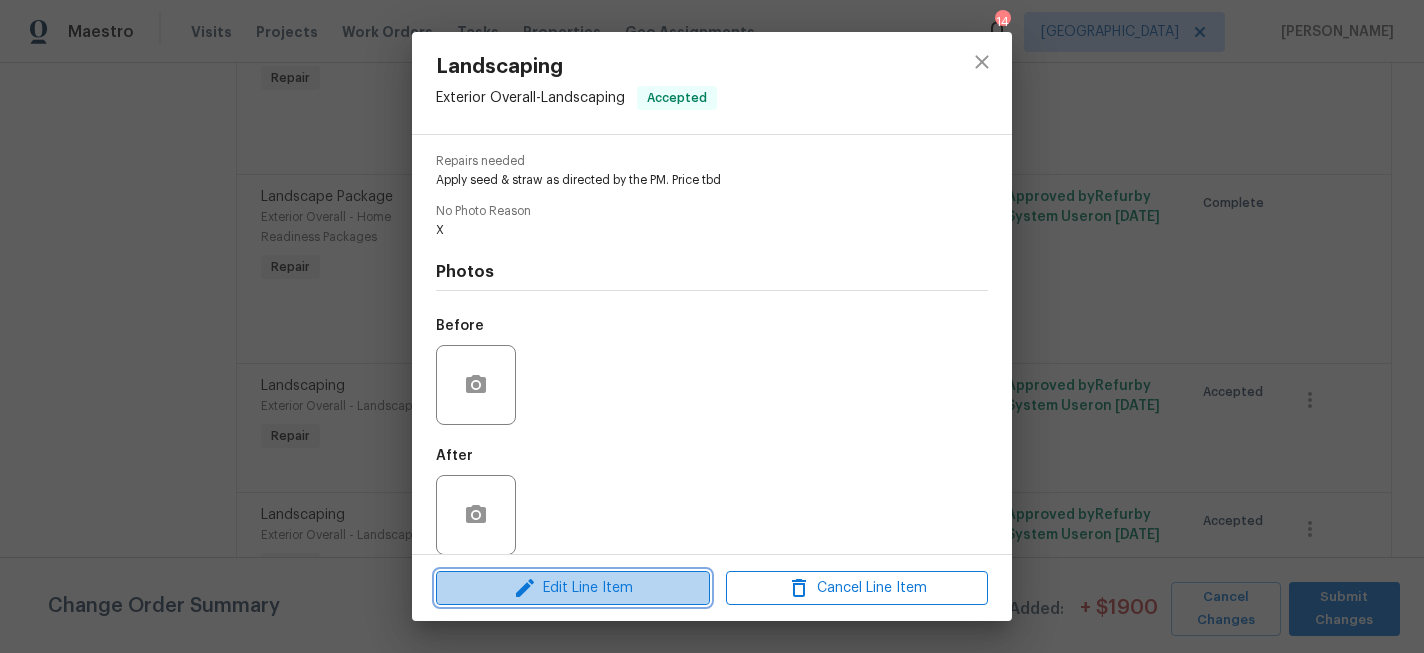 click on "Edit Line Item" at bounding box center (573, 588) 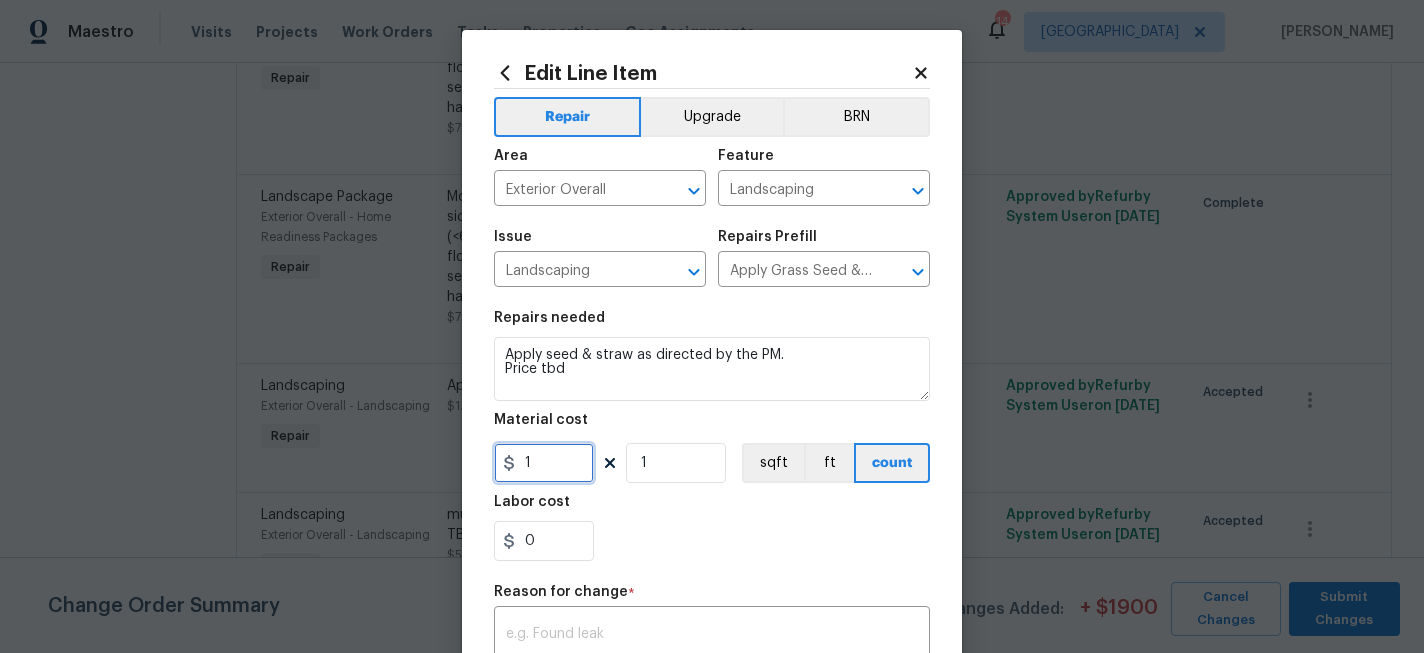 drag, startPoint x: 571, startPoint y: 468, endPoint x: 463, endPoint y: 468, distance: 108 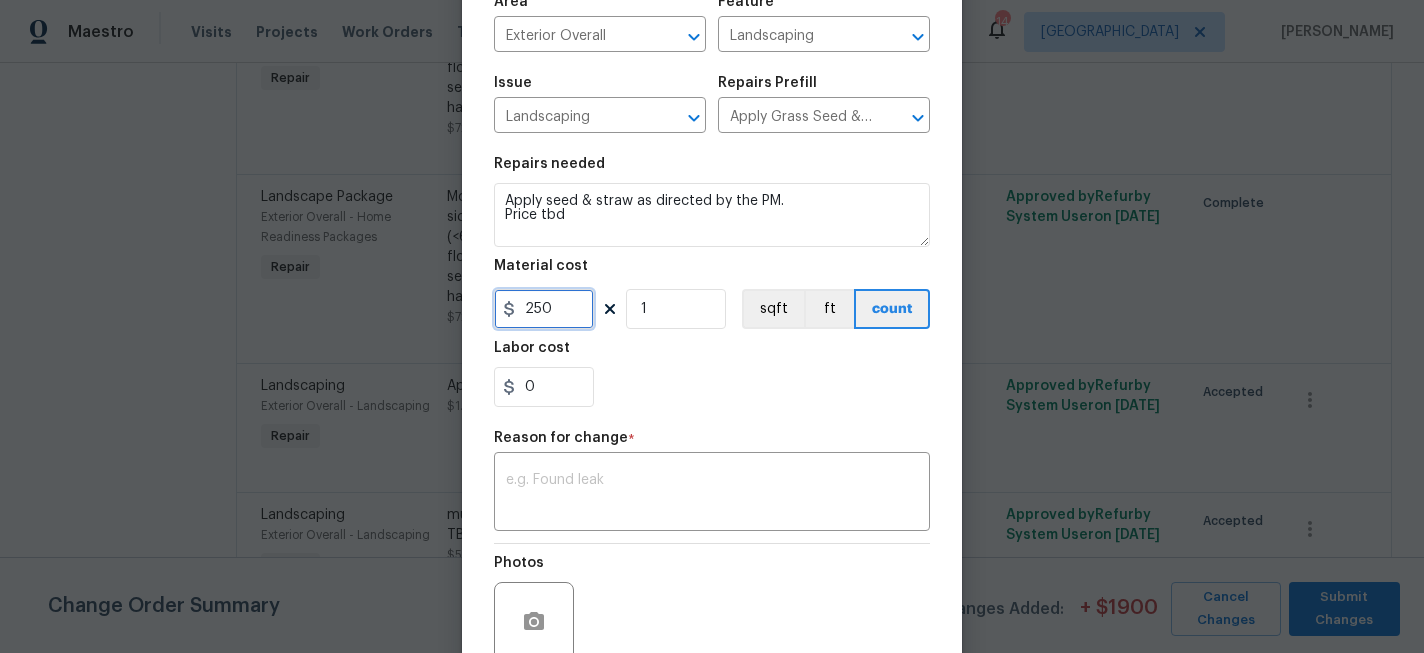 scroll, scrollTop: 173, scrollLeft: 0, axis: vertical 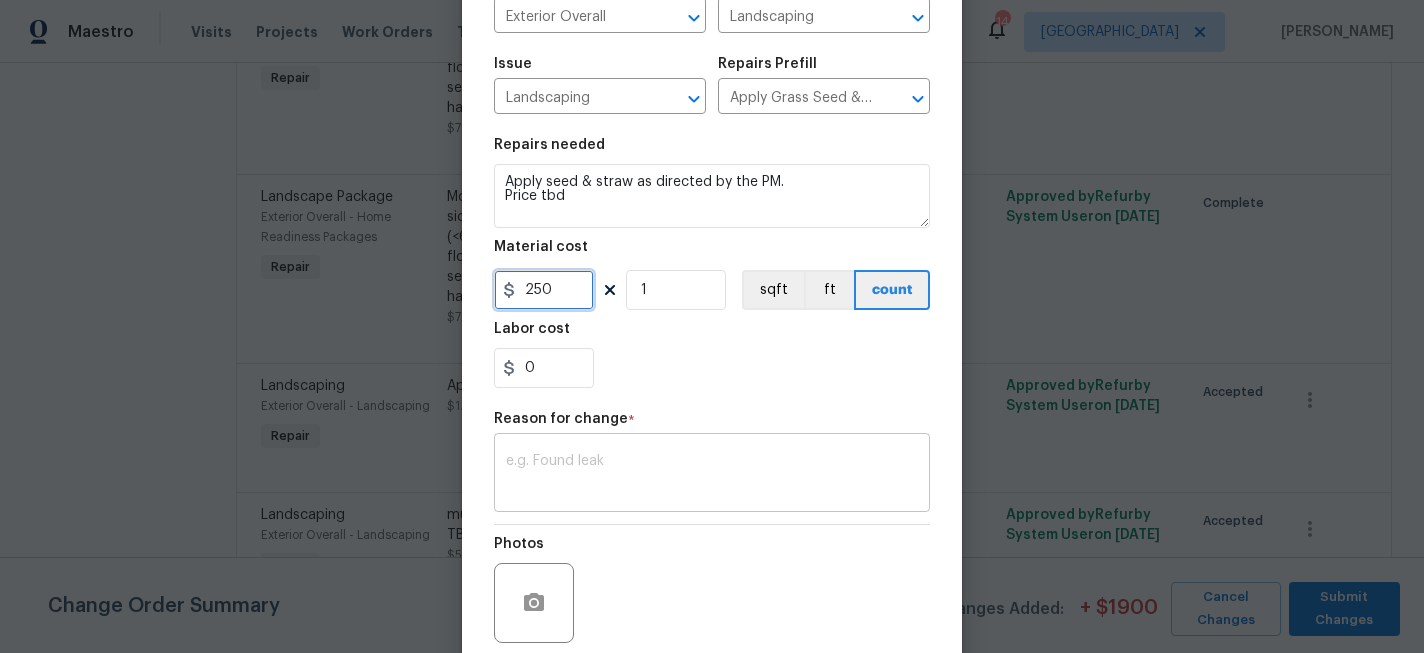 type on "250" 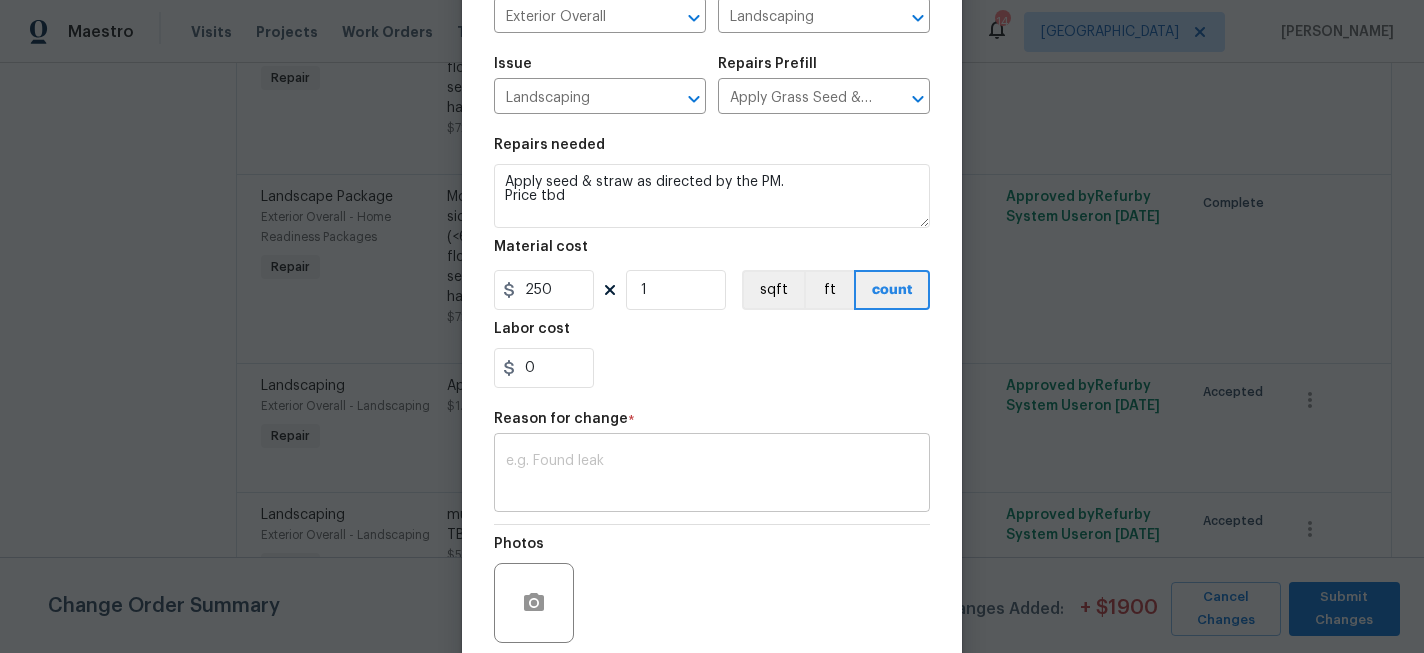 click on "x ​" at bounding box center (712, 475) 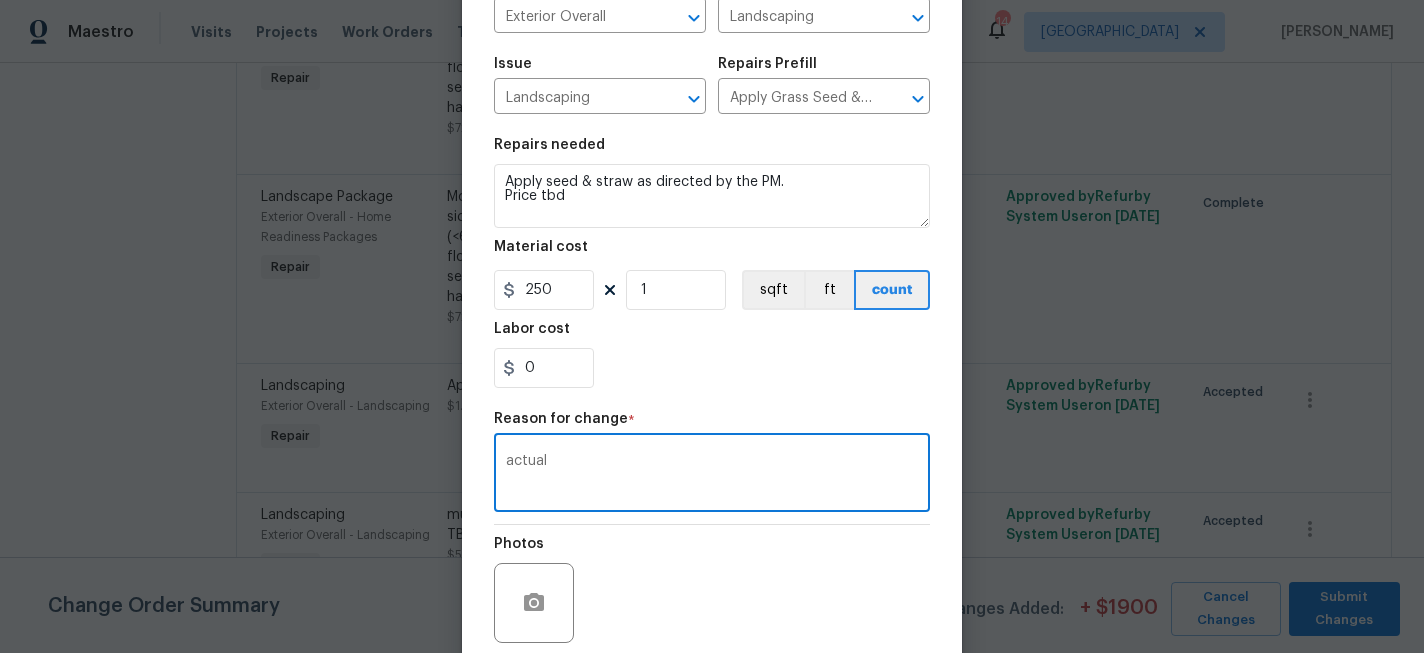 scroll, scrollTop: 333, scrollLeft: 0, axis: vertical 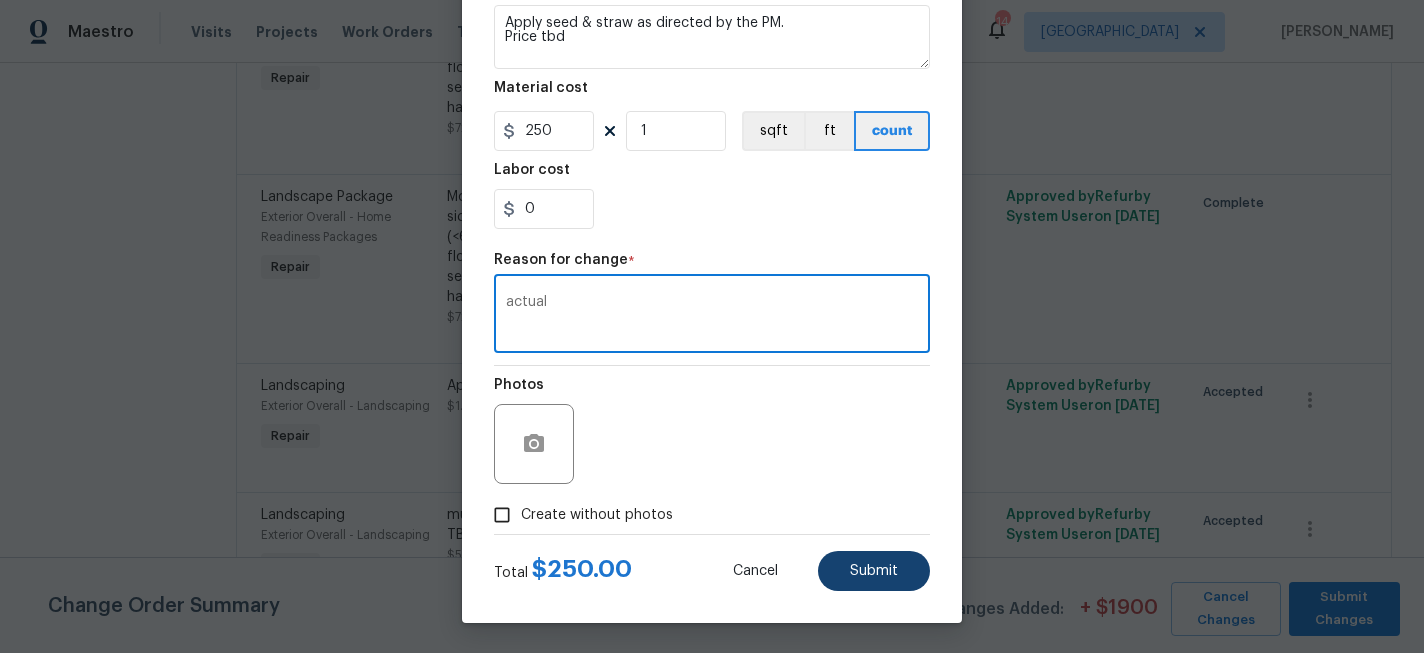 type on "actual" 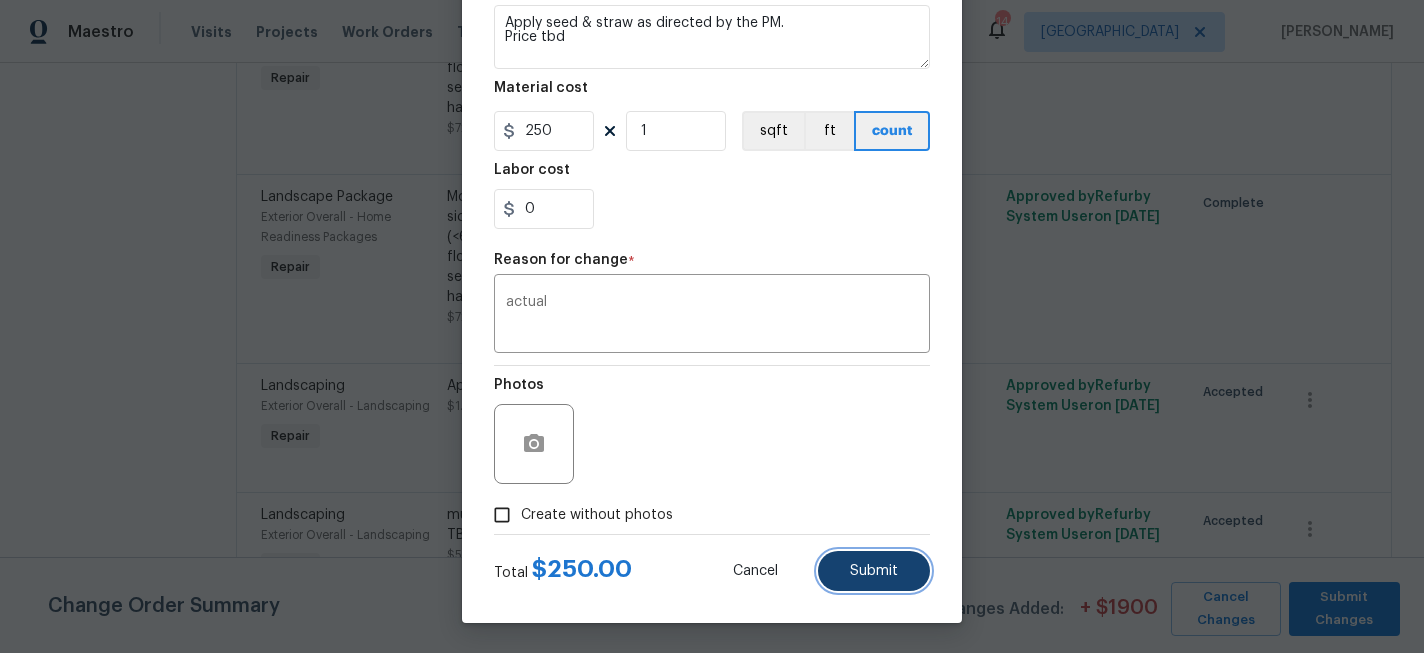 click on "Submit" at bounding box center [874, 571] 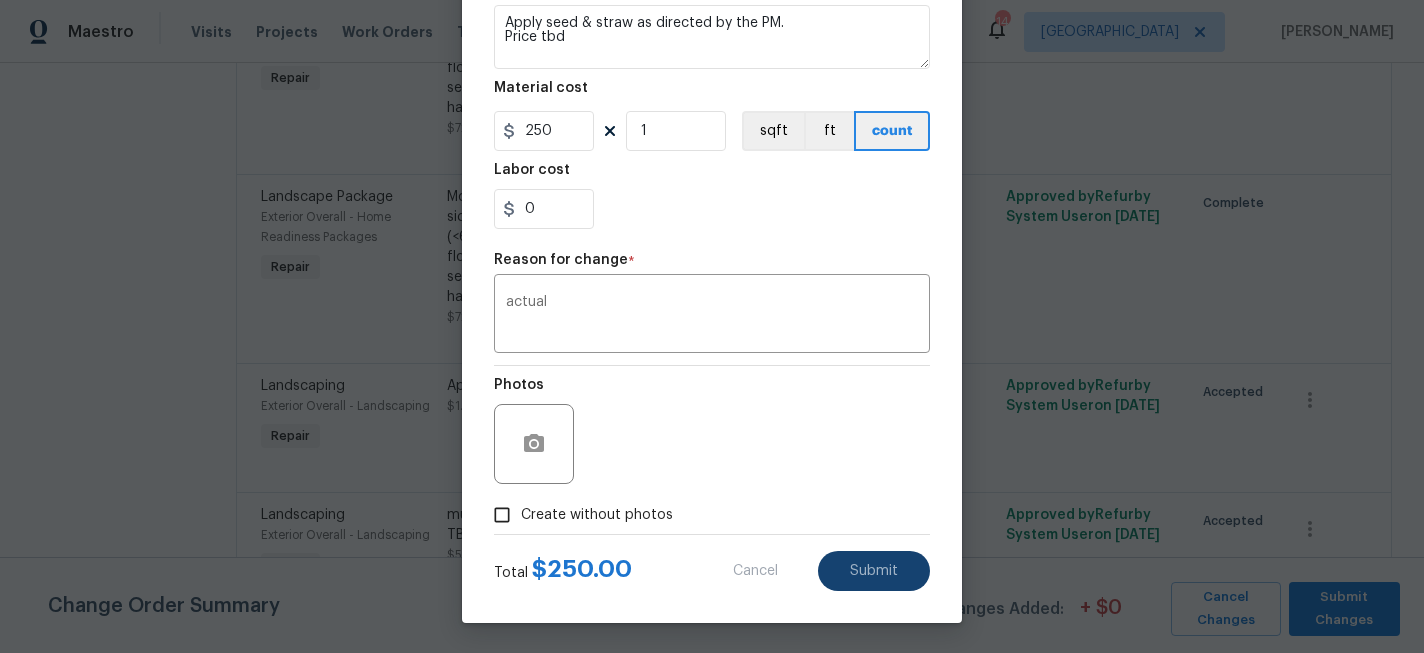 type on "1" 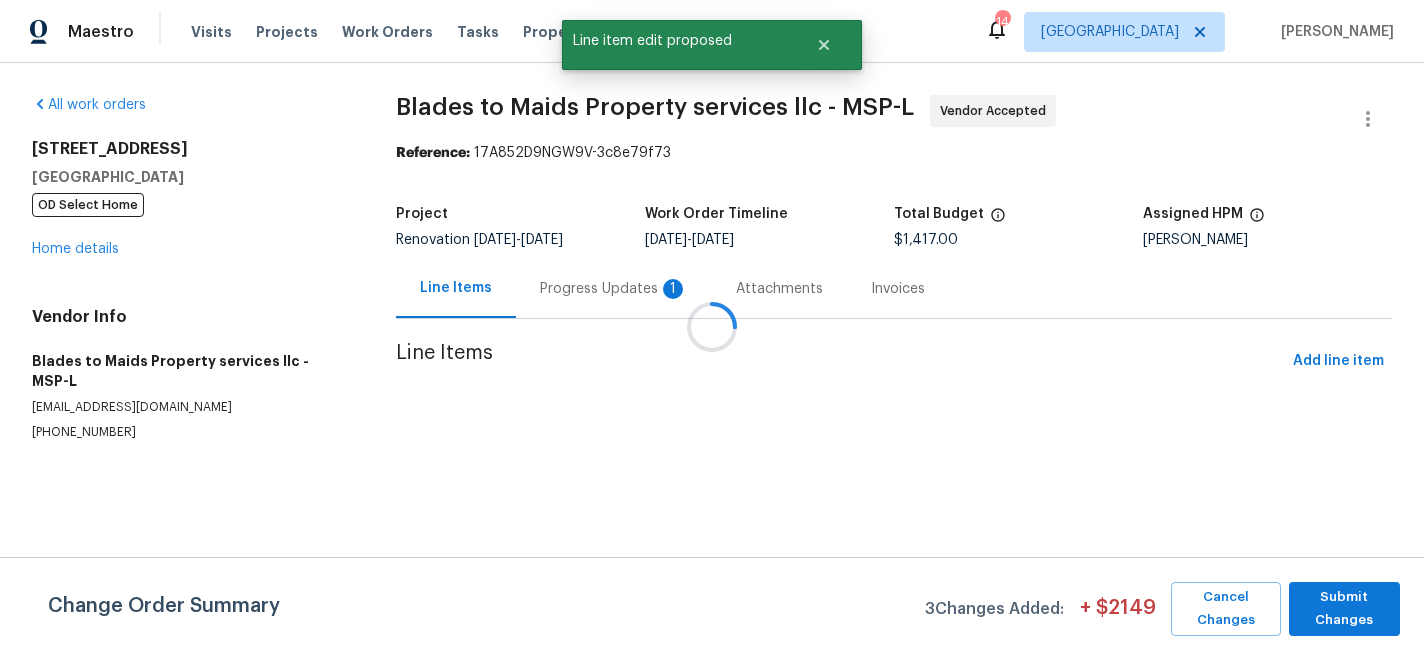 scroll, scrollTop: 0, scrollLeft: 0, axis: both 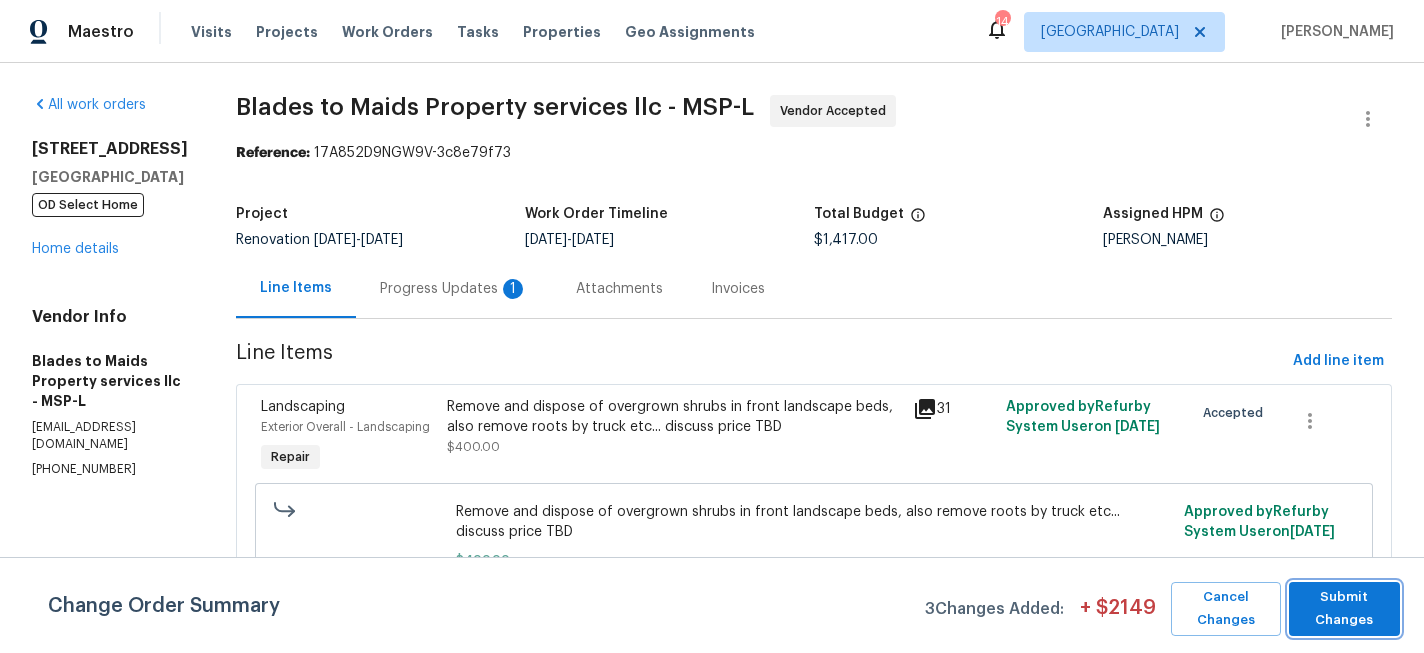 click on "Submit Changes" at bounding box center [1345, 609] 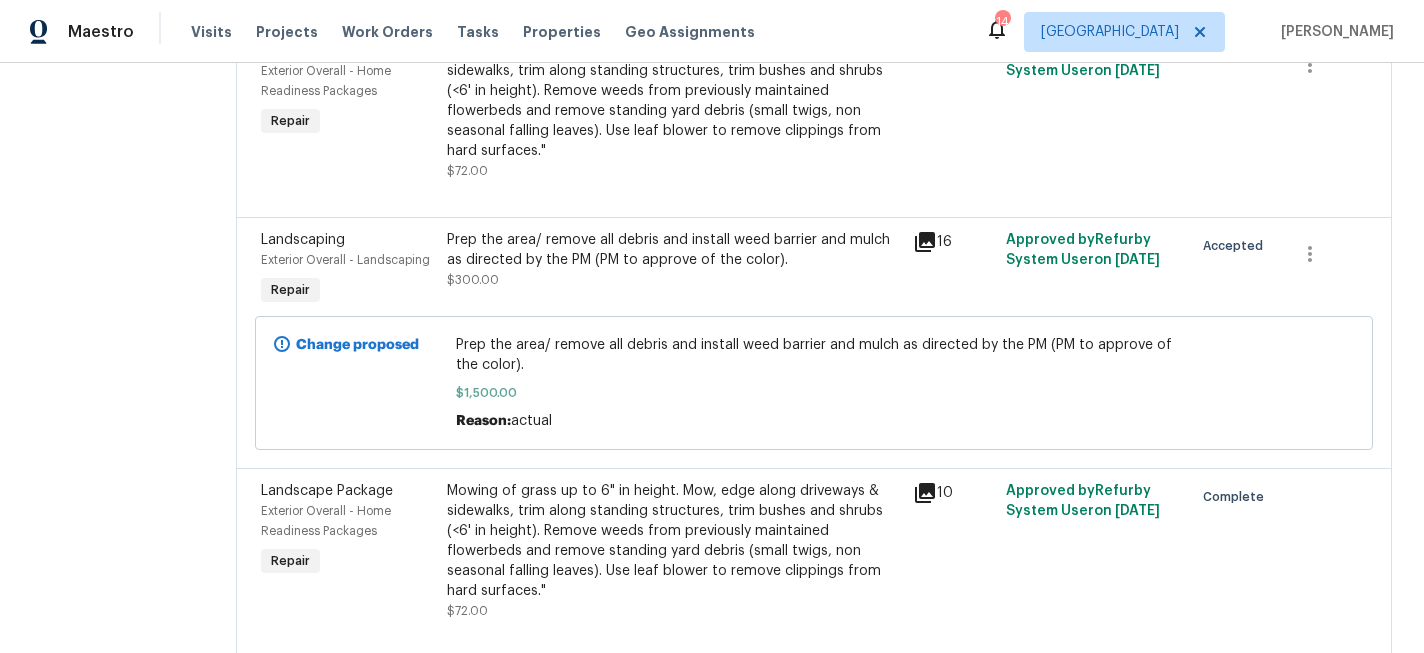 scroll, scrollTop: 0, scrollLeft: 0, axis: both 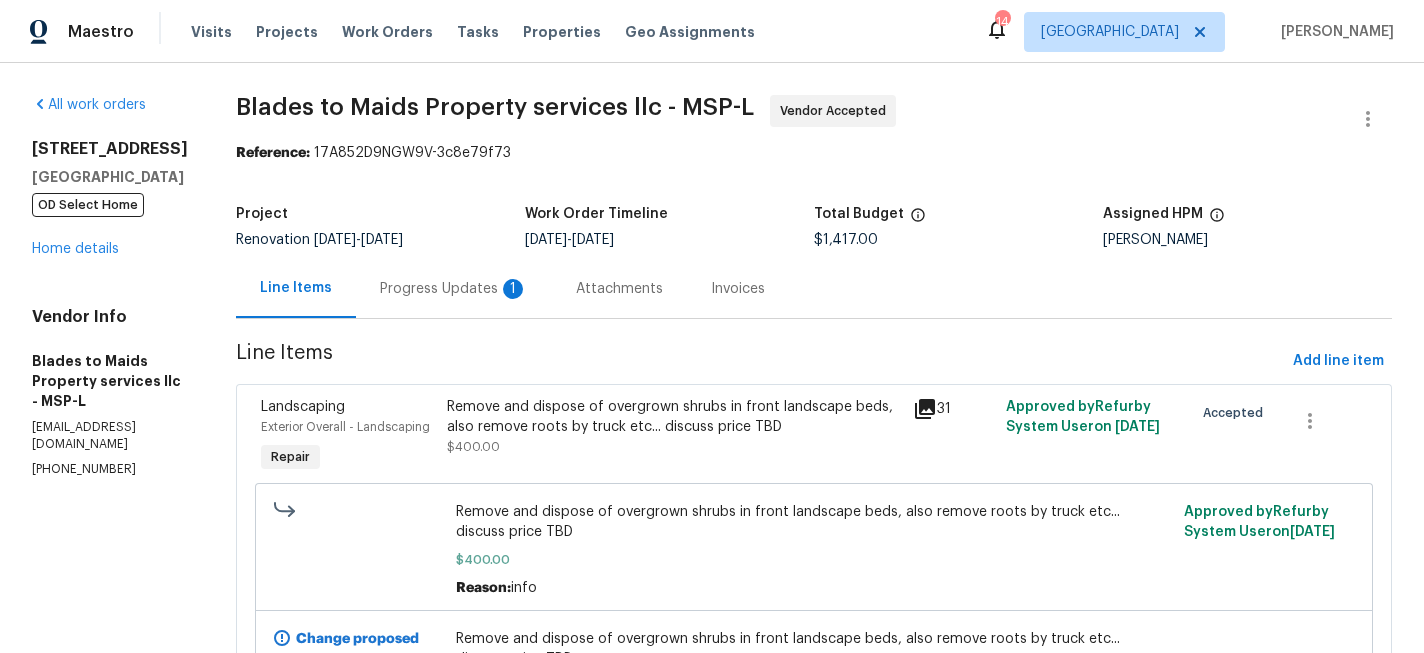 click on "Progress Updates 1" at bounding box center [454, 288] 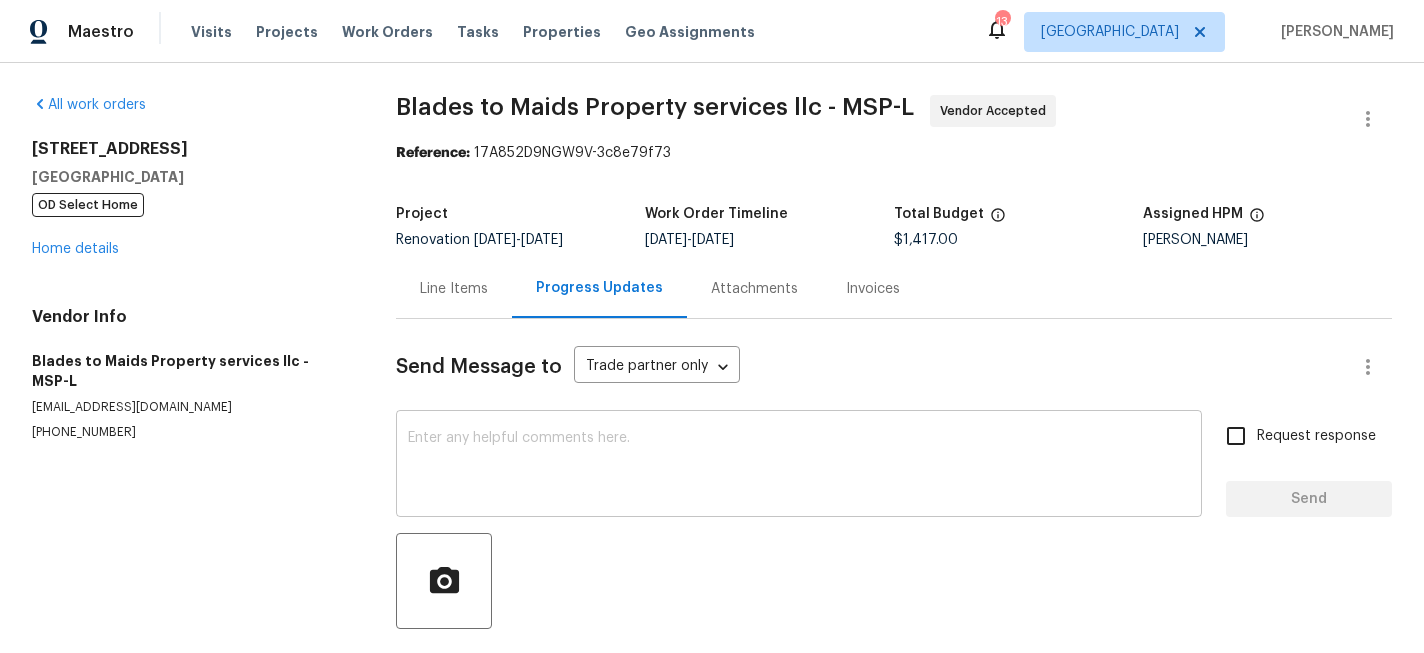scroll, scrollTop: 168, scrollLeft: 0, axis: vertical 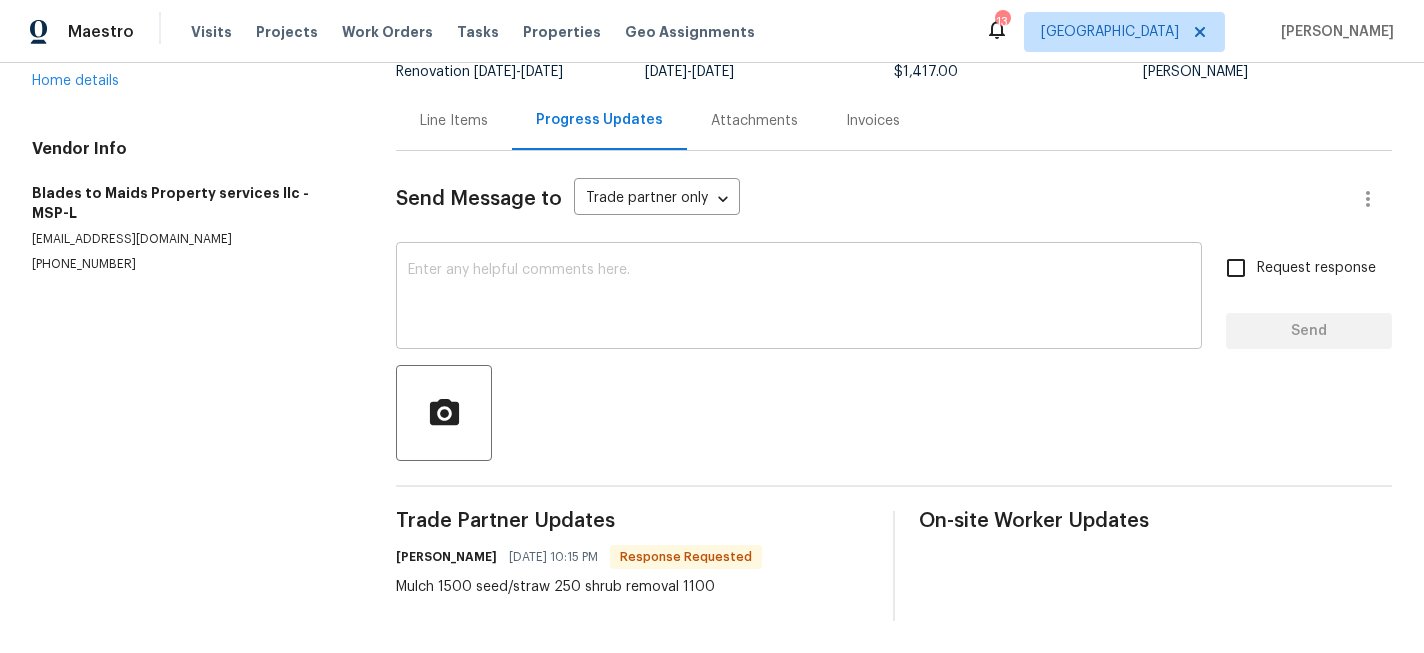 click at bounding box center [799, 298] 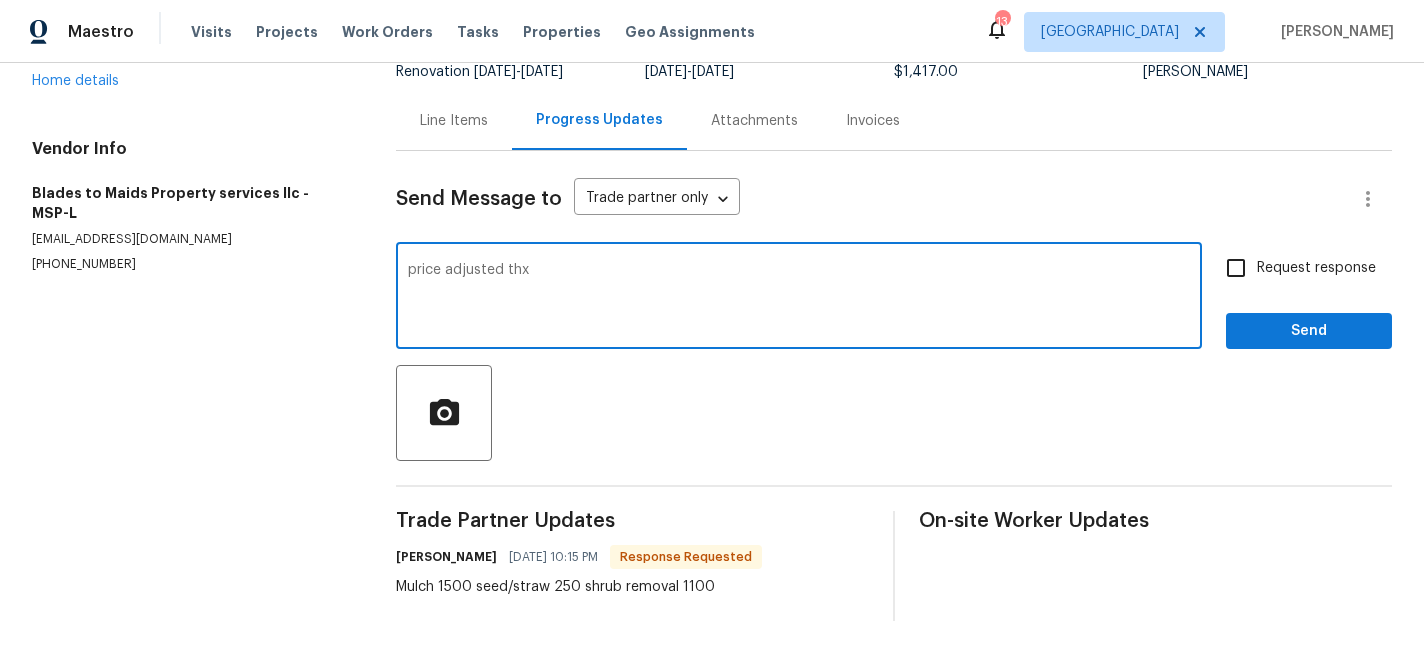 type on "price adjusted thx" 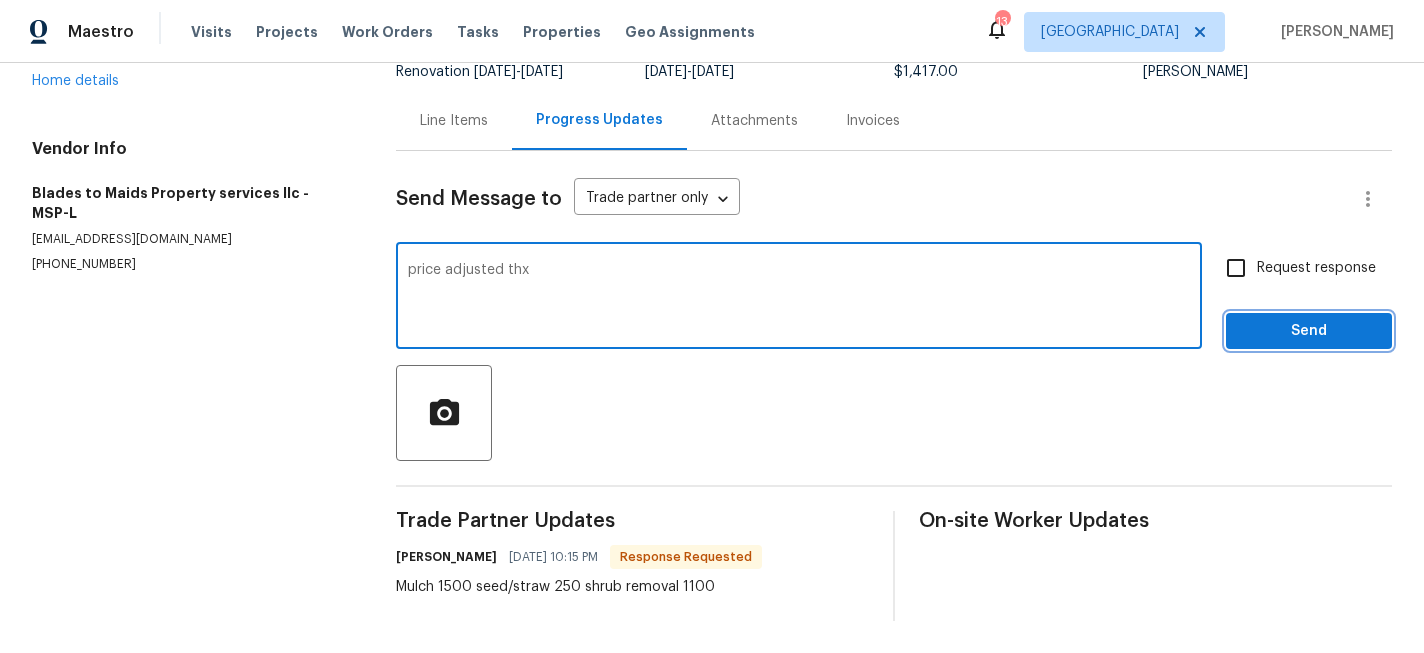 click on "Send" at bounding box center [1309, 331] 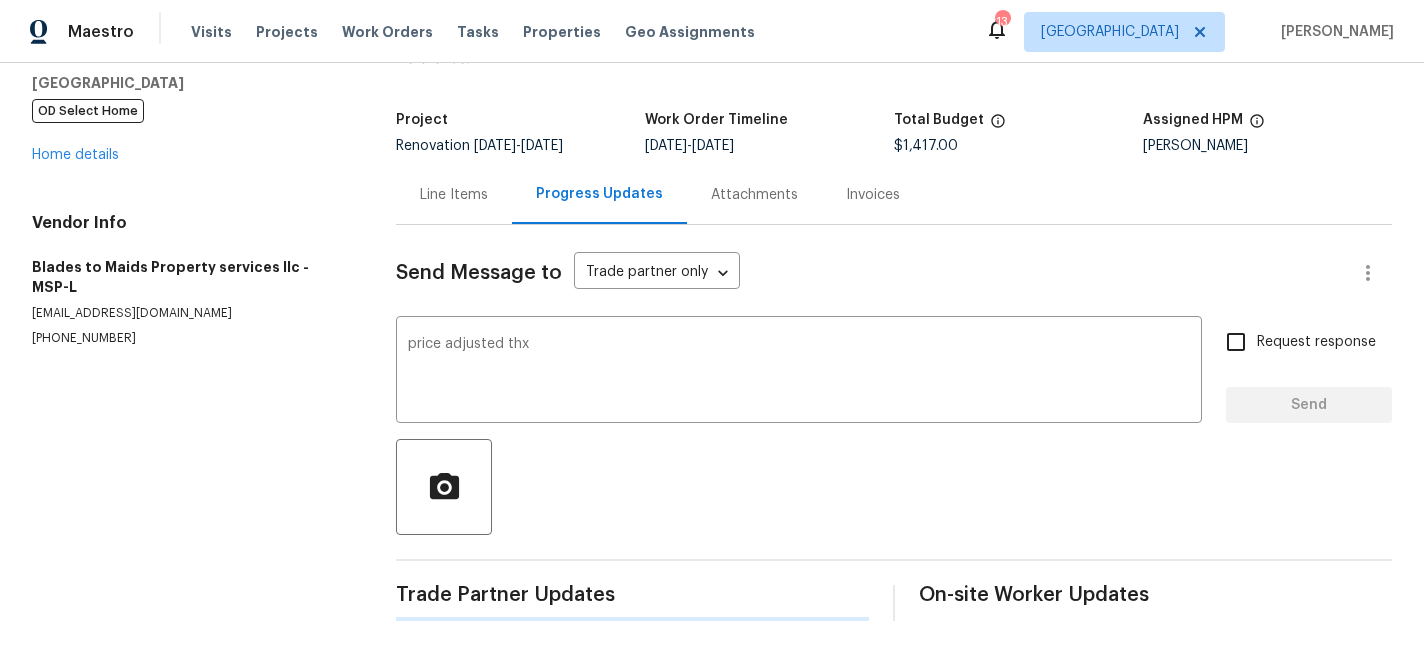 type 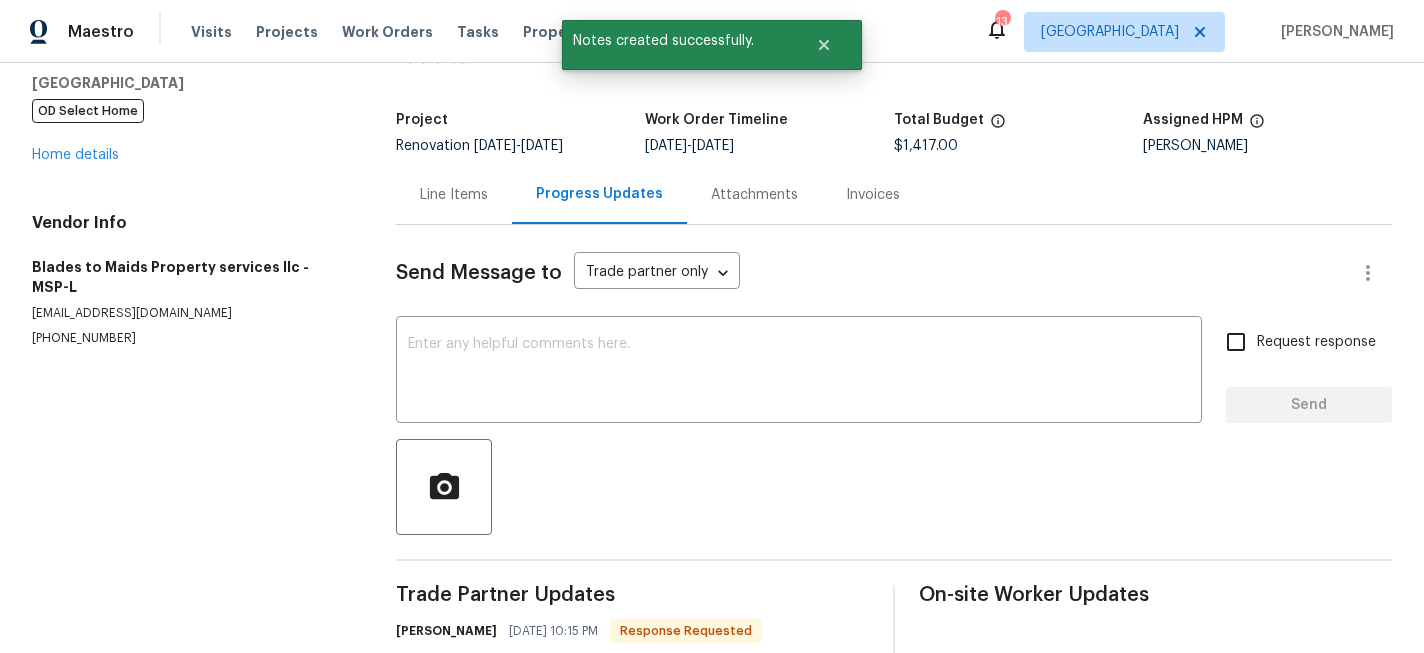scroll, scrollTop: 168, scrollLeft: 0, axis: vertical 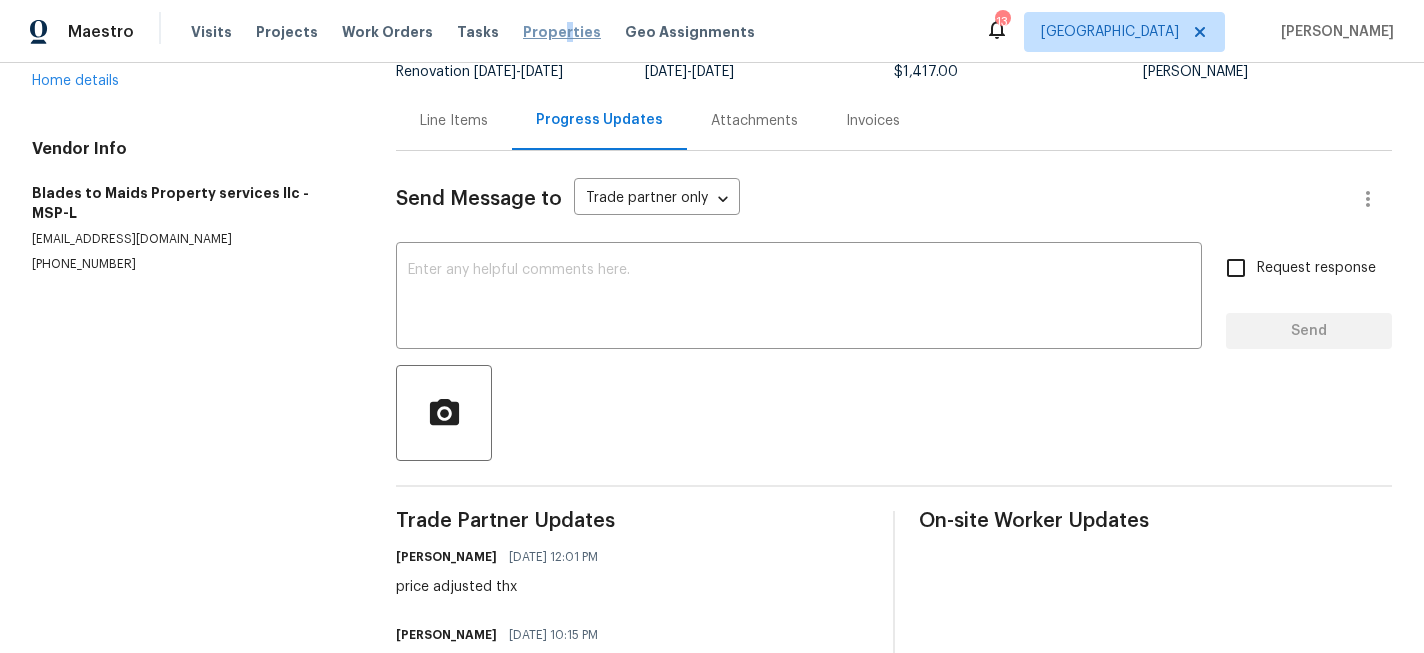 click on "Properties" at bounding box center (562, 32) 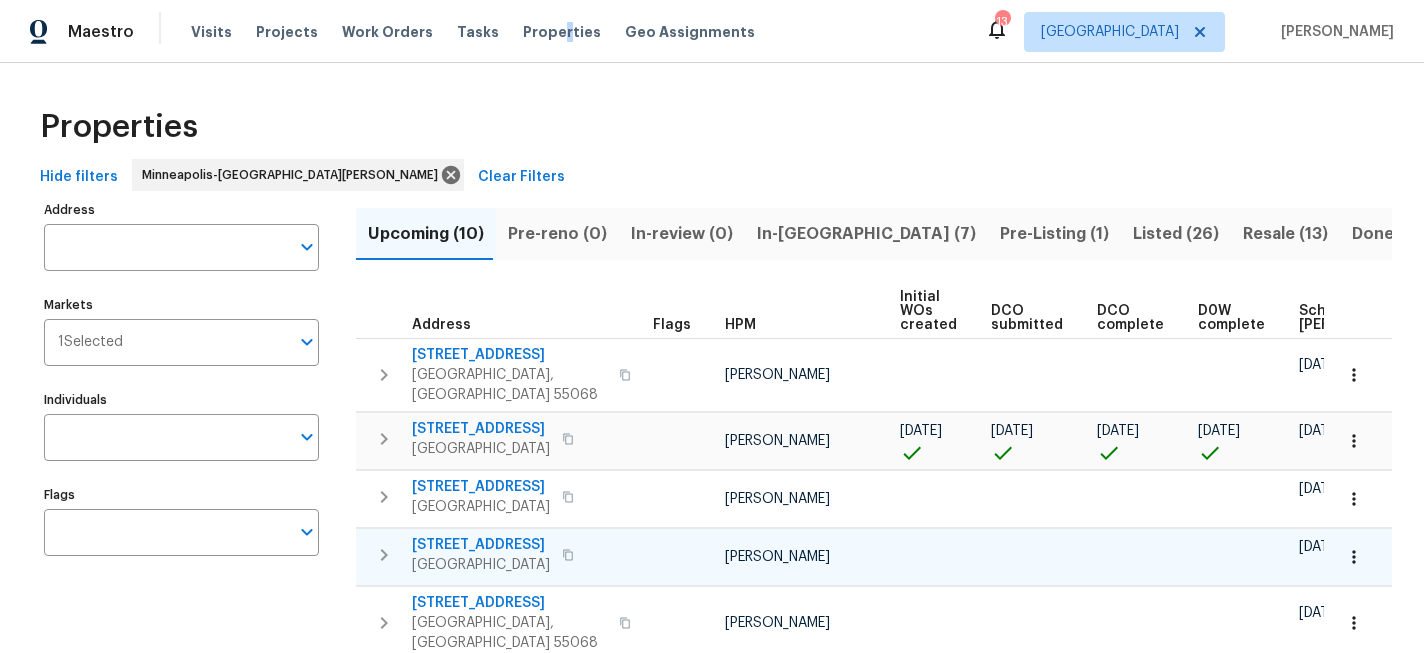 scroll, scrollTop: 4, scrollLeft: 0, axis: vertical 